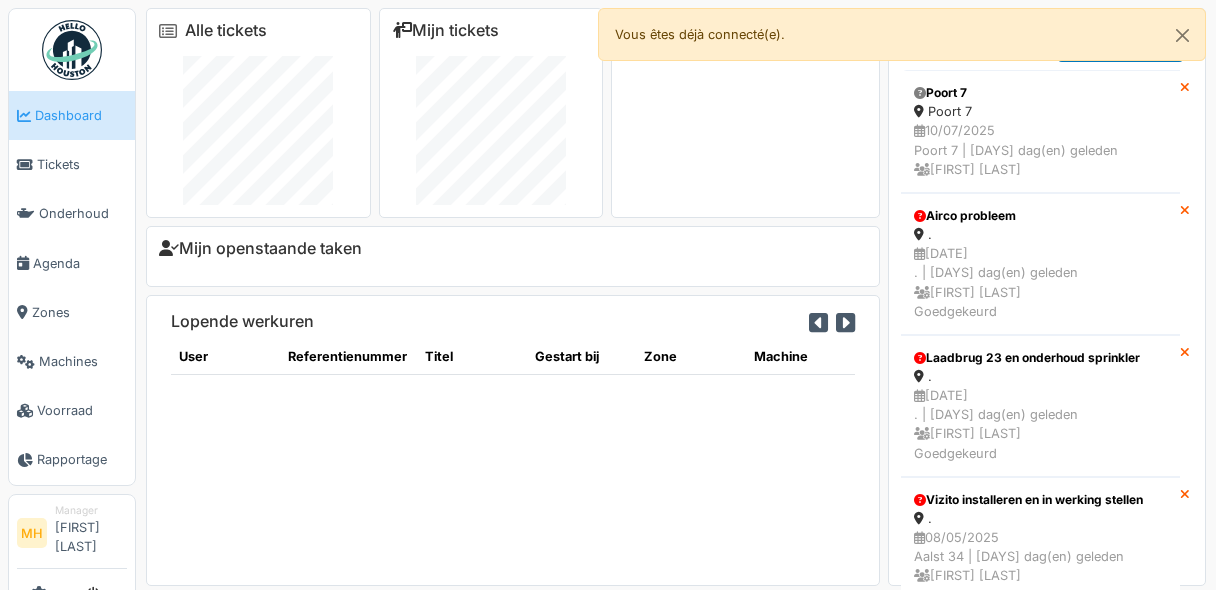 scroll, scrollTop: 0, scrollLeft: 0, axis: both 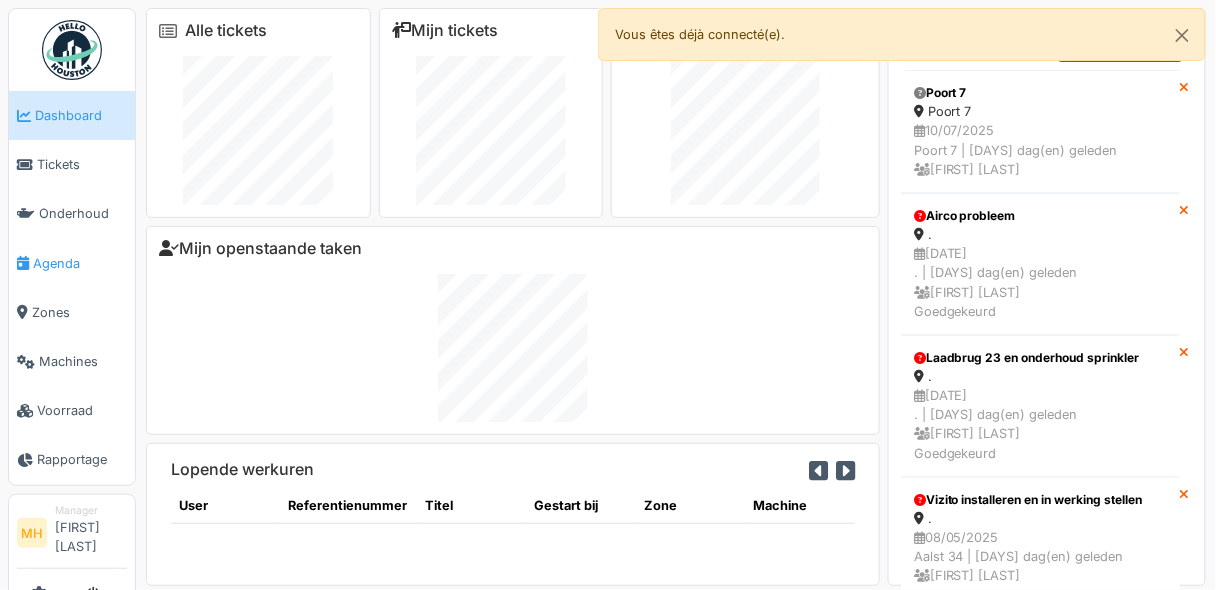 click on "Agenda" at bounding box center [80, 263] 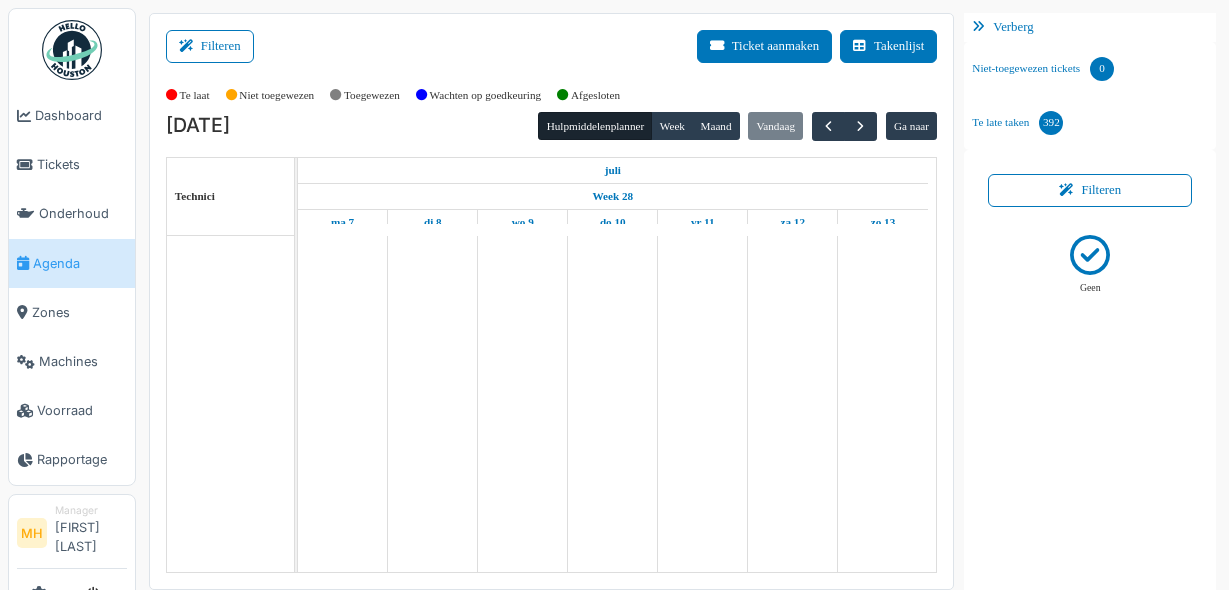 scroll, scrollTop: 0, scrollLeft: 0, axis: both 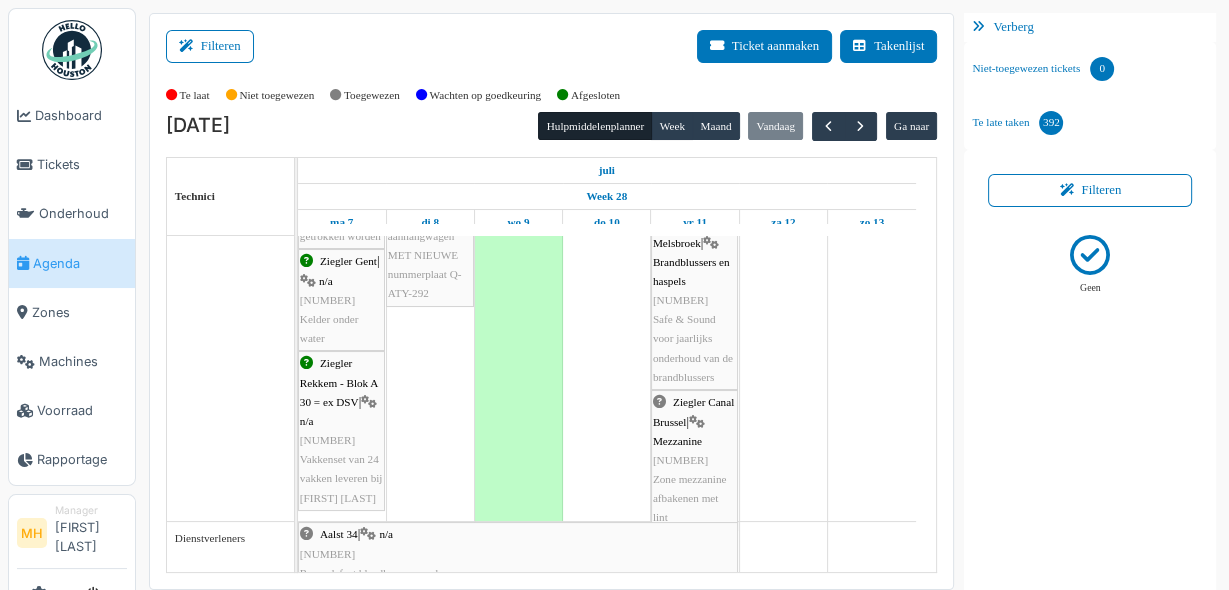 click on "Mezzanine" at bounding box center (677, 441) 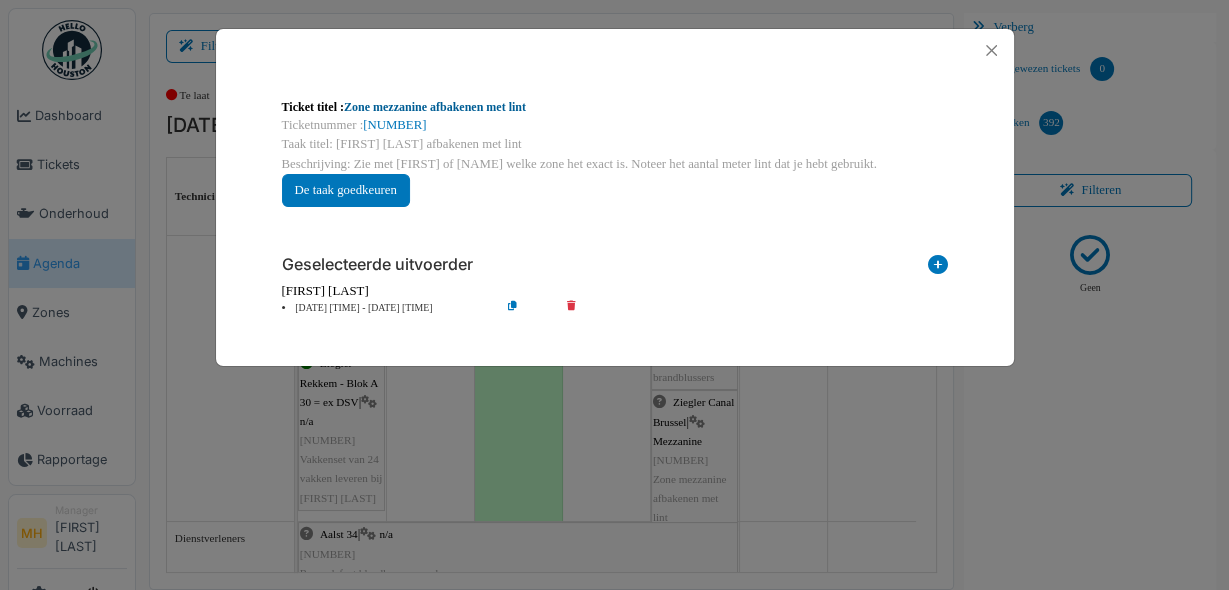 click on "Zone mezzanine afbakenen met lint" at bounding box center [435, 107] 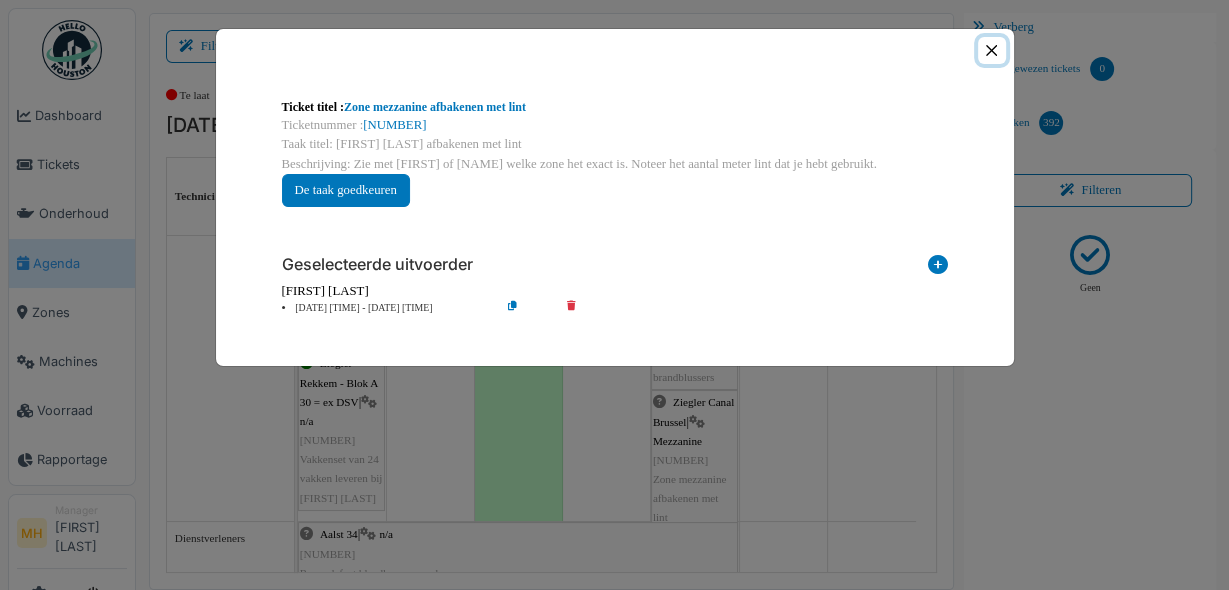 click at bounding box center (991, 50) 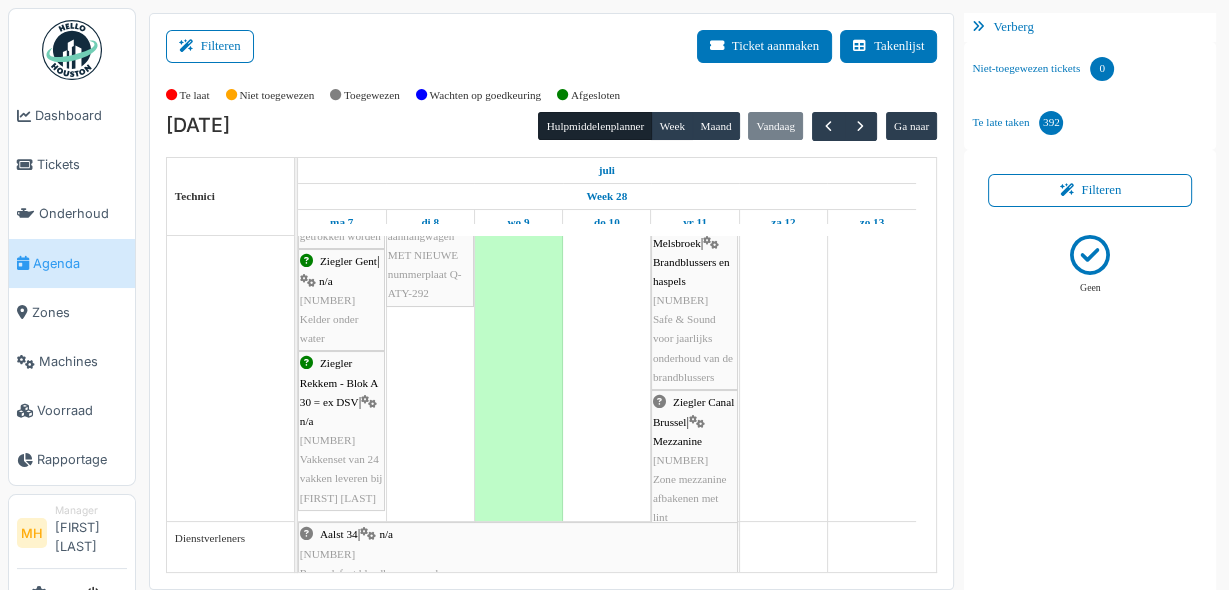 scroll, scrollTop: 1680, scrollLeft: 0, axis: vertical 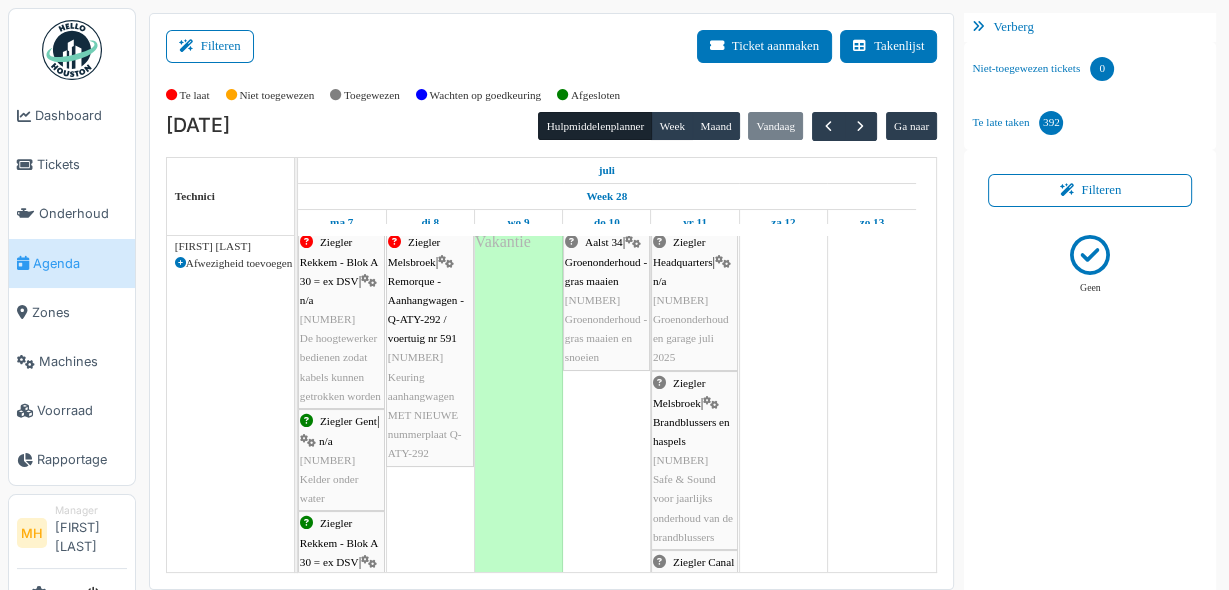 click on "Ziegler Gent
|     n/a
2025/07/62/00240
Kelder onder water" at bounding box center [341, 460] 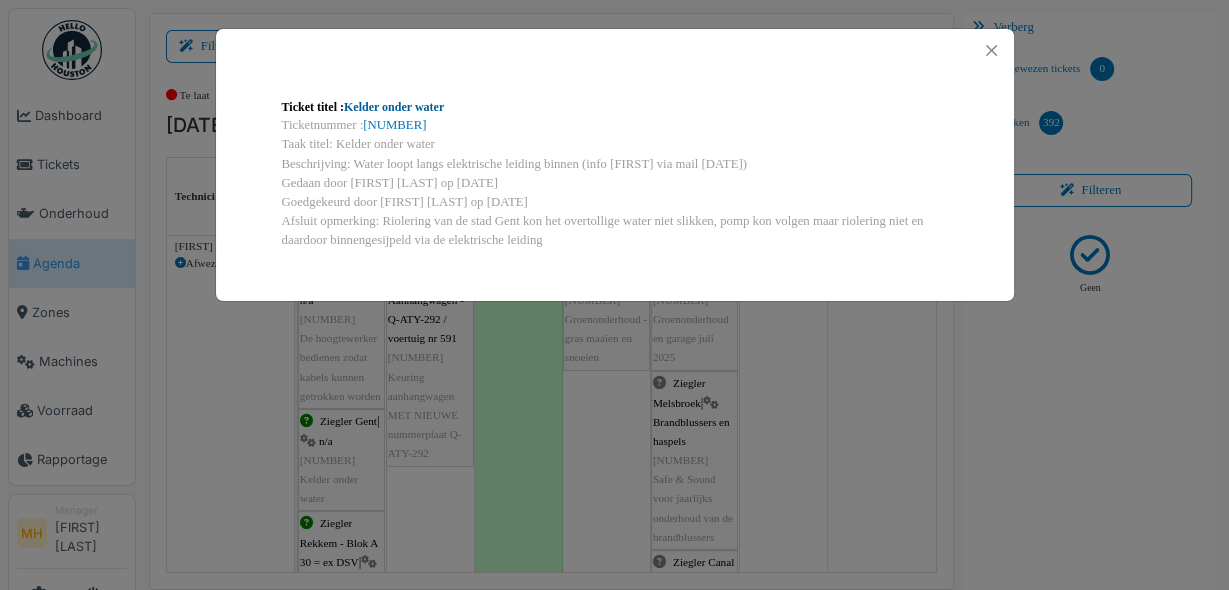 click on "Kelder onder water" at bounding box center [394, 107] 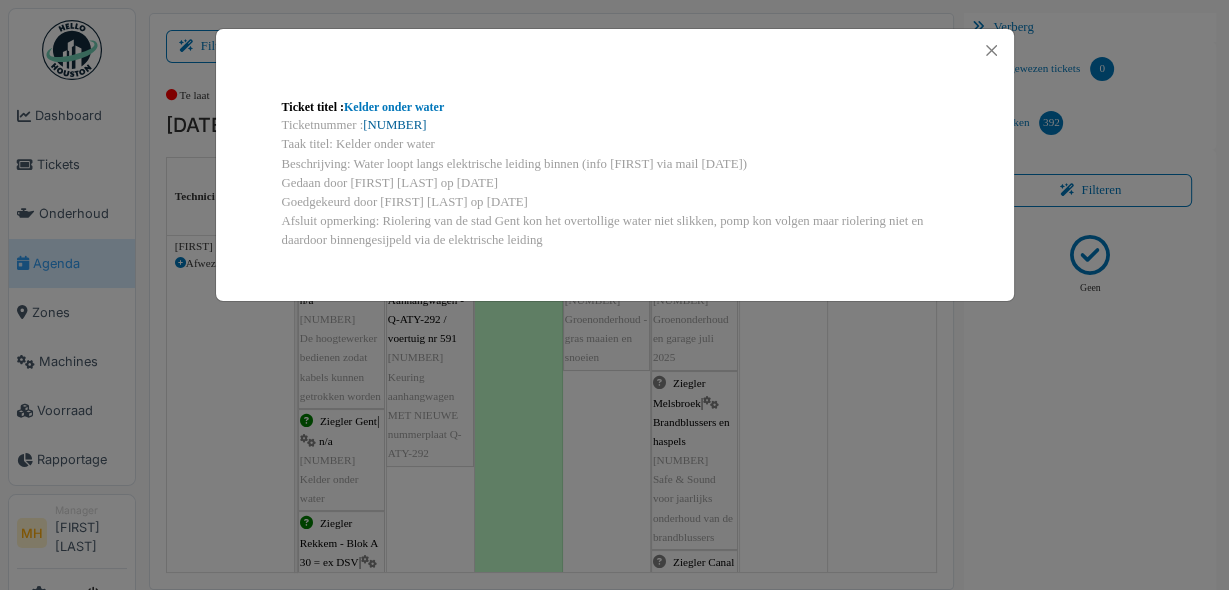 click on "[NUMBER]" at bounding box center (394, 125) 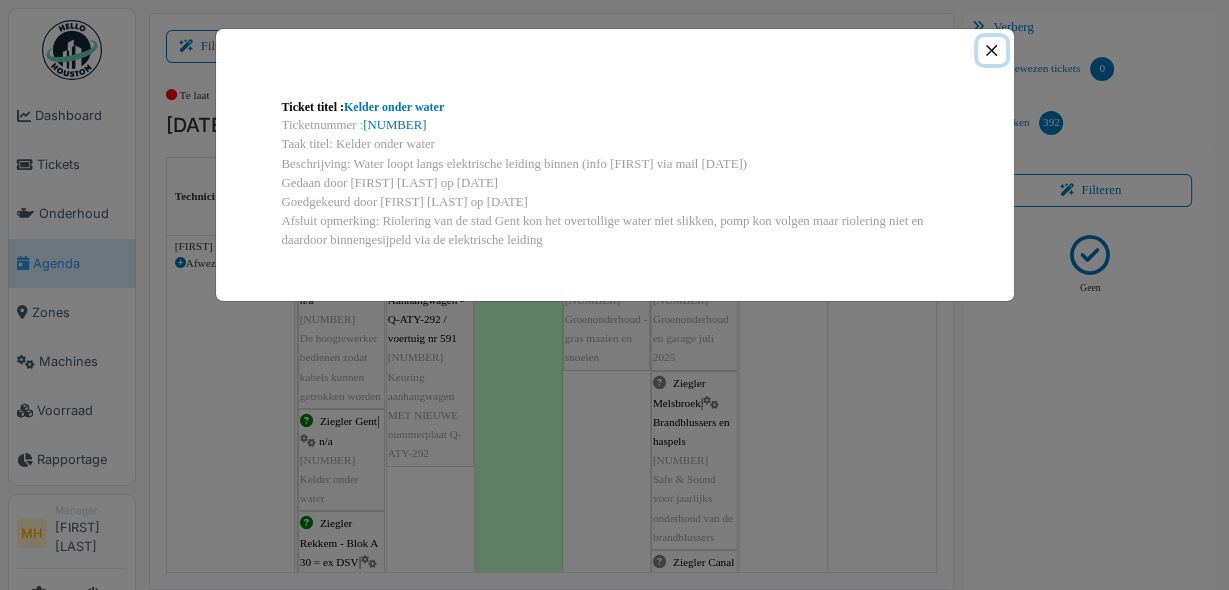click at bounding box center [991, 50] 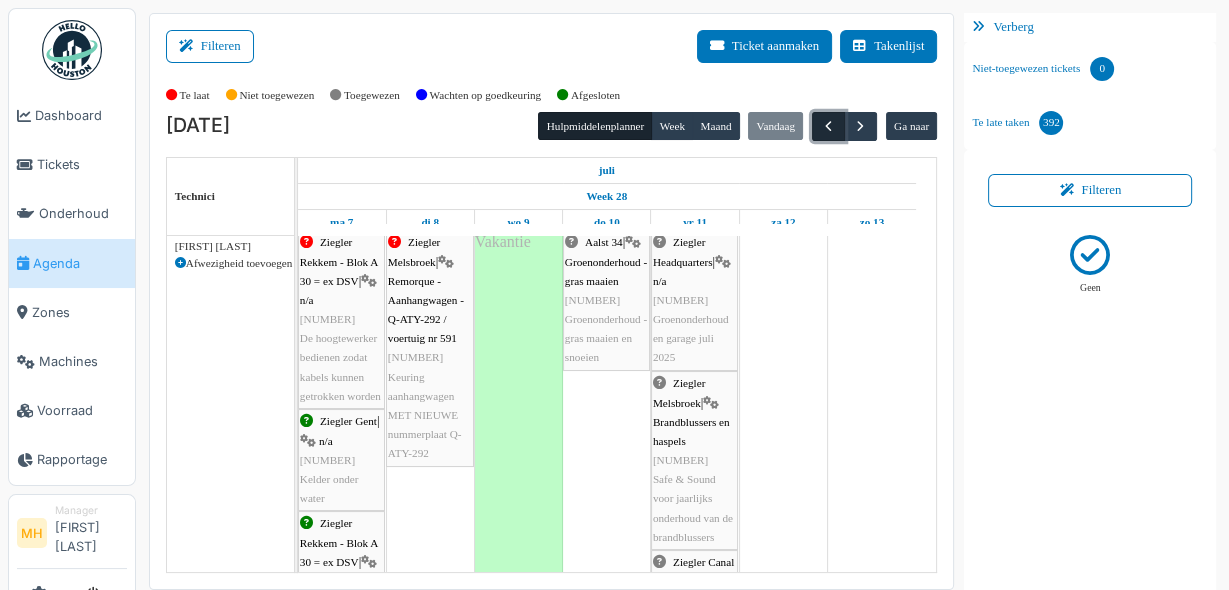 click at bounding box center [828, 126] 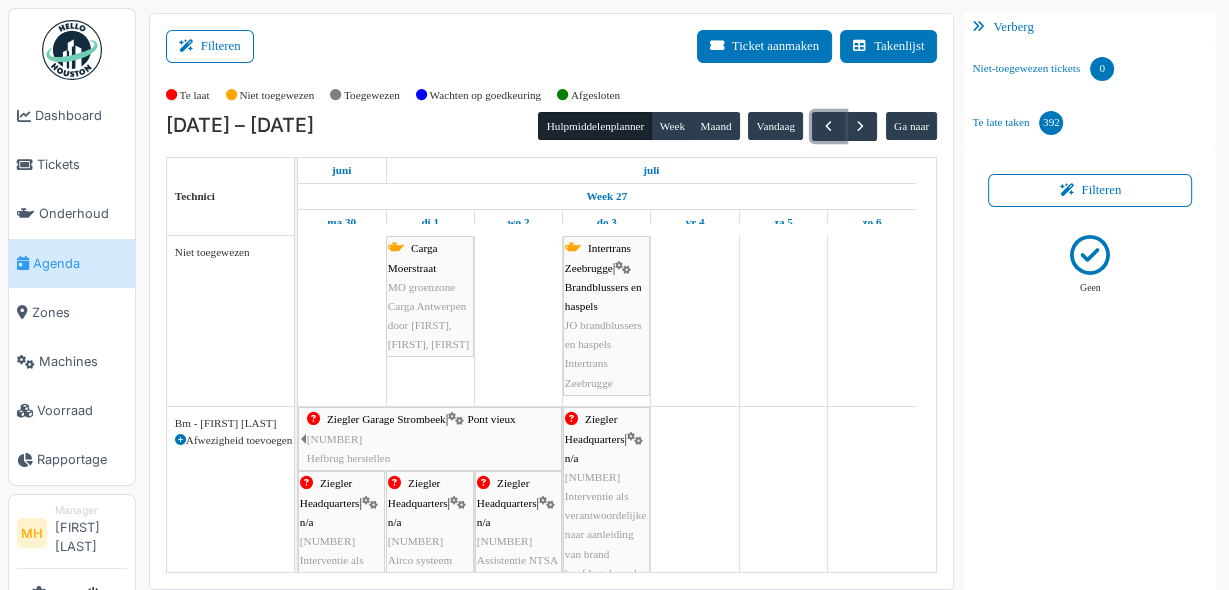 scroll, scrollTop: 229, scrollLeft: 0, axis: vertical 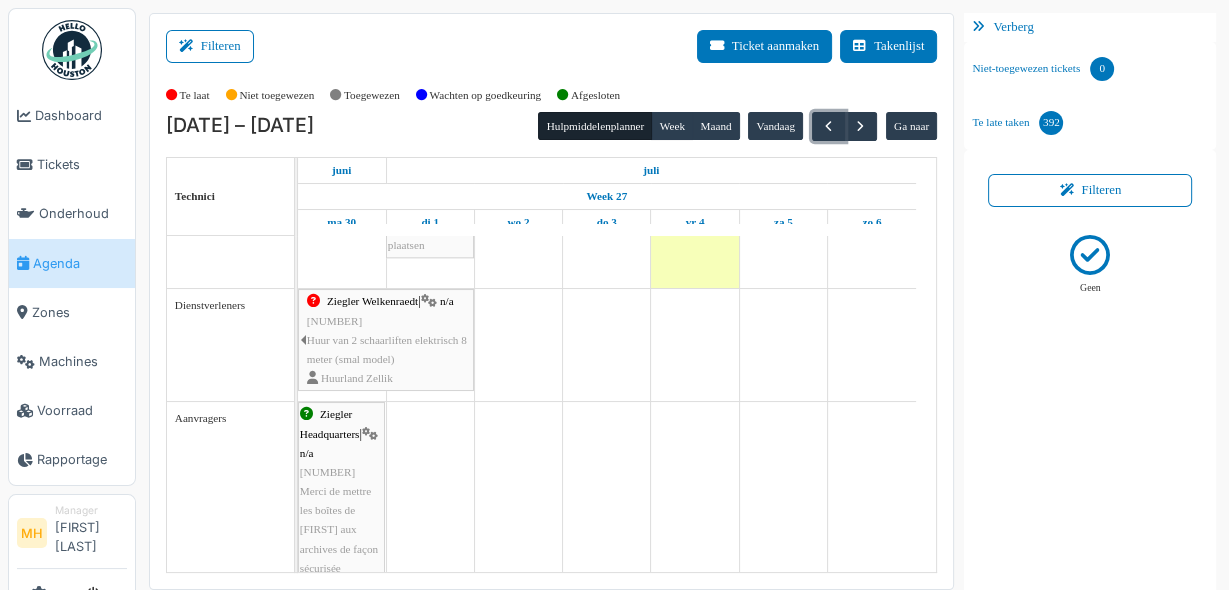 click on "Ziegler Welkenraedt
|     n/a
2025/06/62/00222
Huur van 2 schaarliften elektrisch 8 meter (smal model)
Huurland Zellik" at bounding box center [389, 340] 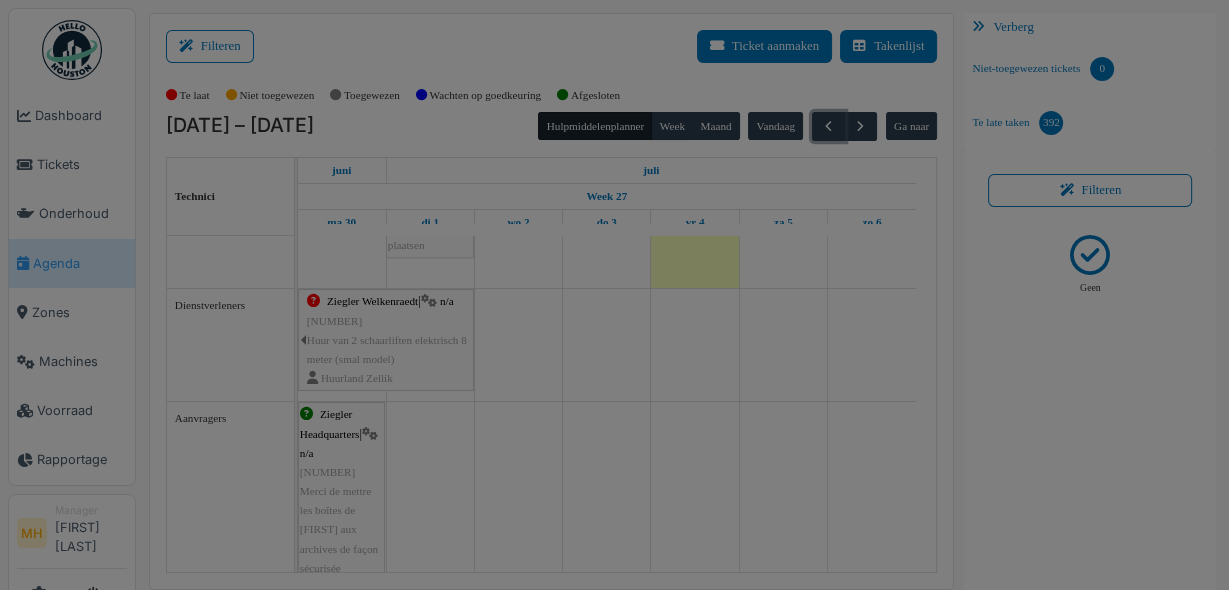 click on "Dashboard
Tickets
Onderhoud
Agenda
Zones
Machines
Voorraad
Rapportage
MH
Manager
Monique Hermans" at bounding box center (614, 295) 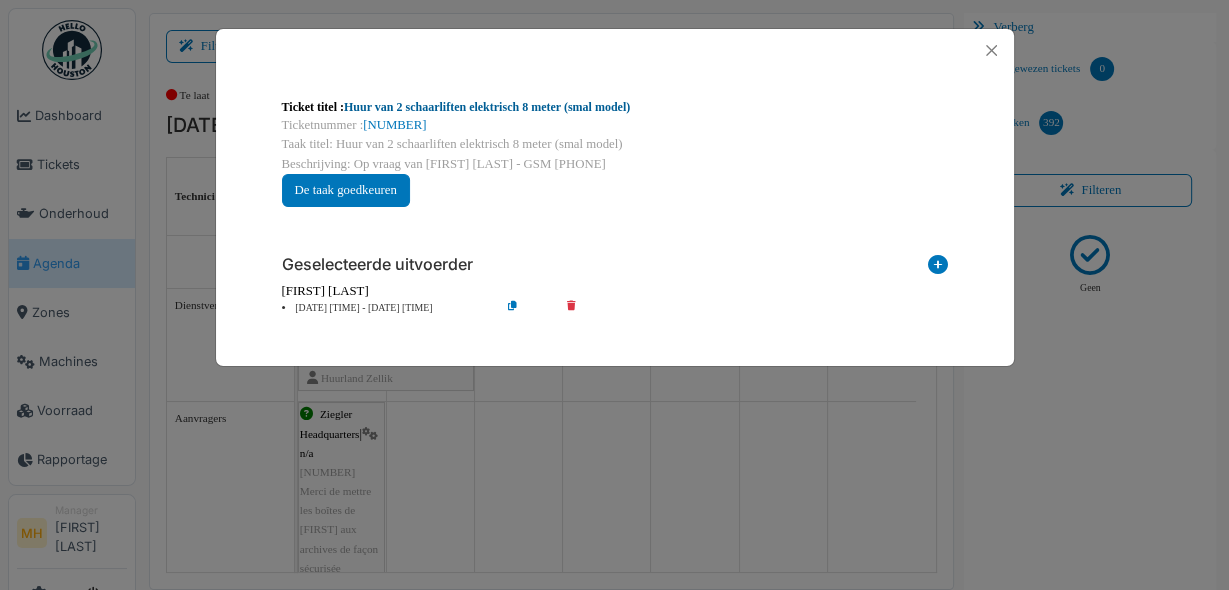 click on "Huur van 2 schaarliften elektrisch 8 meter (smal model)" at bounding box center [487, 107] 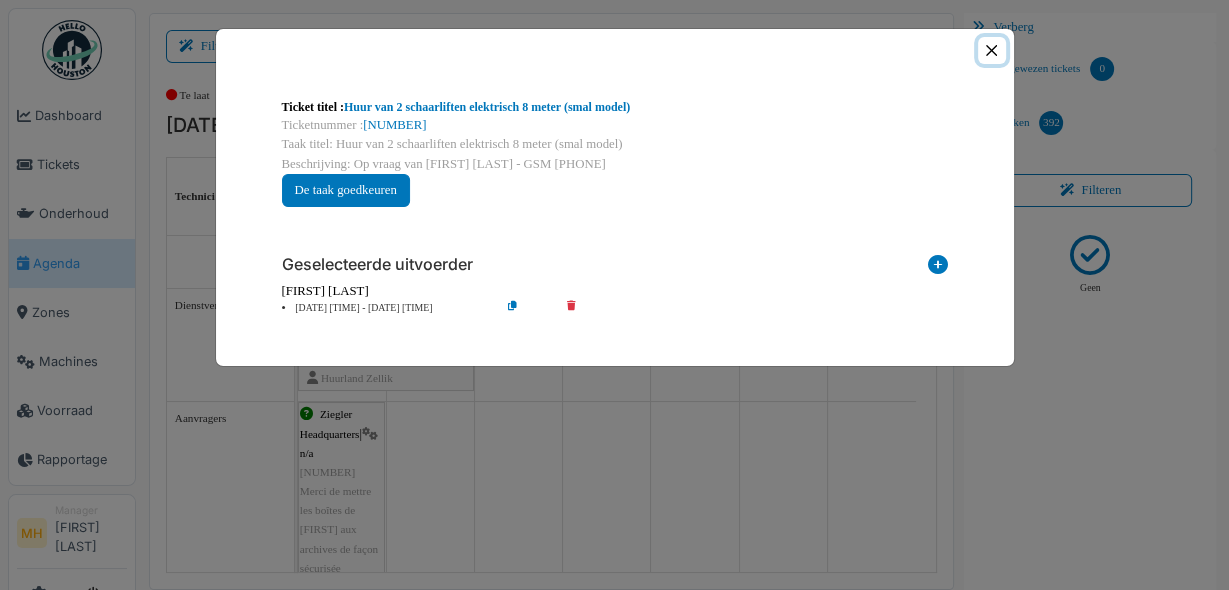 click at bounding box center [991, 50] 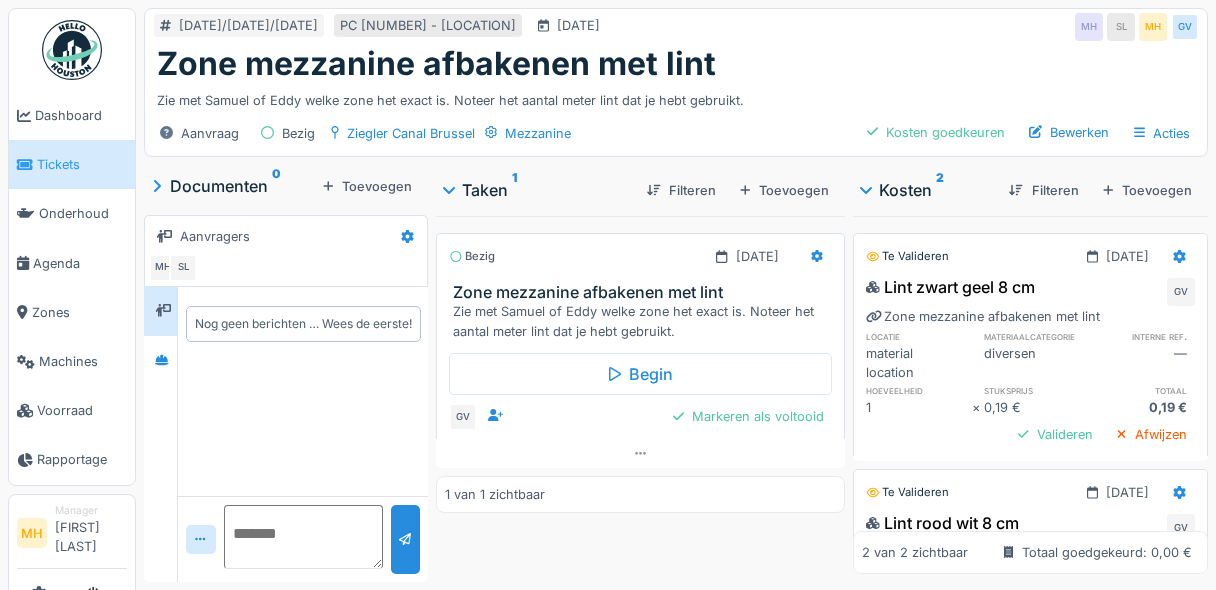scroll, scrollTop: 0, scrollLeft: 0, axis: both 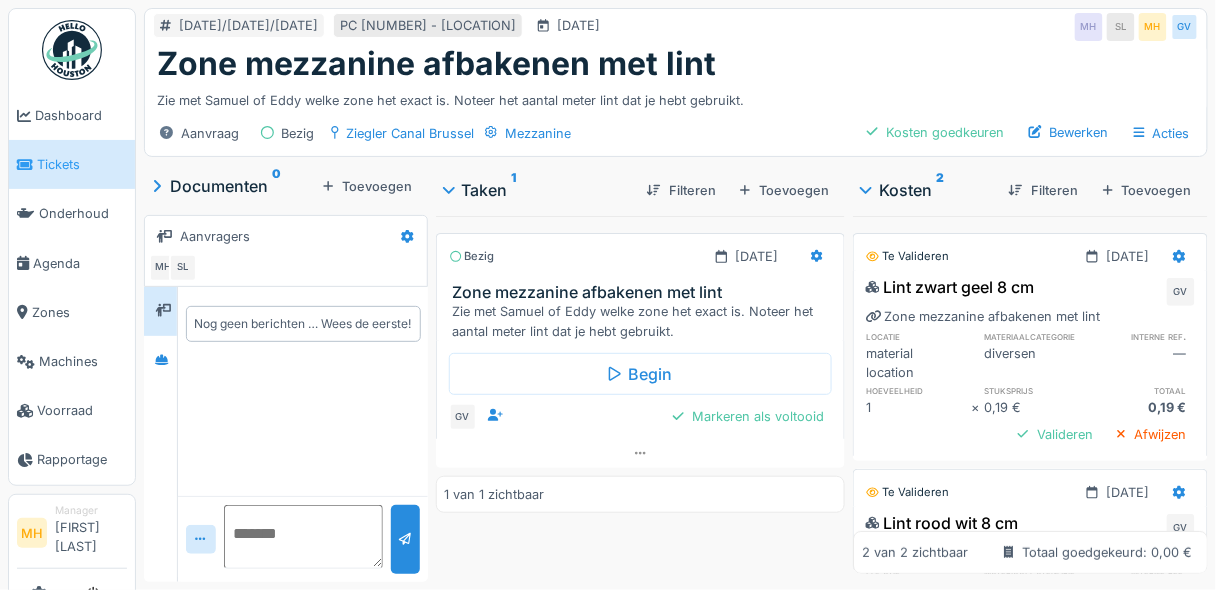 click at bounding box center [303, 537] 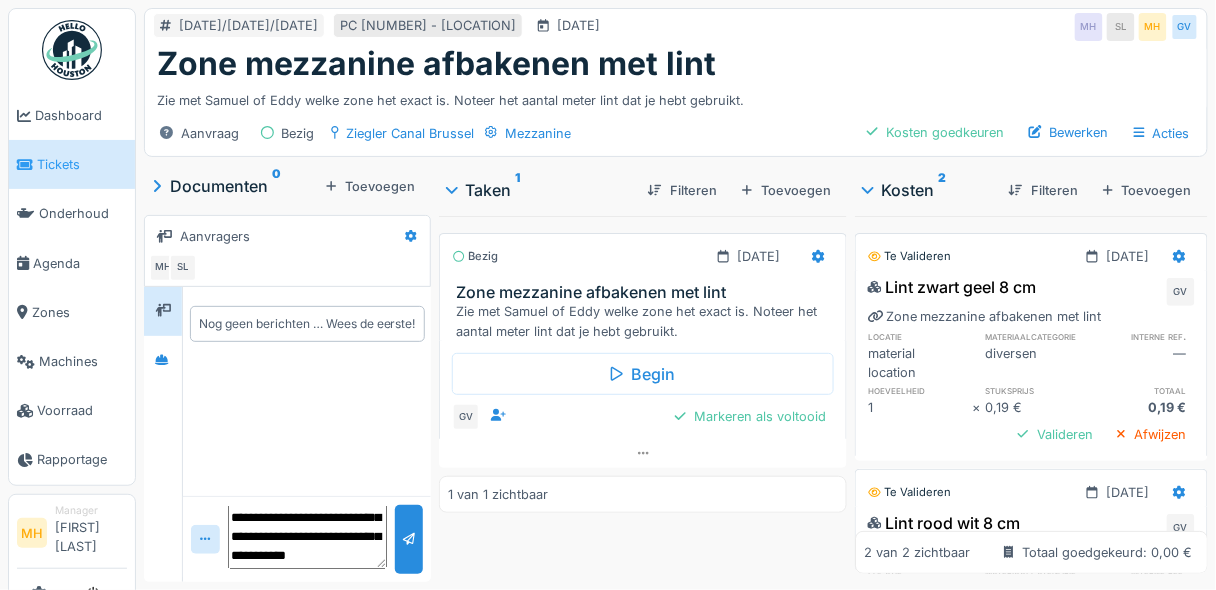 scroll, scrollTop: 166, scrollLeft: 0, axis: vertical 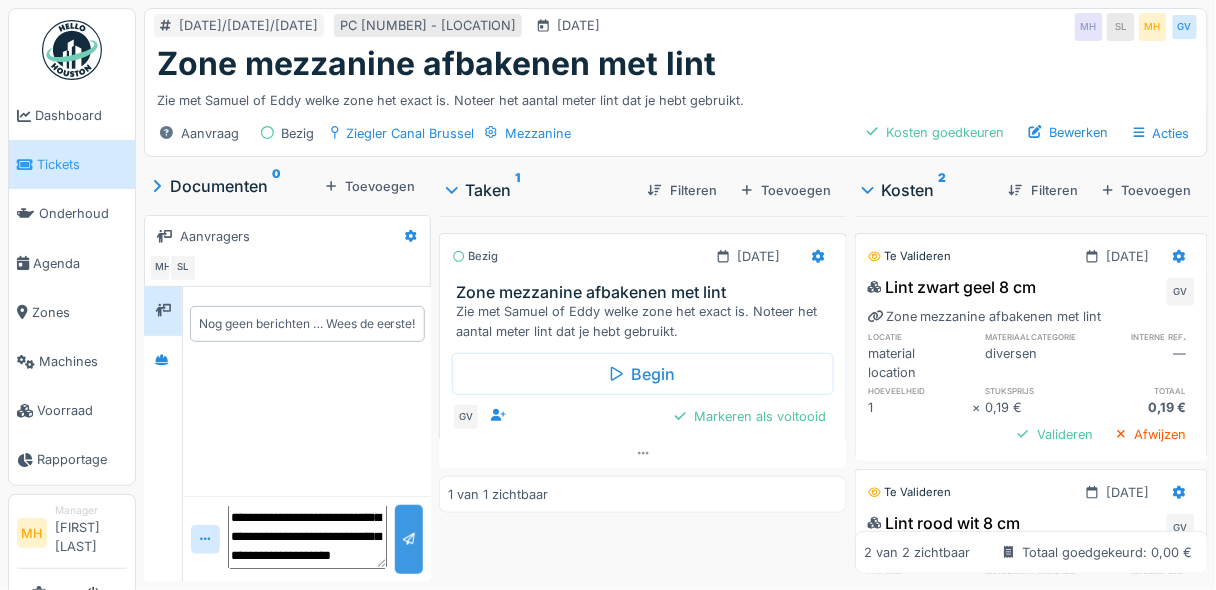type on "**********" 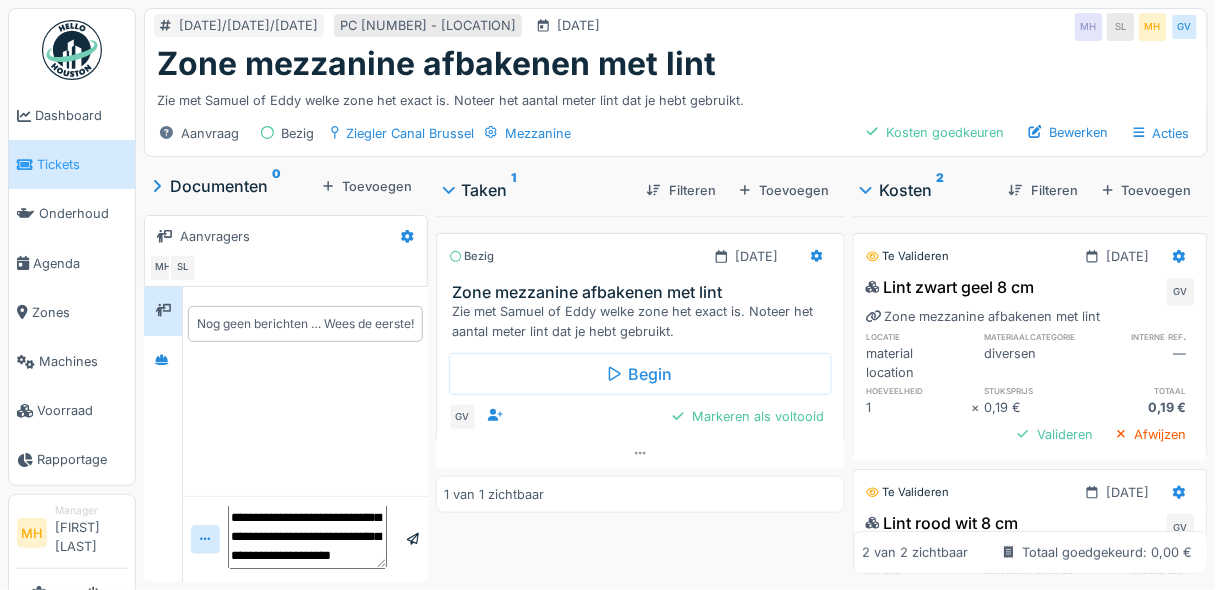 scroll, scrollTop: 0, scrollLeft: 0, axis: both 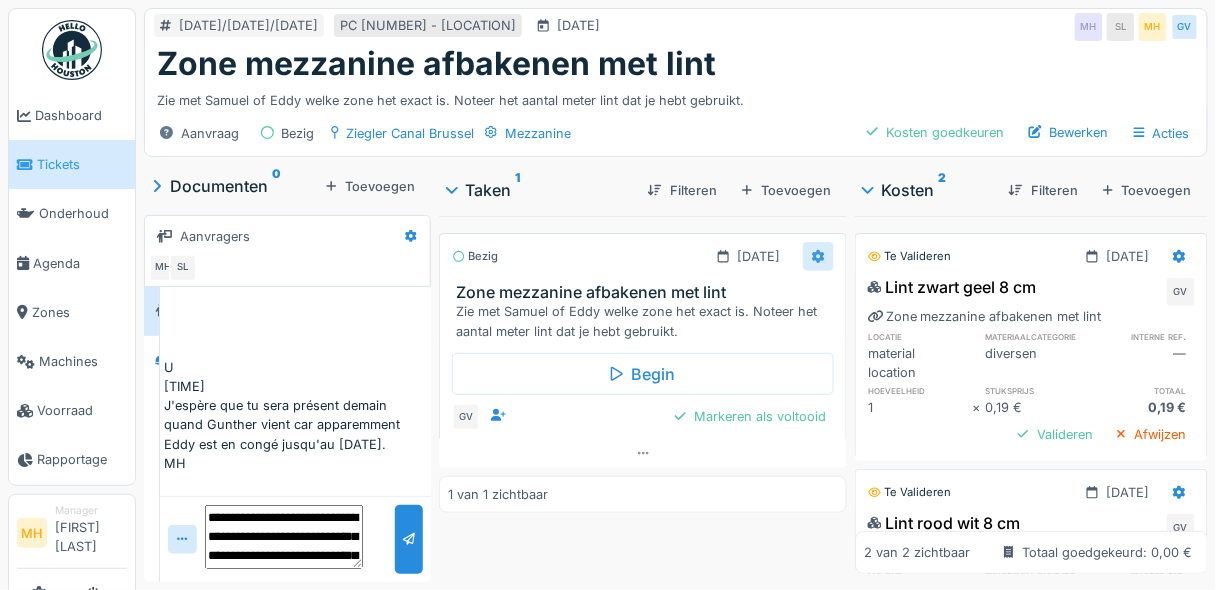 click 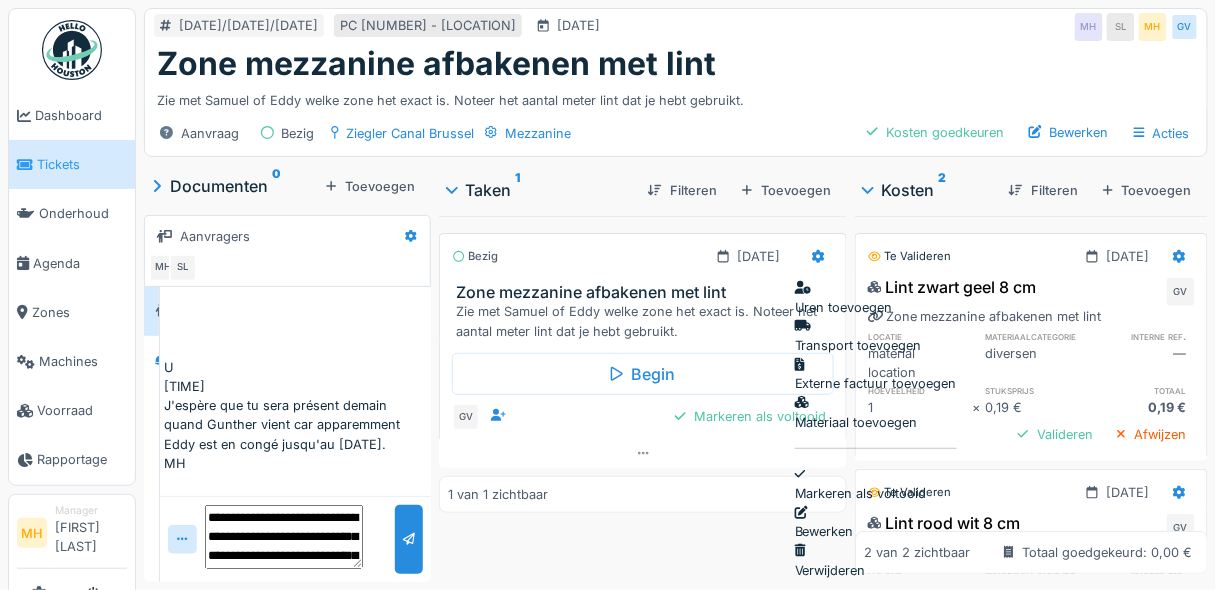 click on "Tickets" at bounding box center (82, 164) 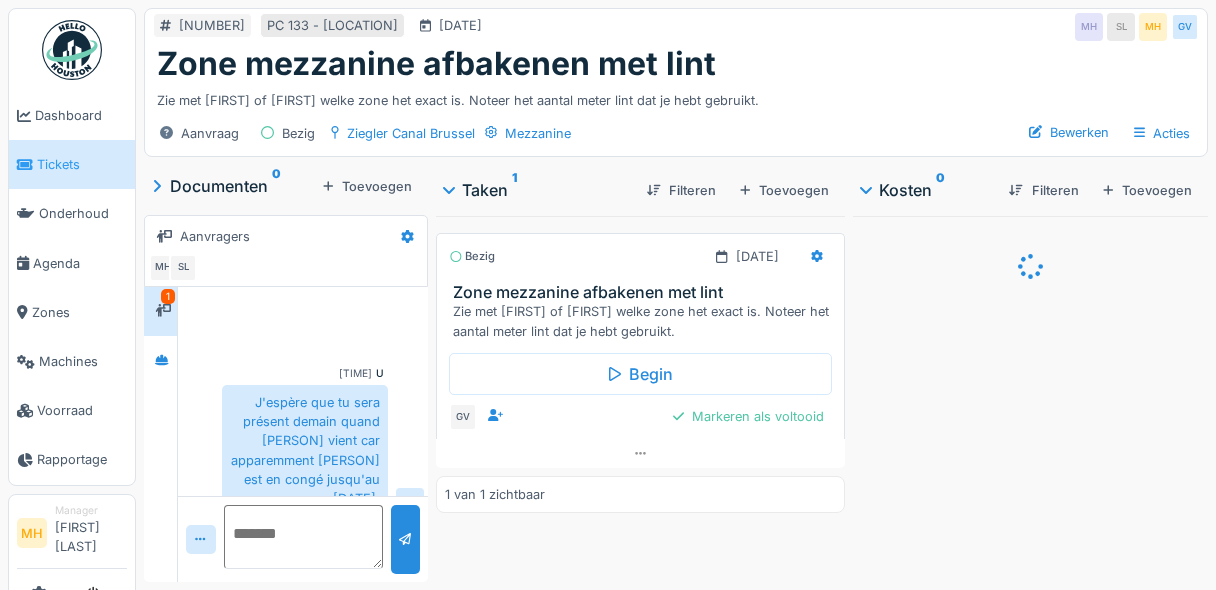 scroll, scrollTop: 0, scrollLeft: 0, axis: both 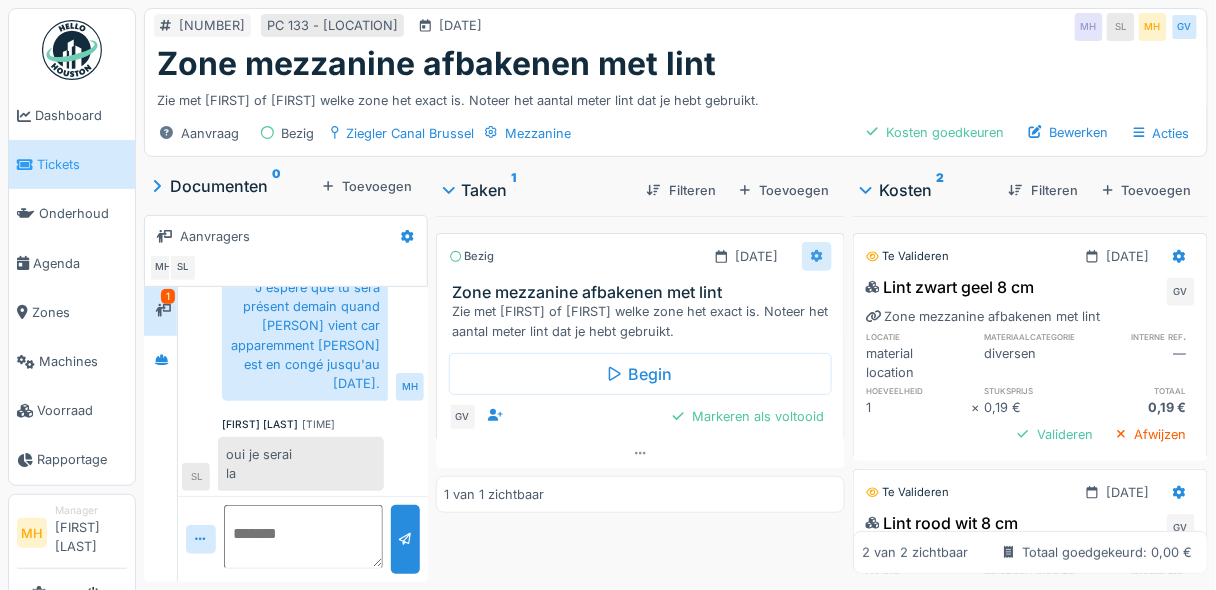 click 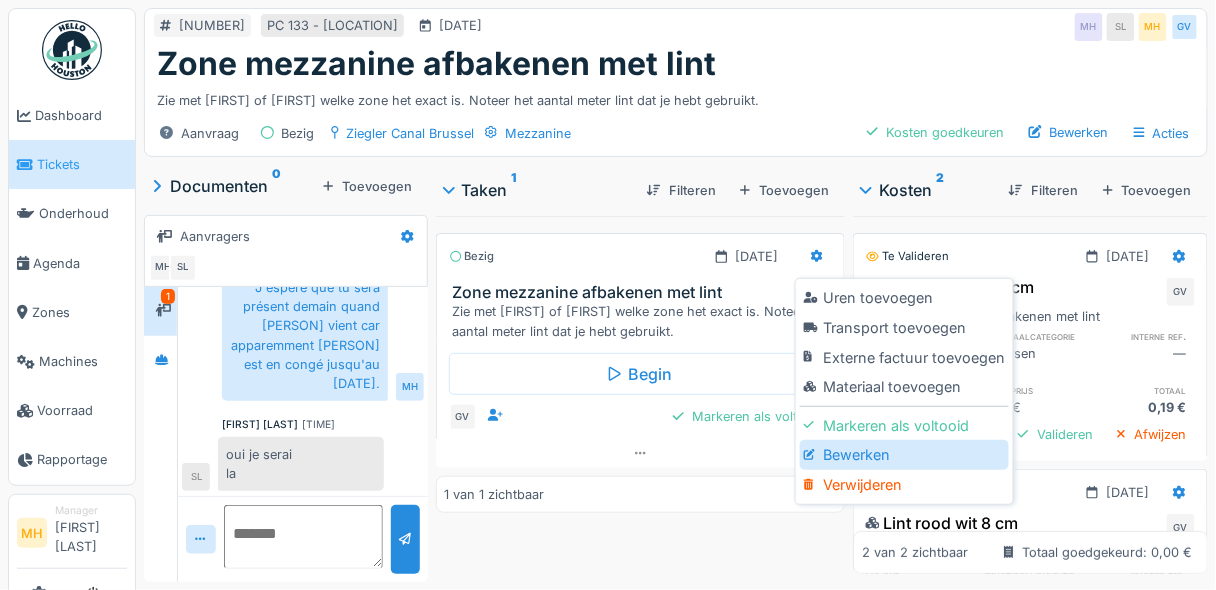 click on "Bewerken" at bounding box center [904, 455] 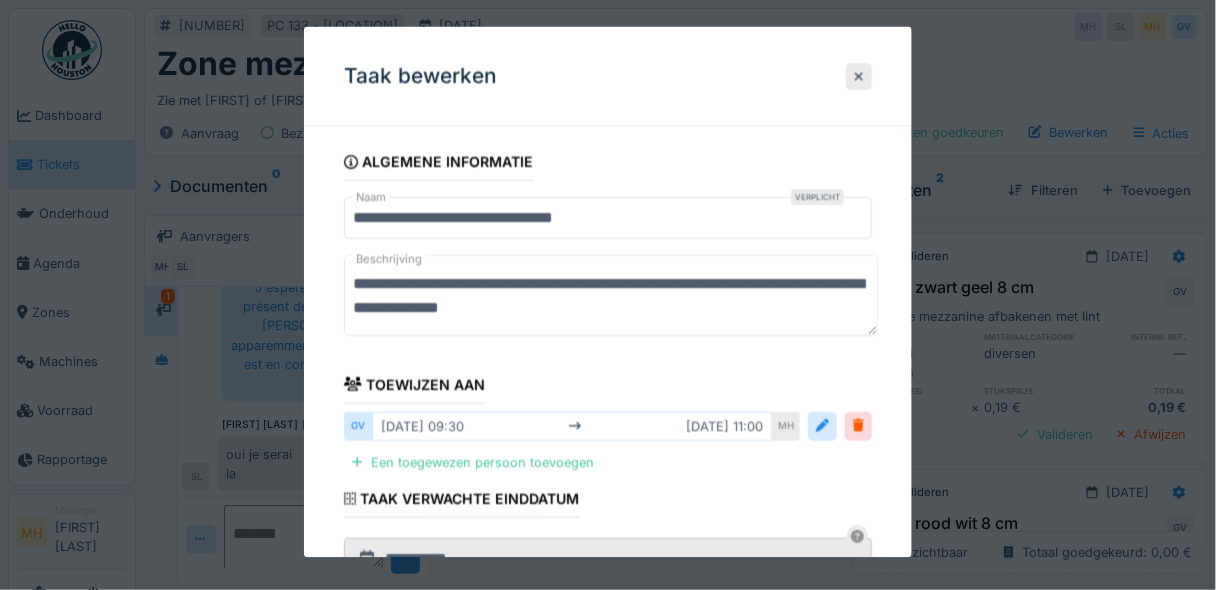 drag, startPoint x: 475, startPoint y: 281, endPoint x: 530, endPoint y: 283, distance: 55.03635 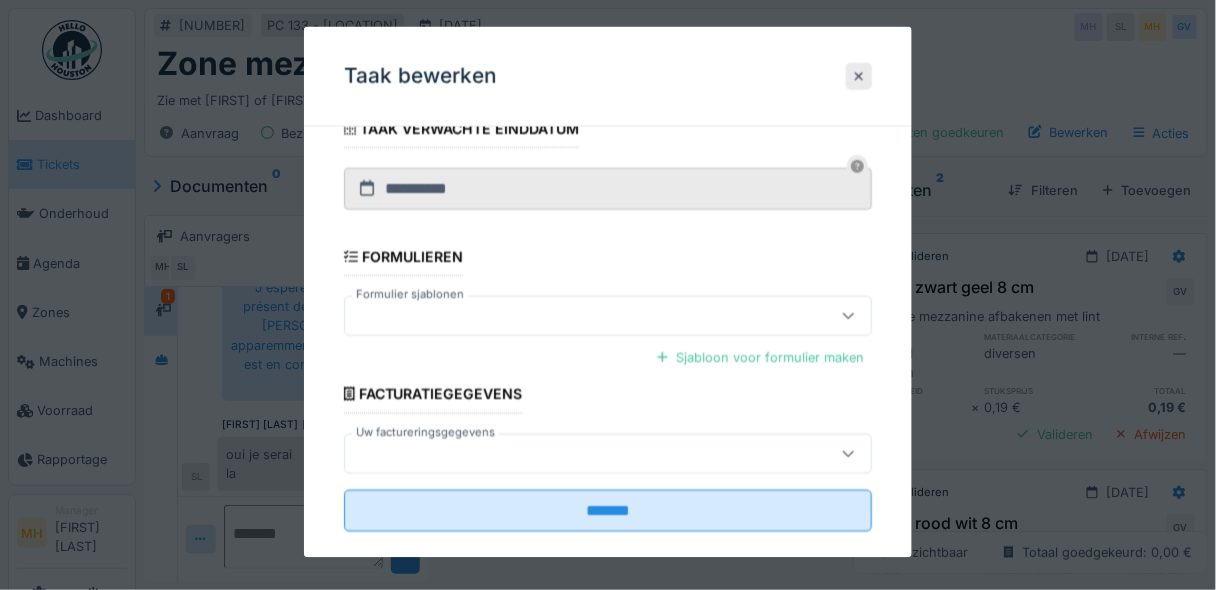 scroll, scrollTop: 394, scrollLeft: 0, axis: vertical 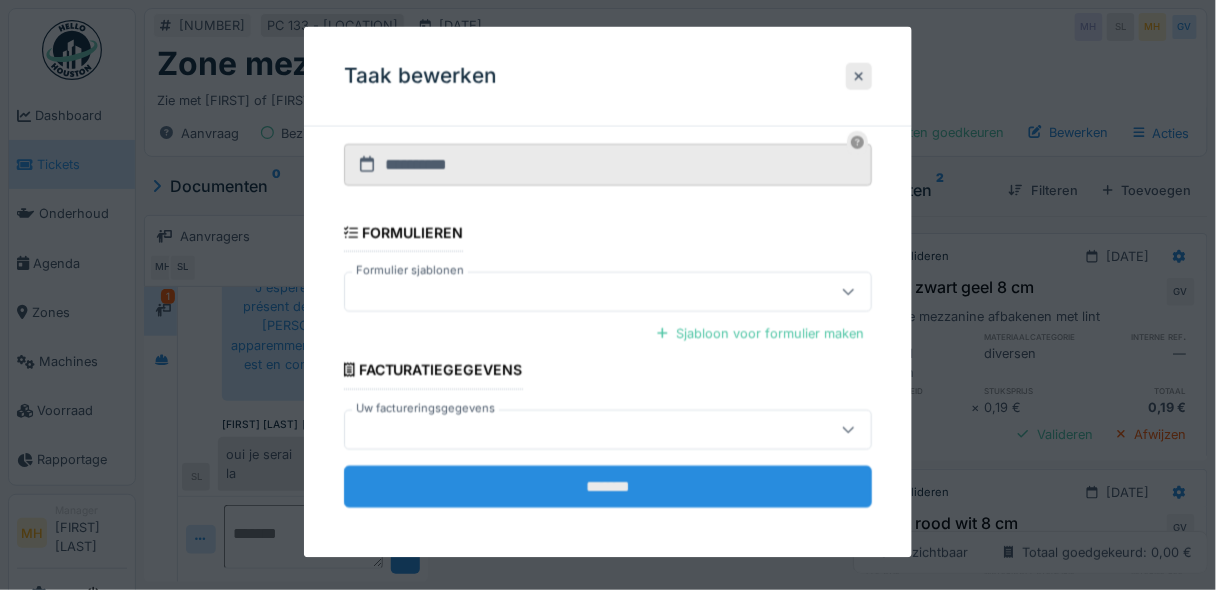 type on "**********" 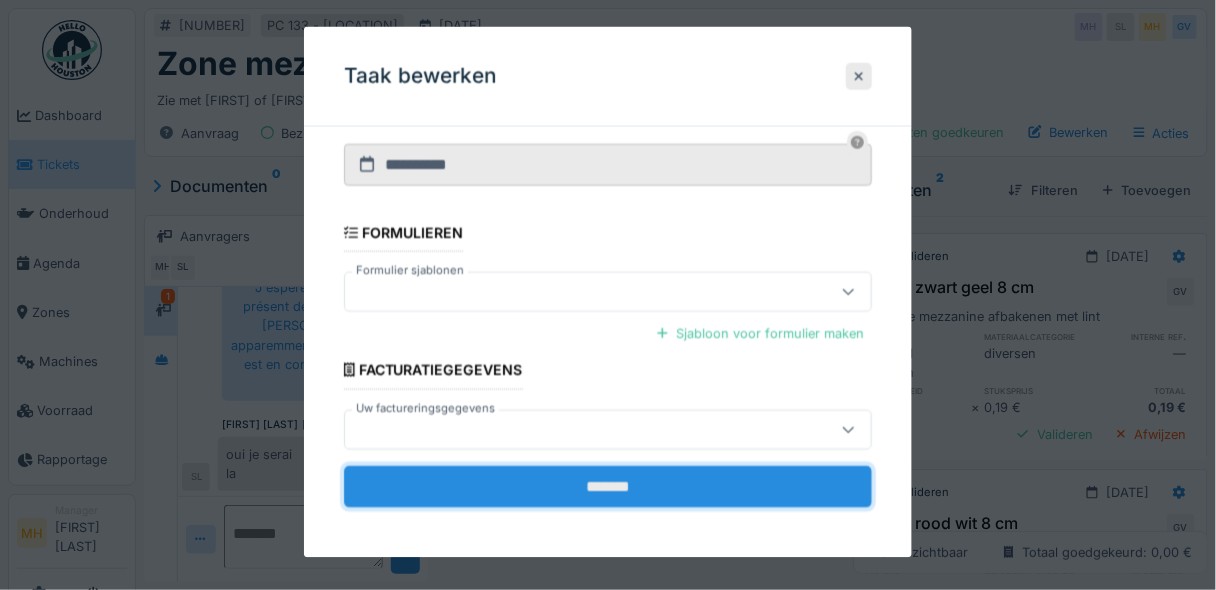 click on "*******" at bounding box center (608, 486) 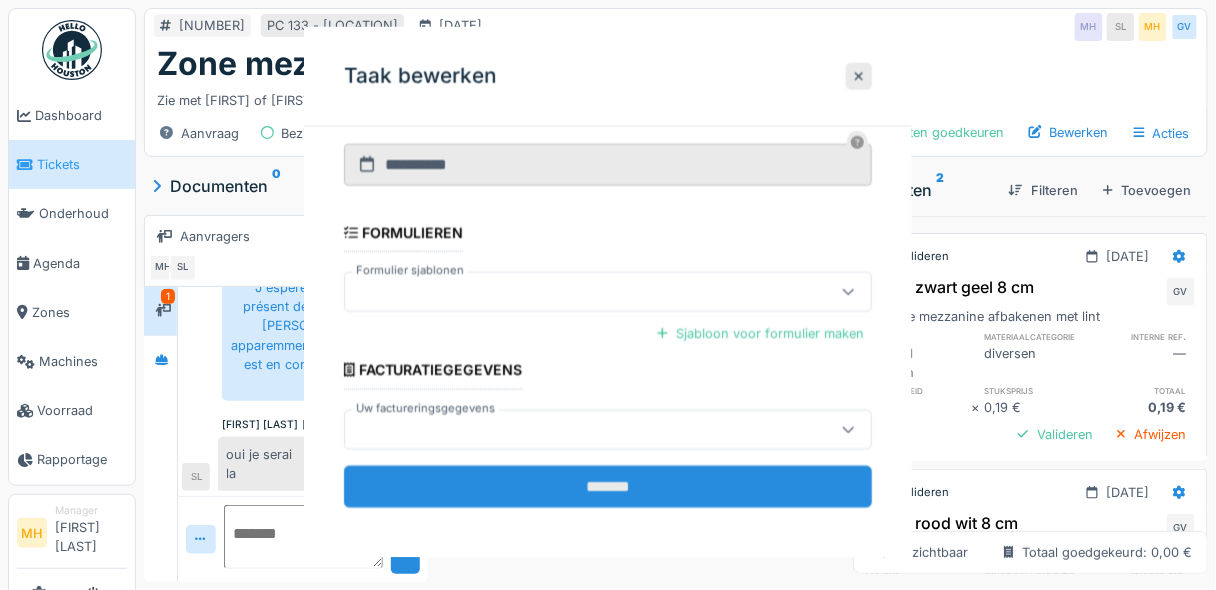scroll, scrollTop: 0, scrollLeft: 0, axis: both 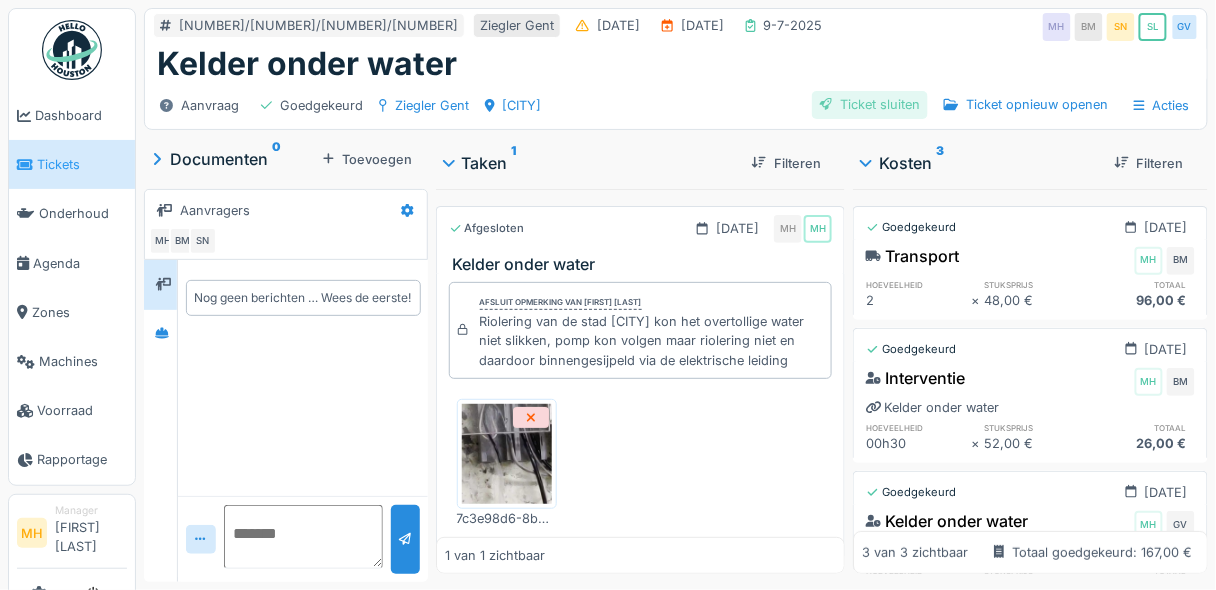 click on "Ticket sluiten" at bounding box center (870, 104) 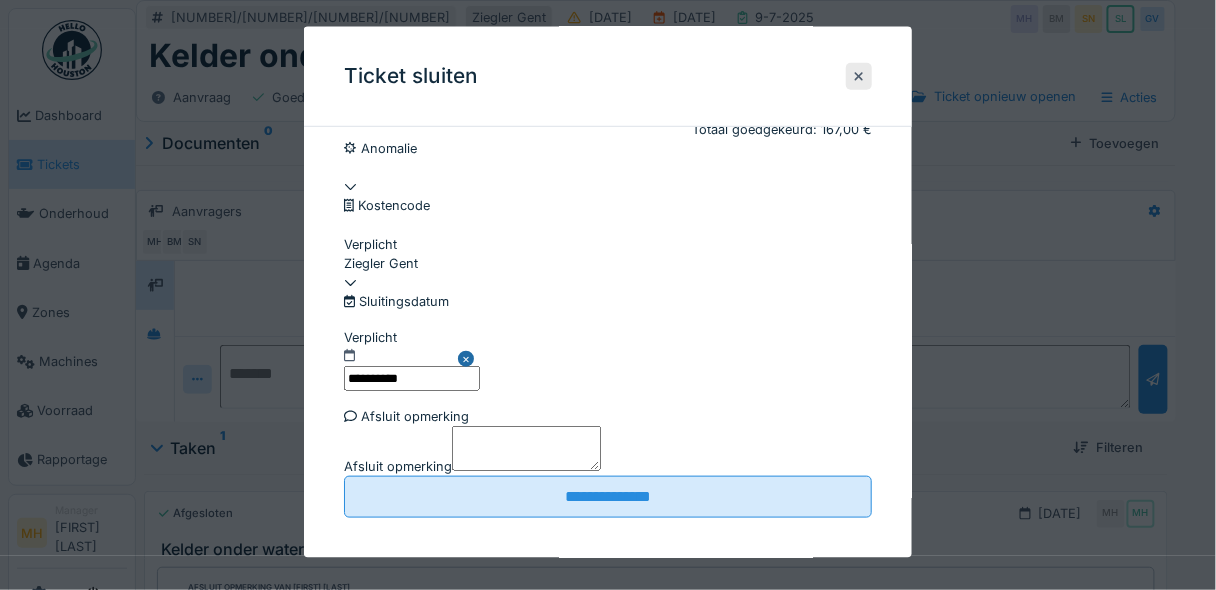 scroll, scrollTop: 462, scrollLeft: 0, axis: vertical 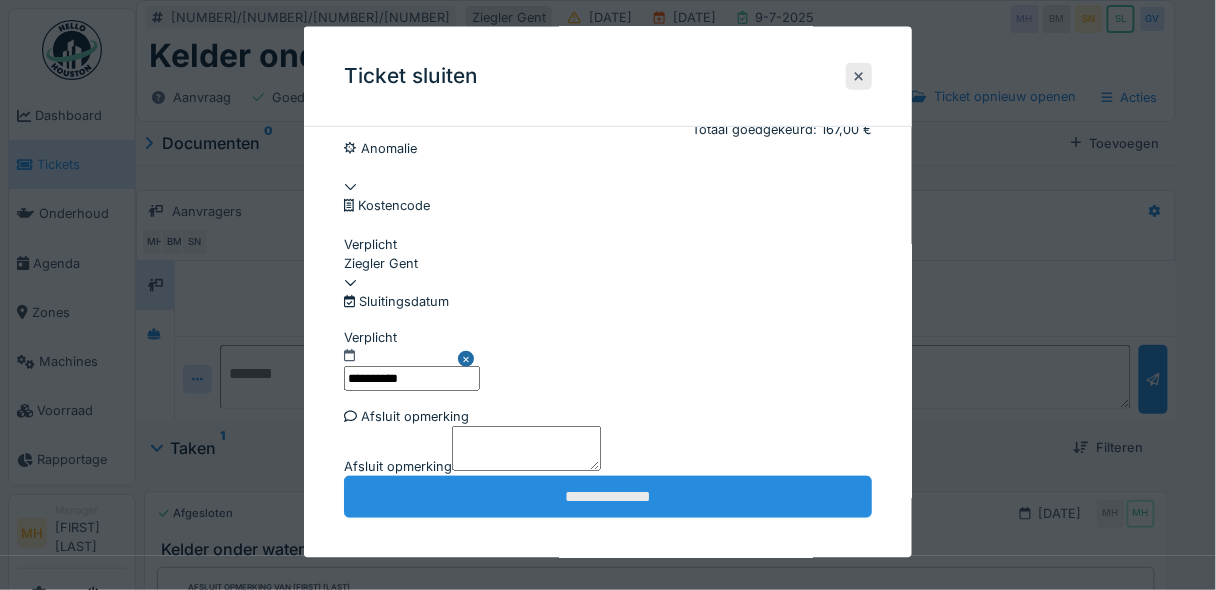 click on "**********" at bounding box center (608, 496) 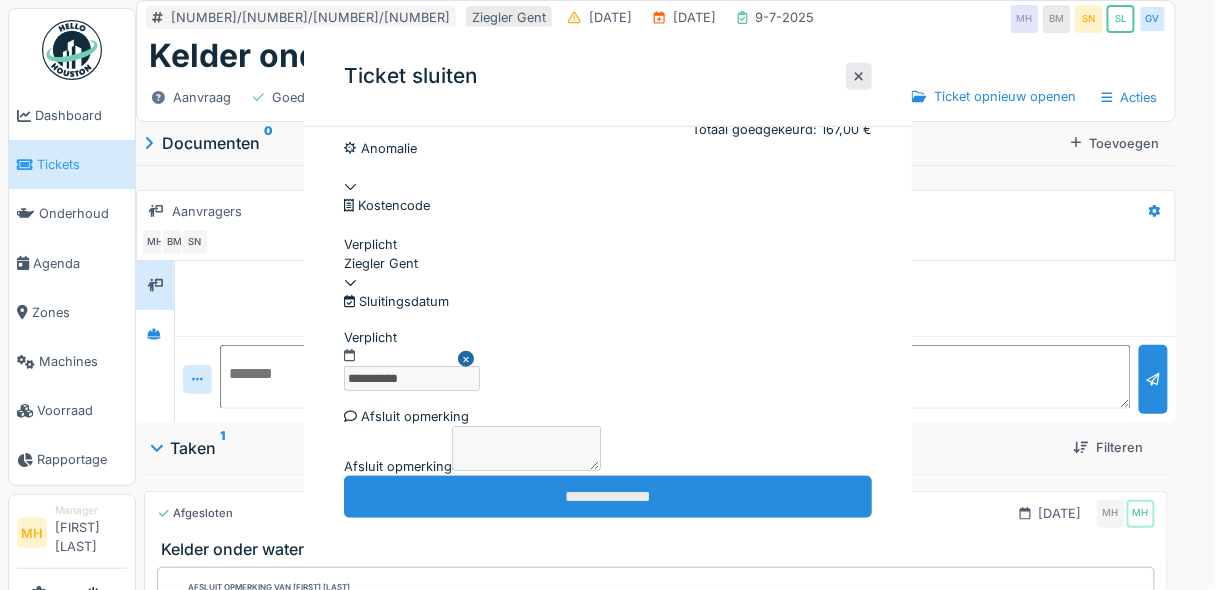 scroll, scrollTop: 0, scrollLeft: 0, axis: both 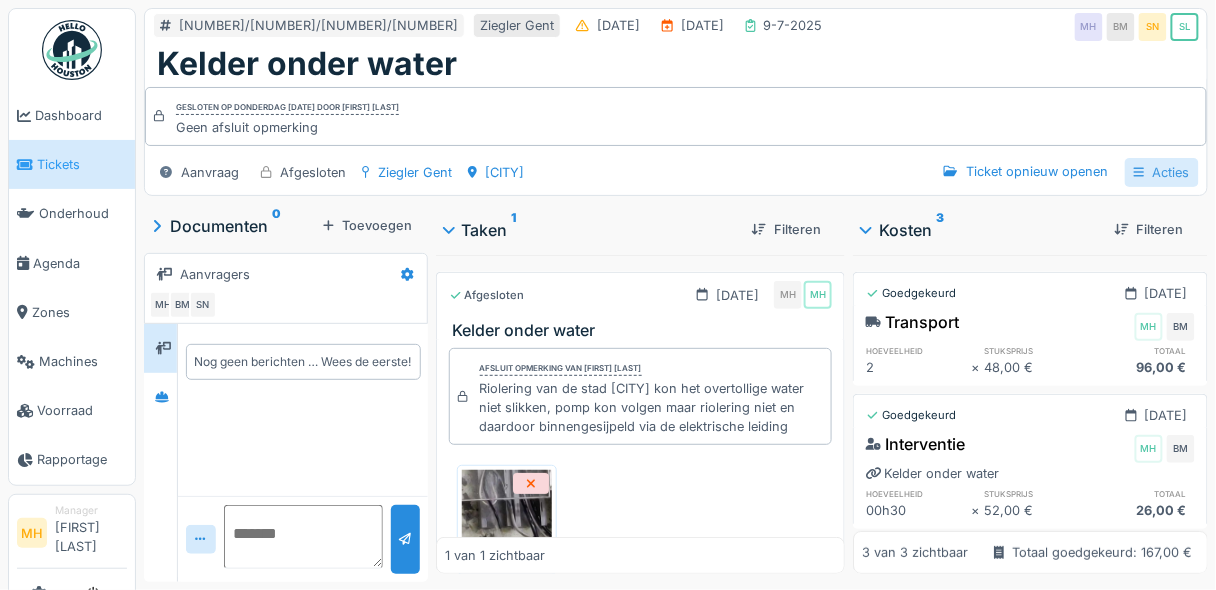 click on "Acties" at bounding box center [1162, 172] 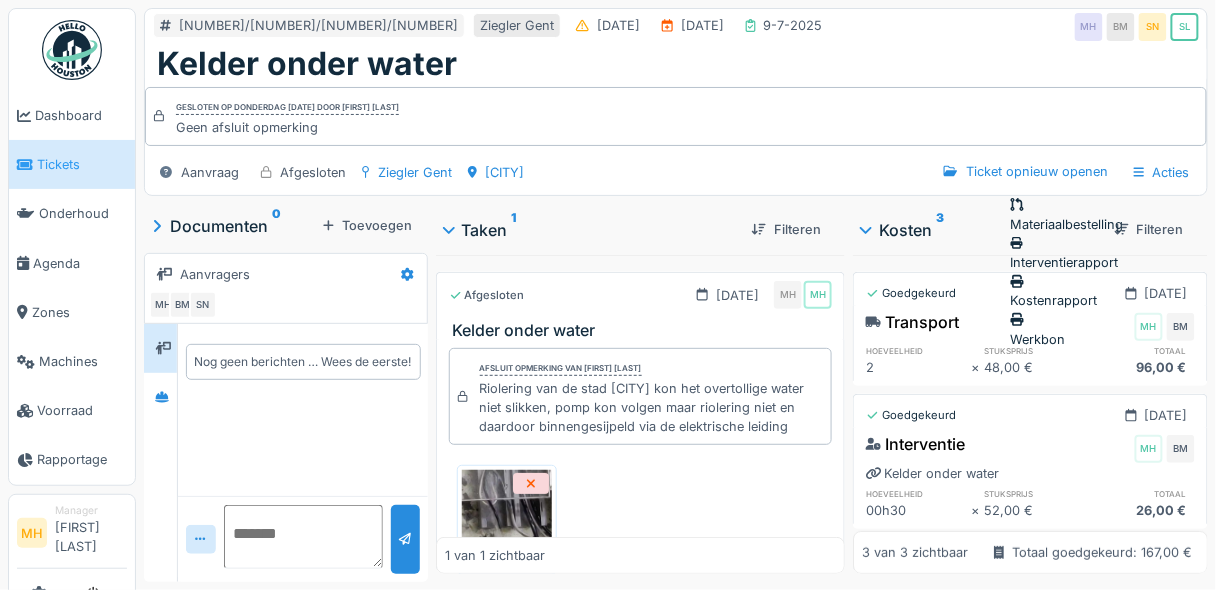 click on "Kostenrapport" at bounding box center (1067, 291) 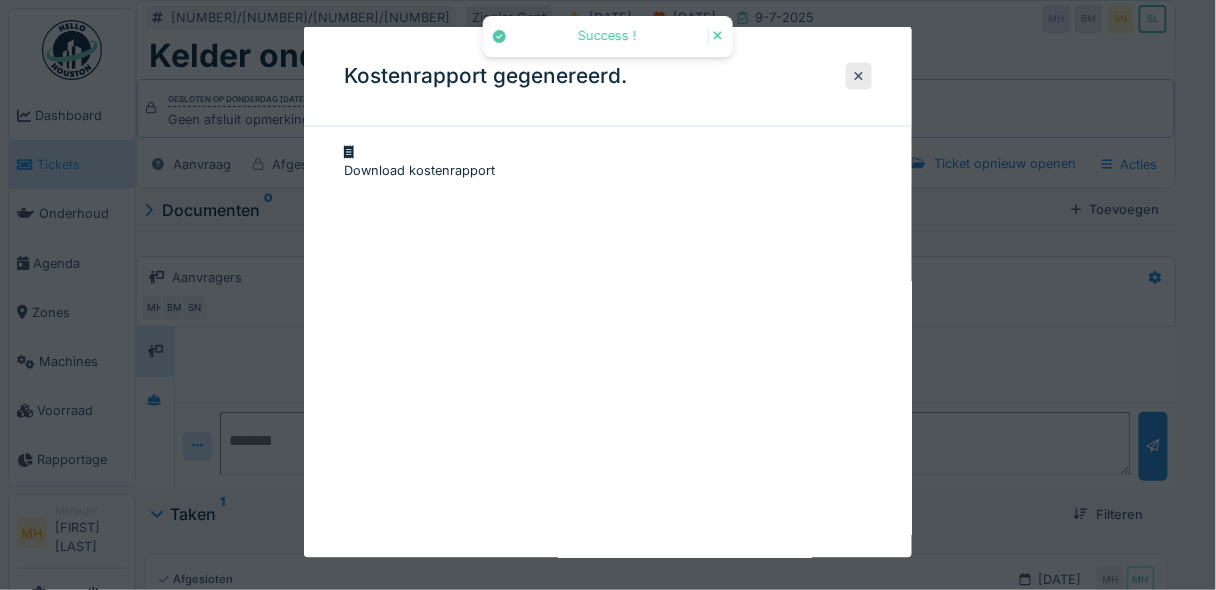 click on "Download kostenrapport" at bounding box center [608, 162] 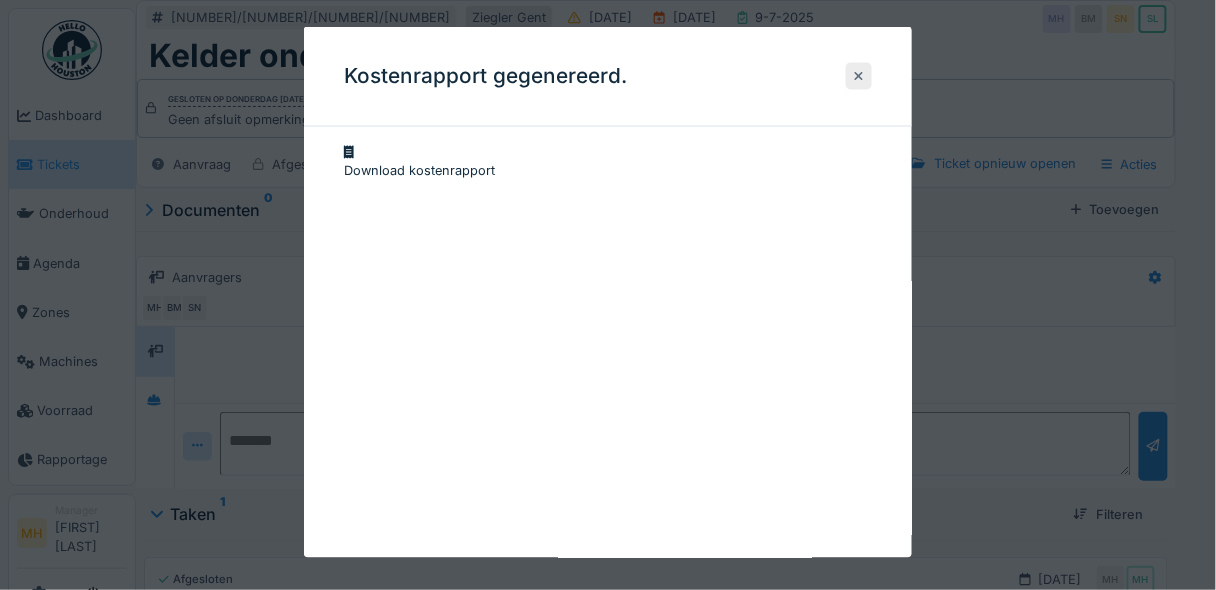 click at bounding box center (859, 75) 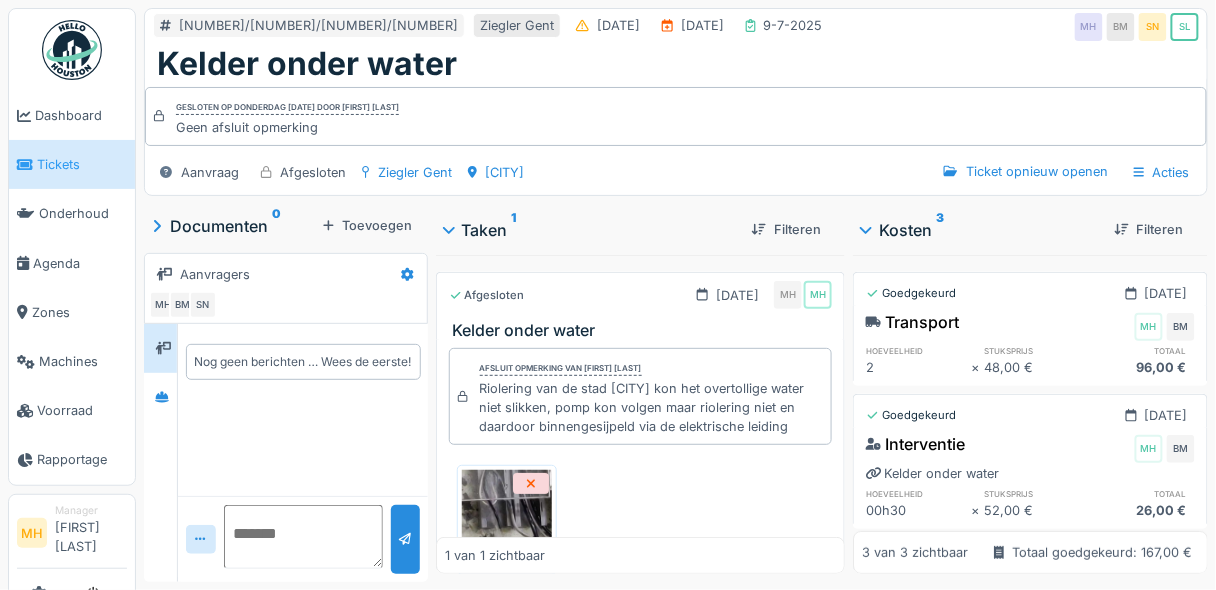 click on "Tickets" at bounding box center (72, 164) 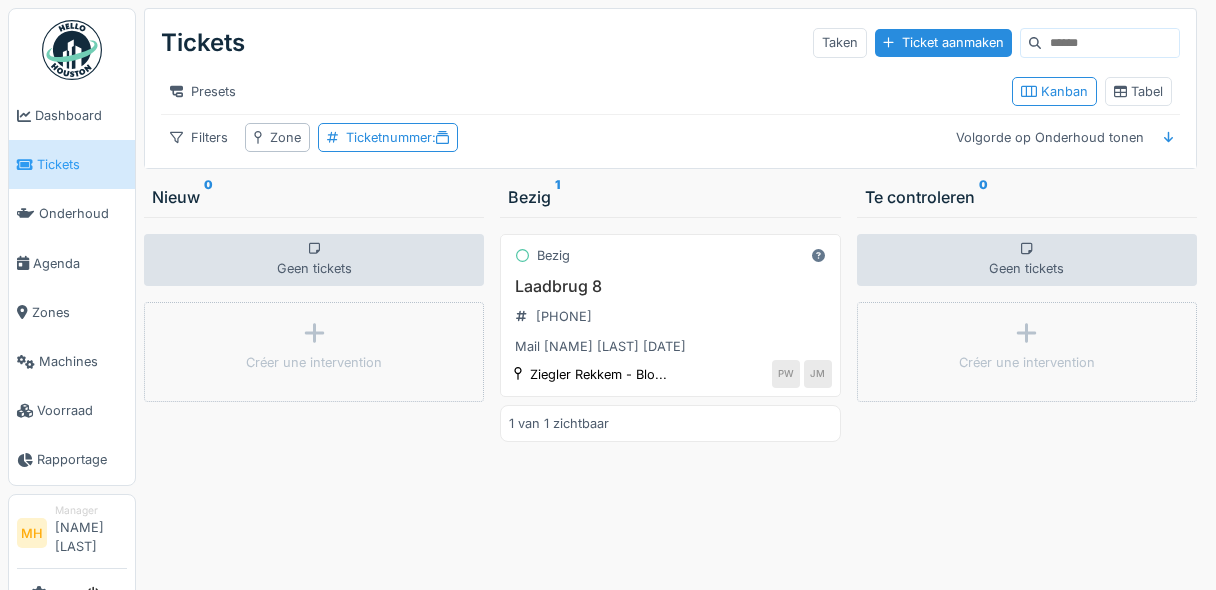 scroll, scrollTop: 0, scrollLeft: 0, axis: both 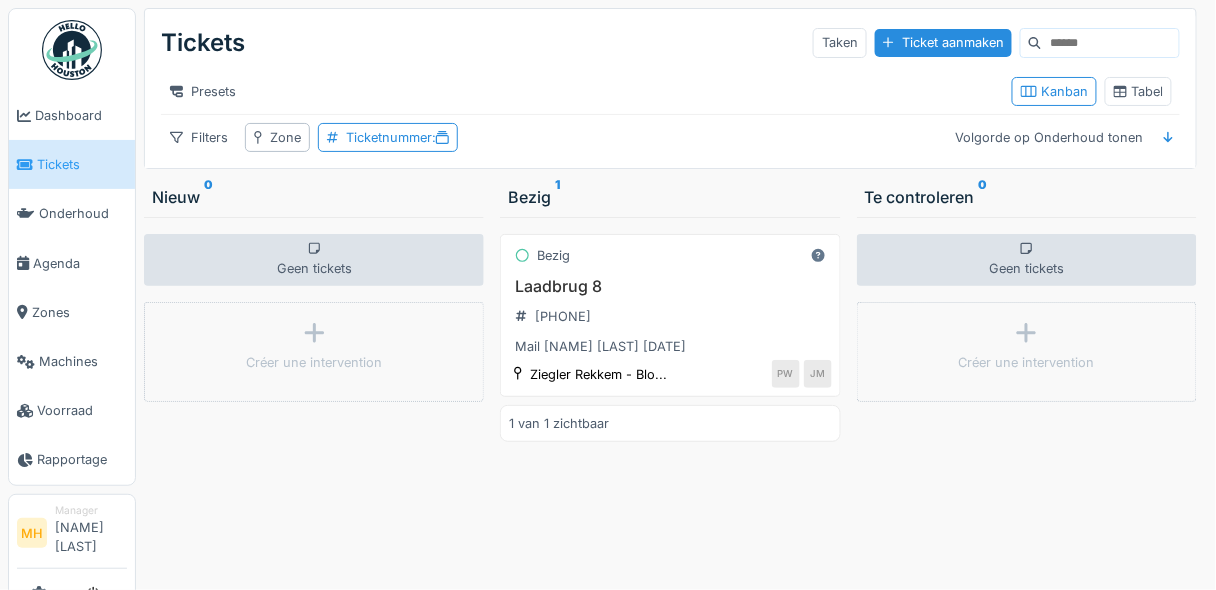 click at bounding box center (1110, 43) 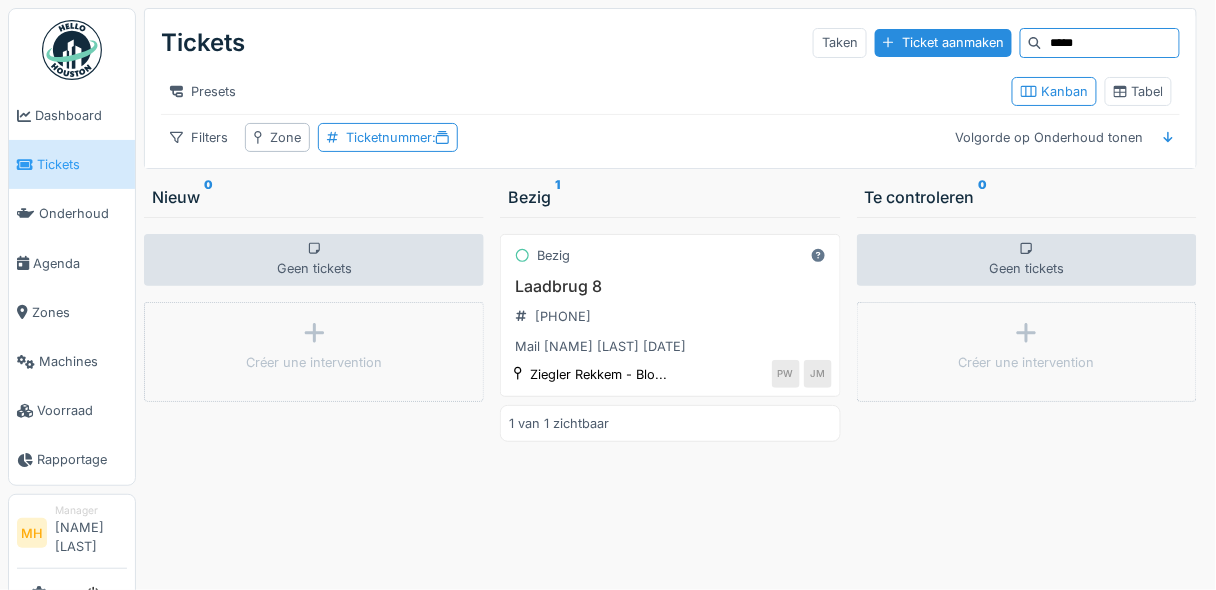 type on "*****" 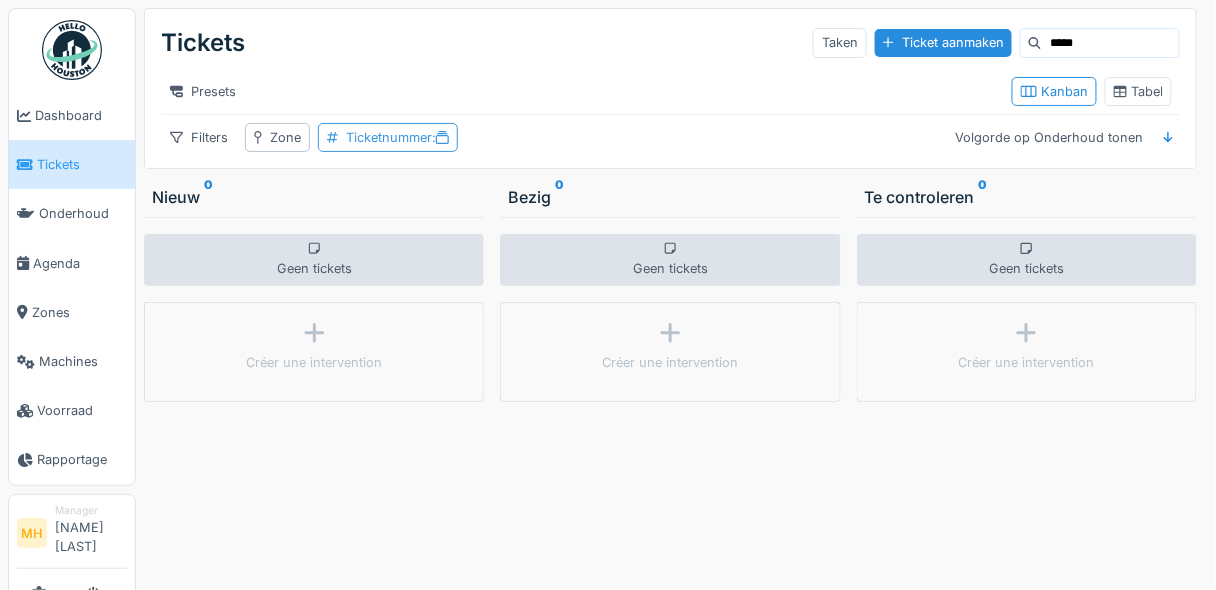 click on "Ticketnummer  :" at bounding box center [397, 137] 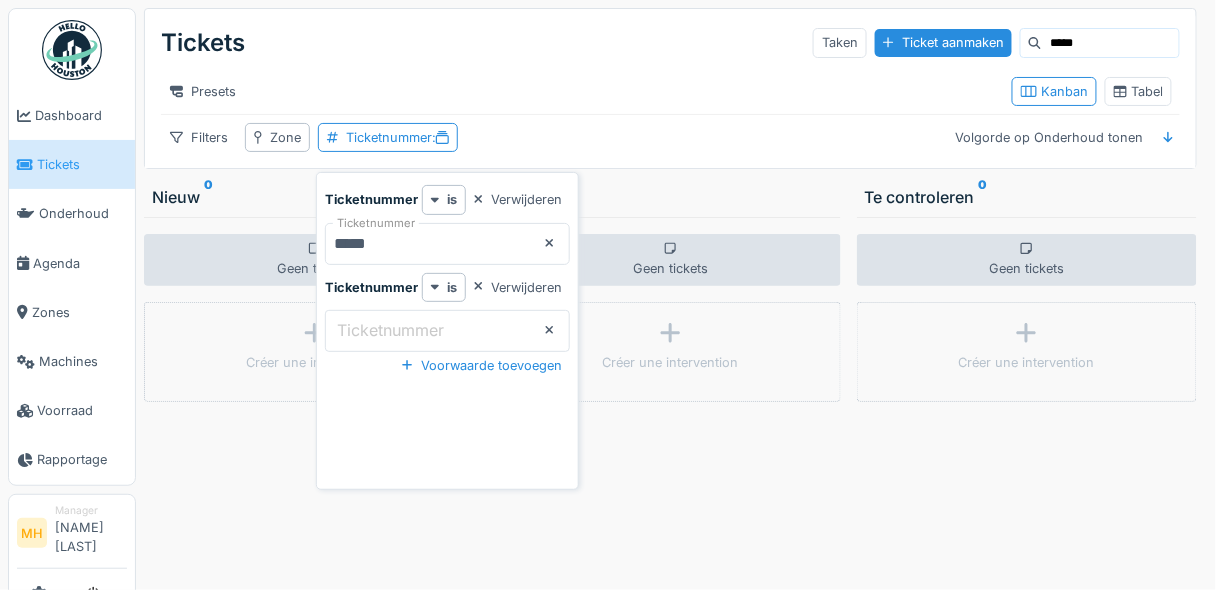 click on "*****" at bounding box center (448, 244) 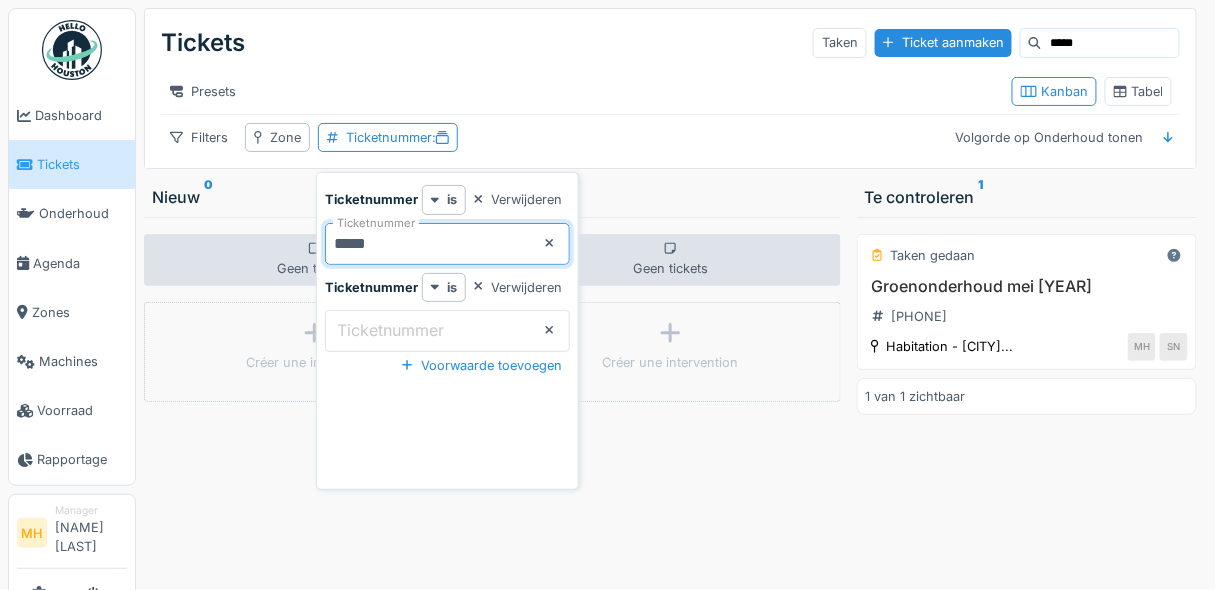 type on "*****" 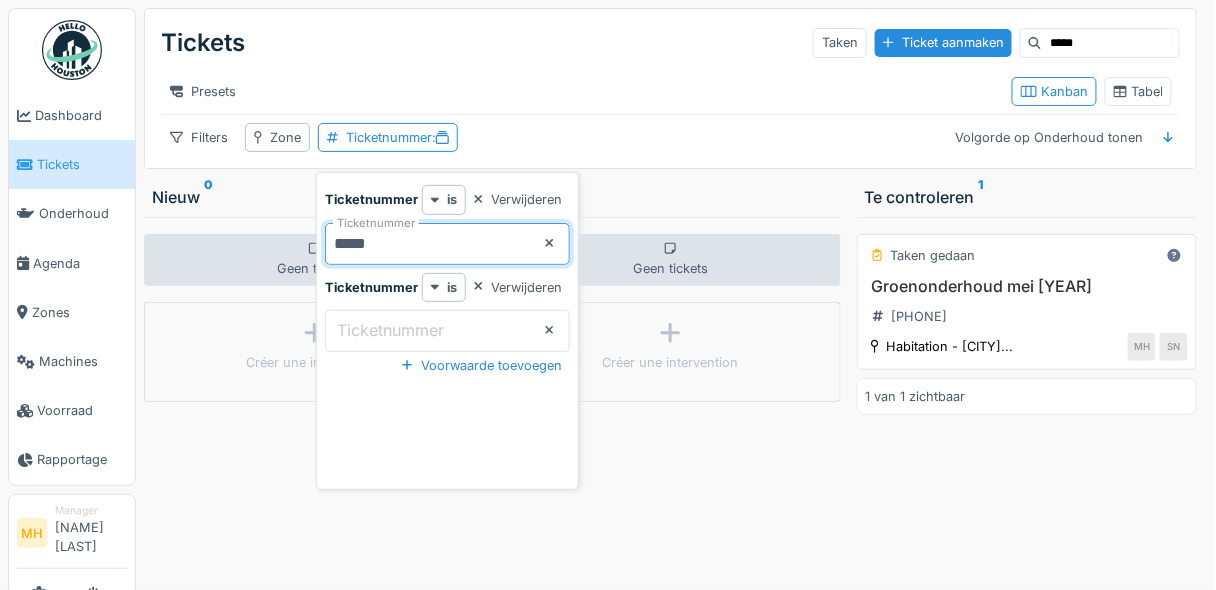 click on "Groenonderhoud mei 2025 2025/05/62/00156" at bounding box center (1027, 305) 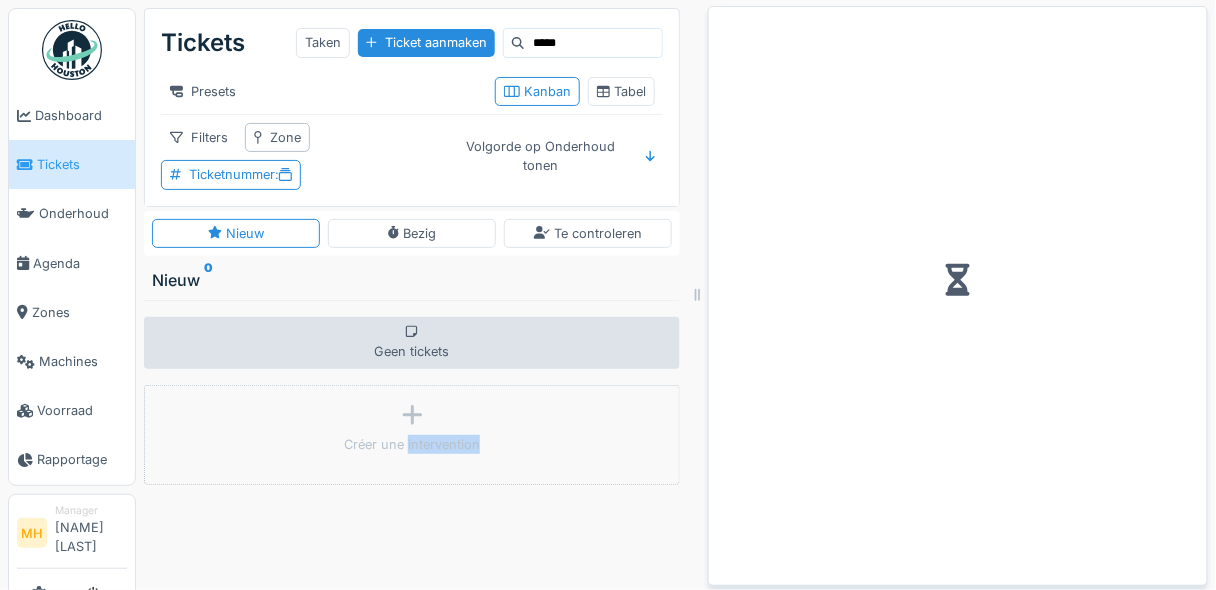 click at bounding box center [958, 280] 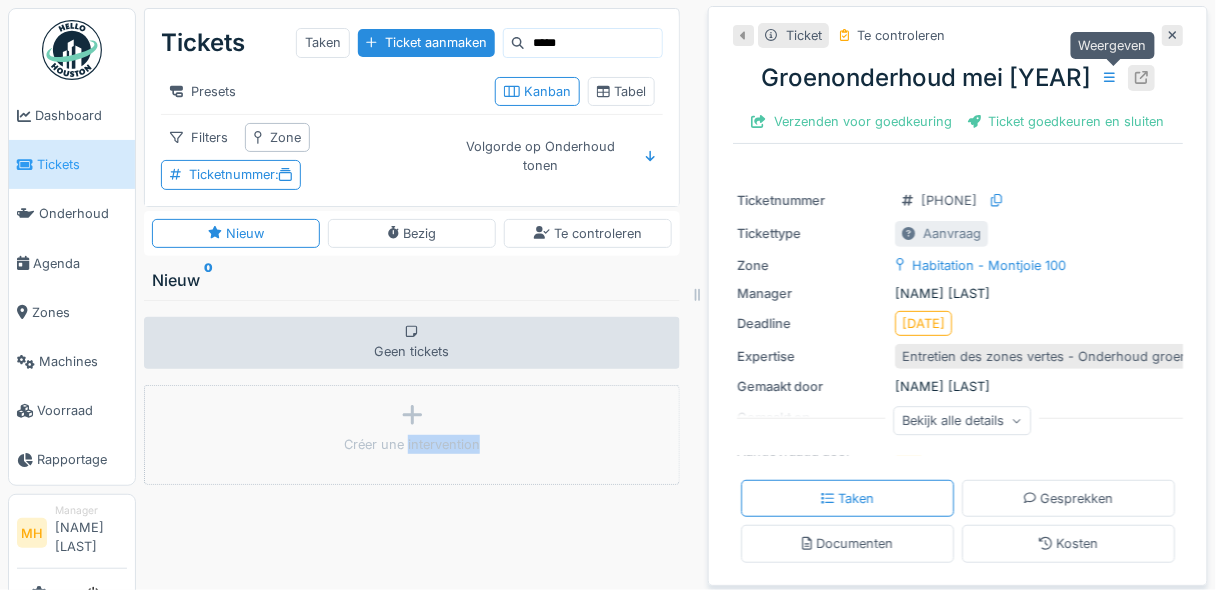 click 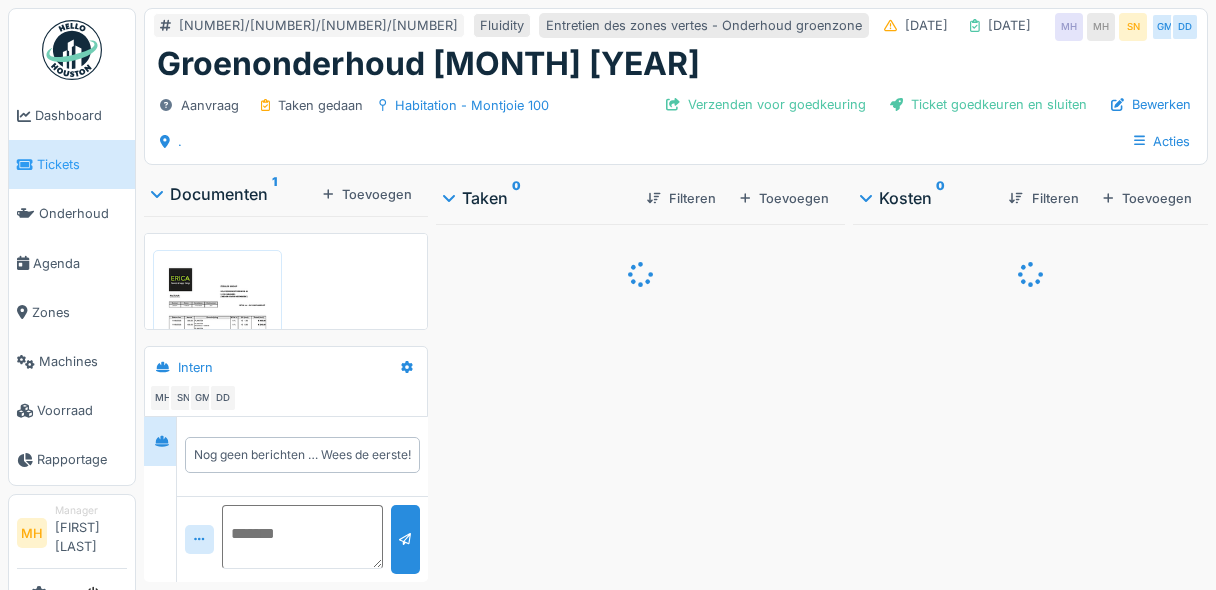 scroll, scrollTop: 0, scrollLeft: 0, axis: both 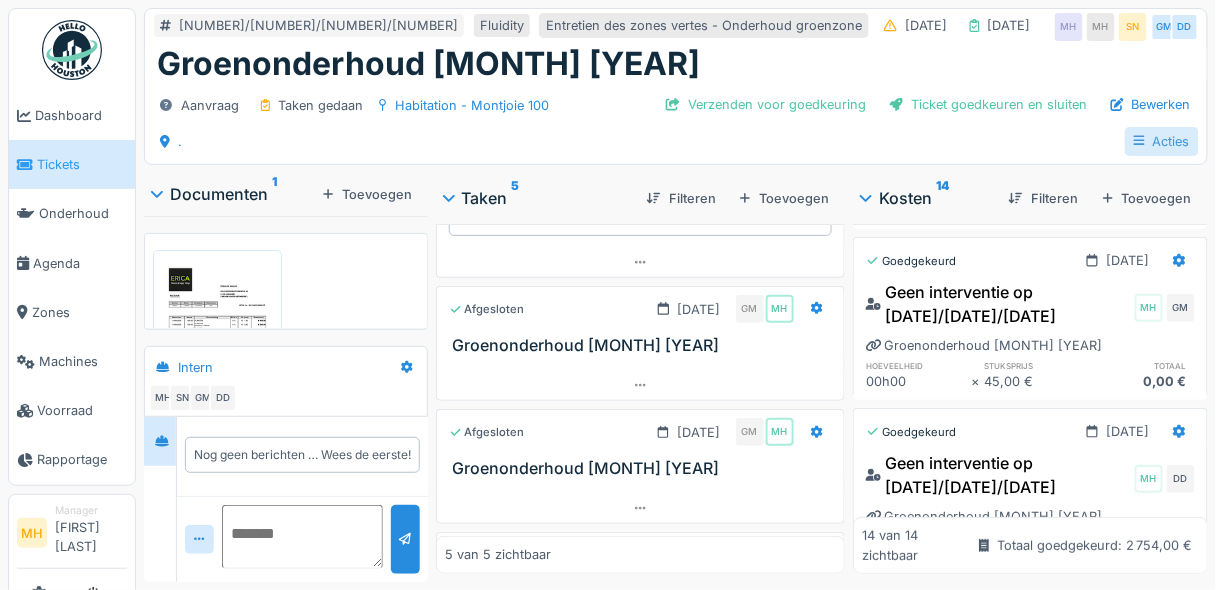 click on "Acties" at bounding box center (1162, 141) 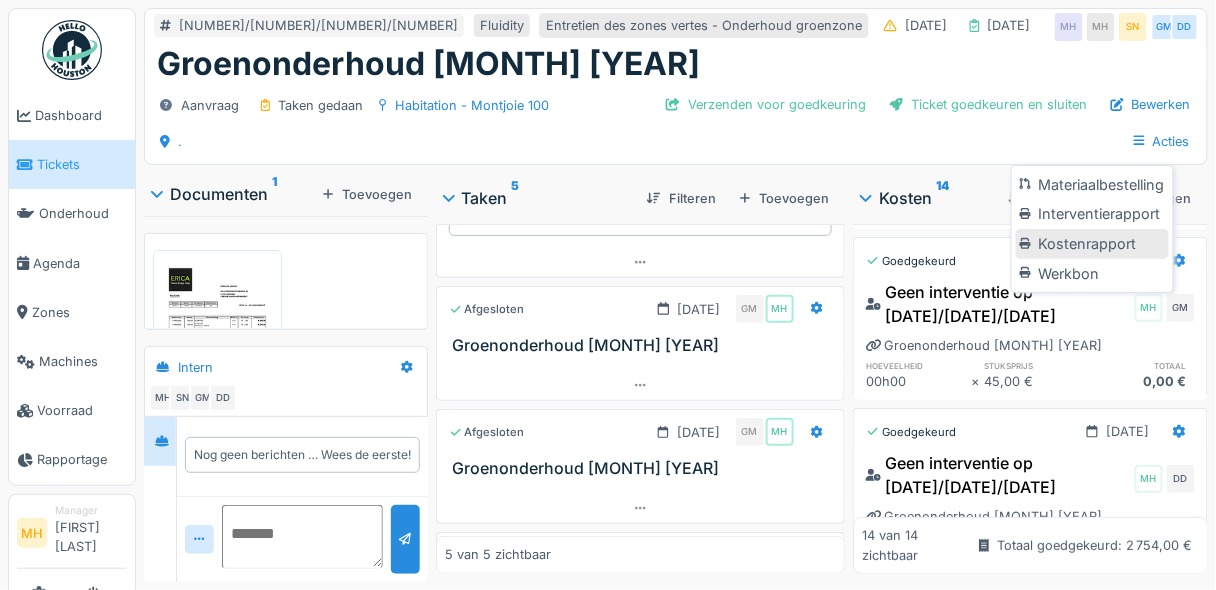 click on "Kostenrapport" at bounding box center [1092, 244] 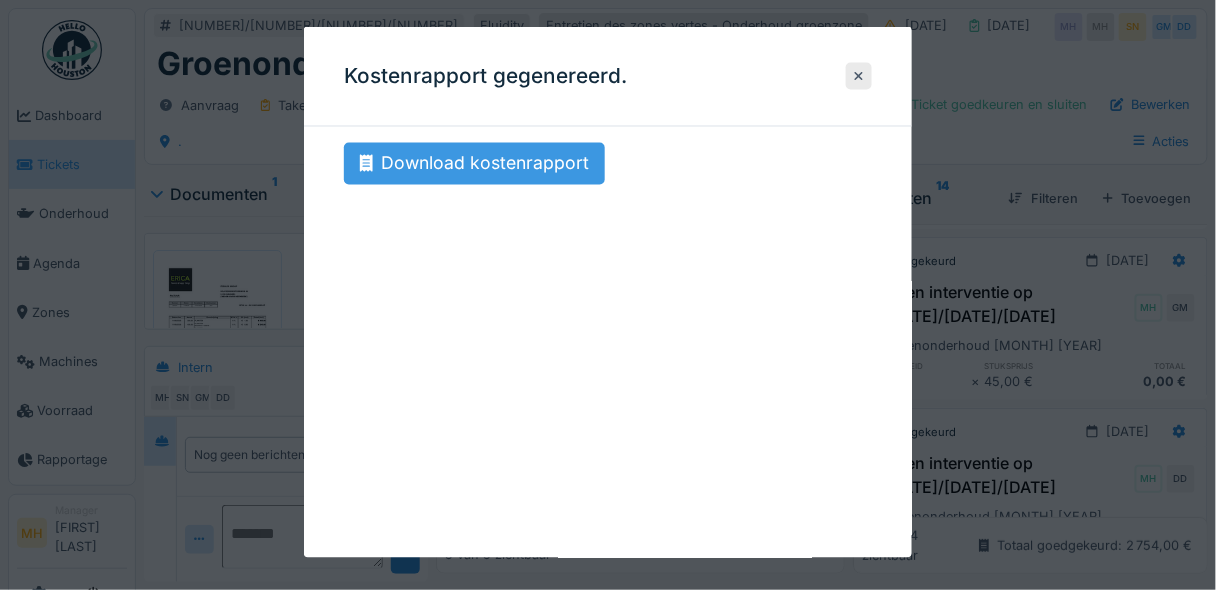click on "Download kostenrapport" at bounding box center (474, 164) 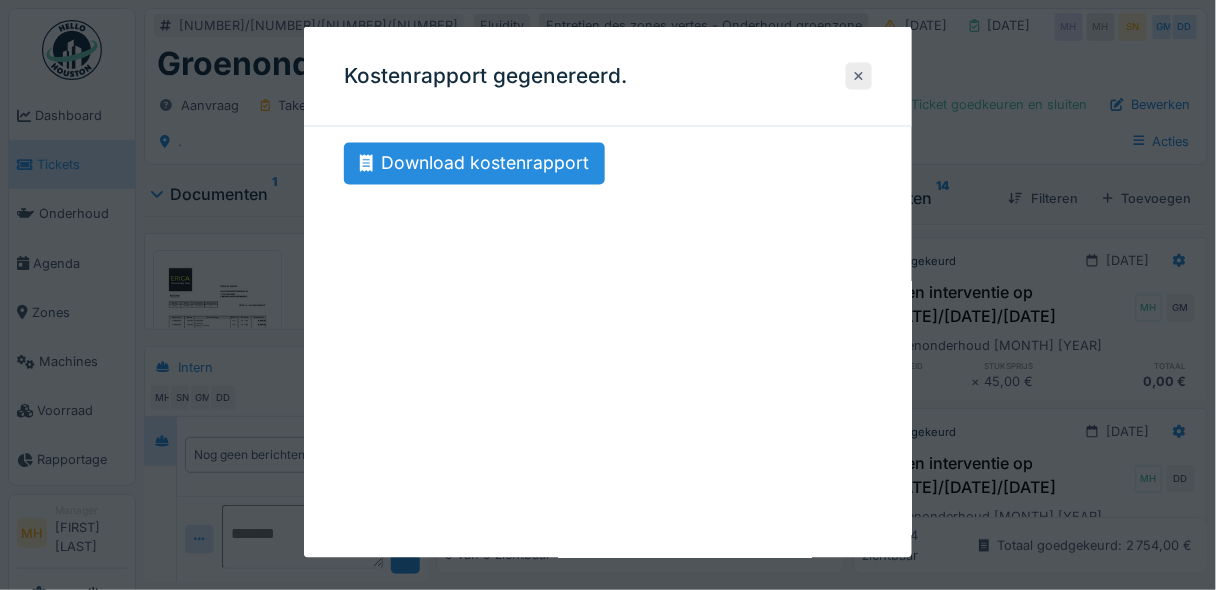 click at bounding box center [859, 75] 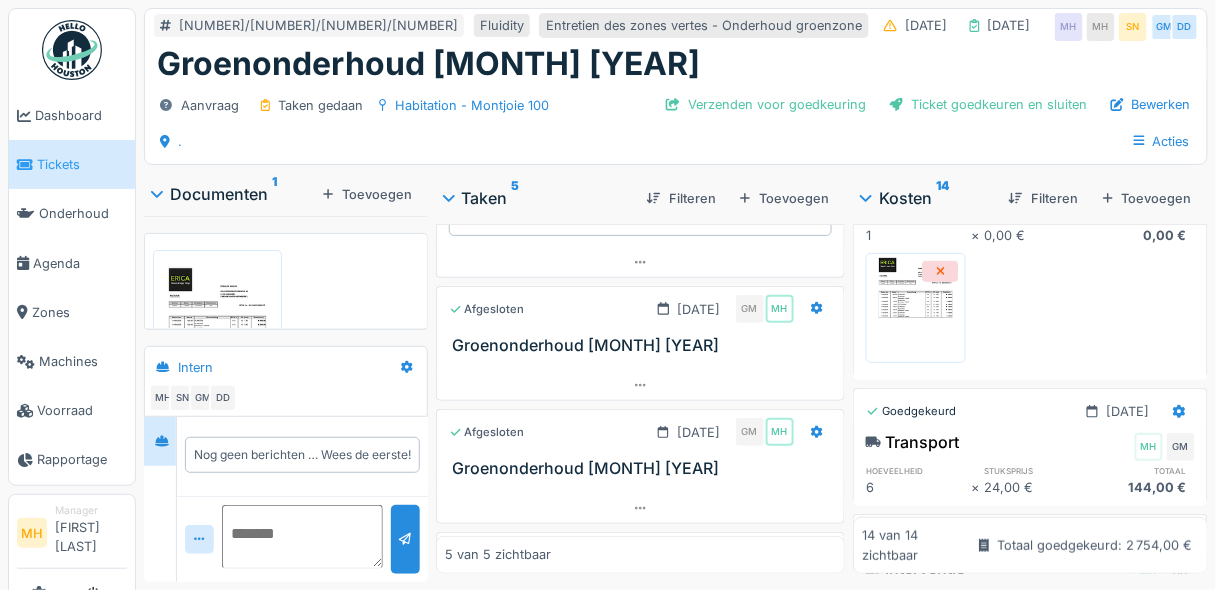 scroll, scrollTop: 400, scrollLeft: 0, axis: vertical 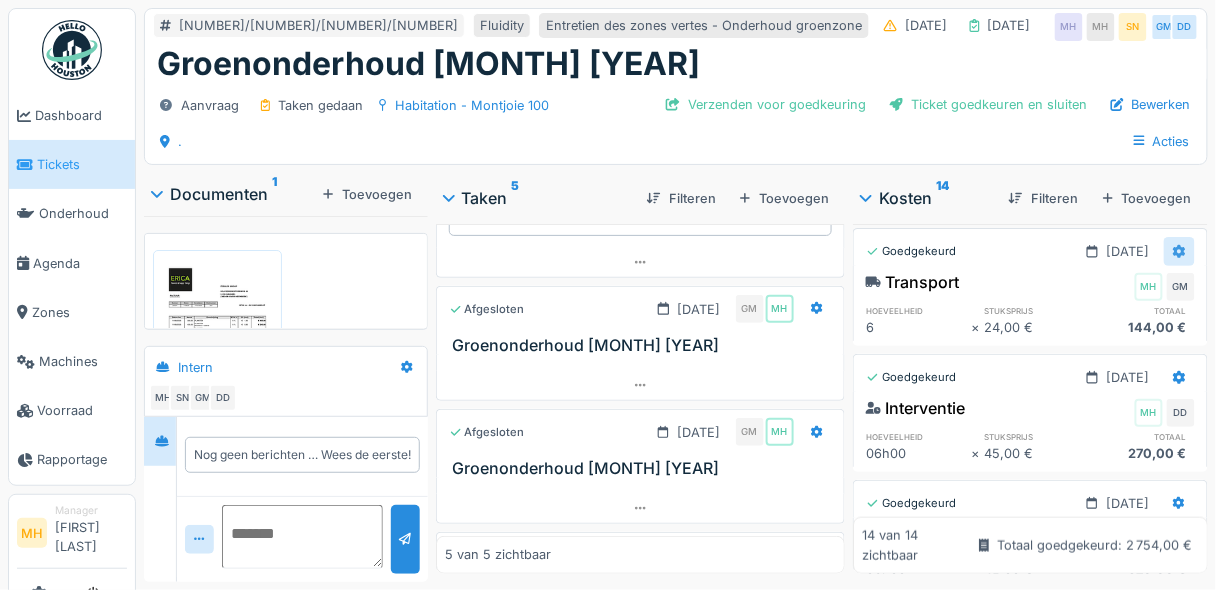 click 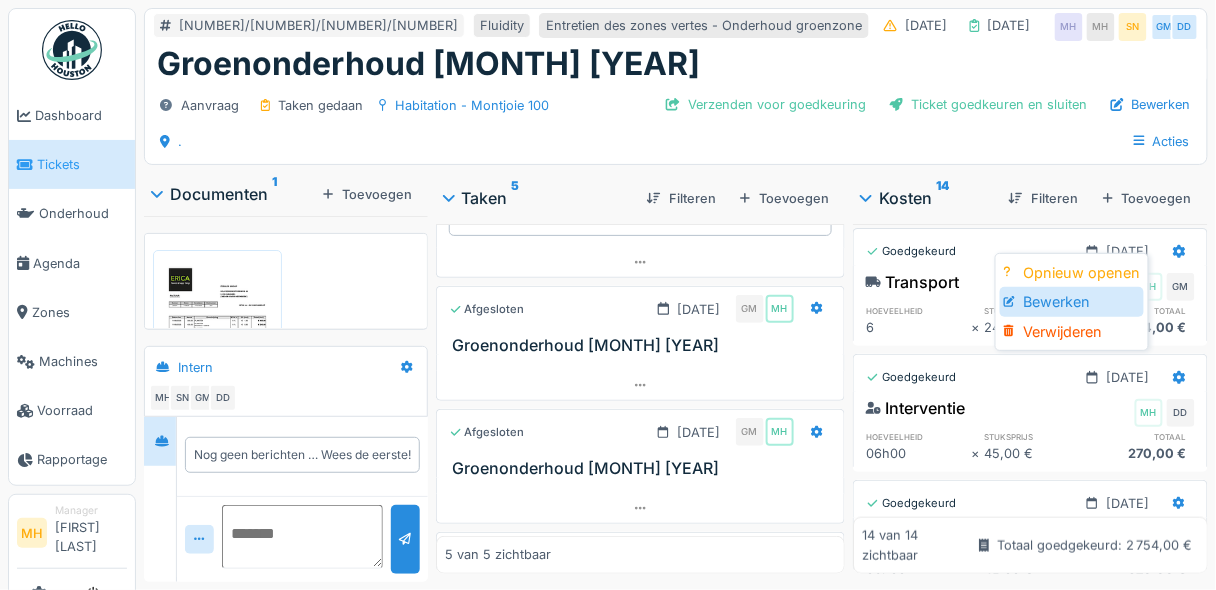 click on "Bewerken" at bounding box center (1072, 302) 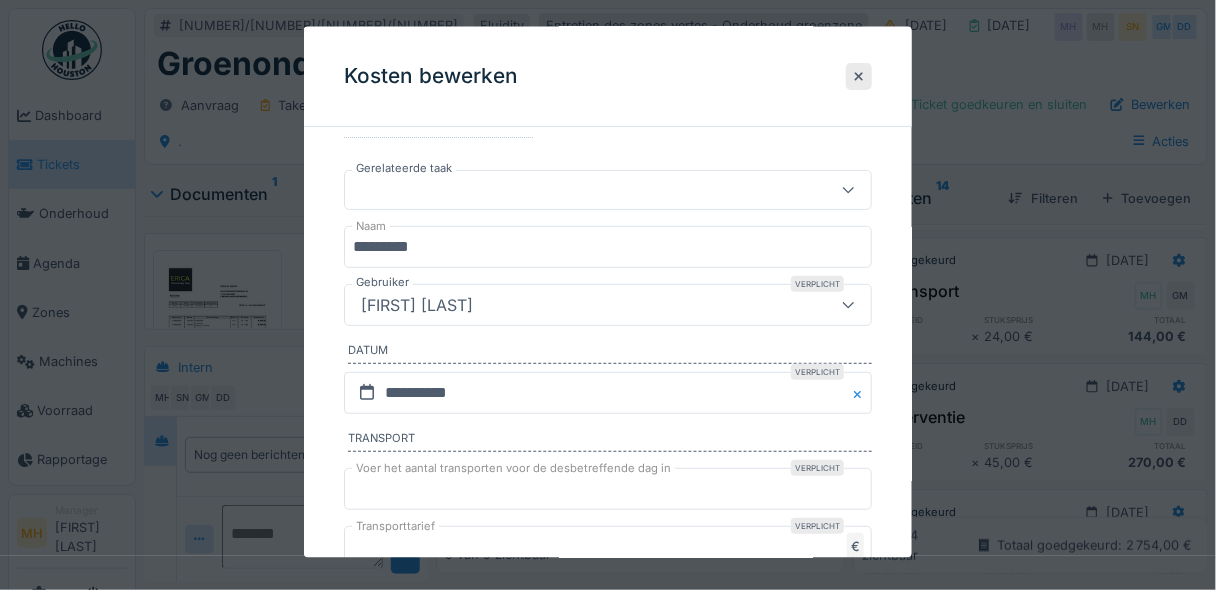 scroll, scrollTop: 160, scrollLeft: 0, axis: vertical 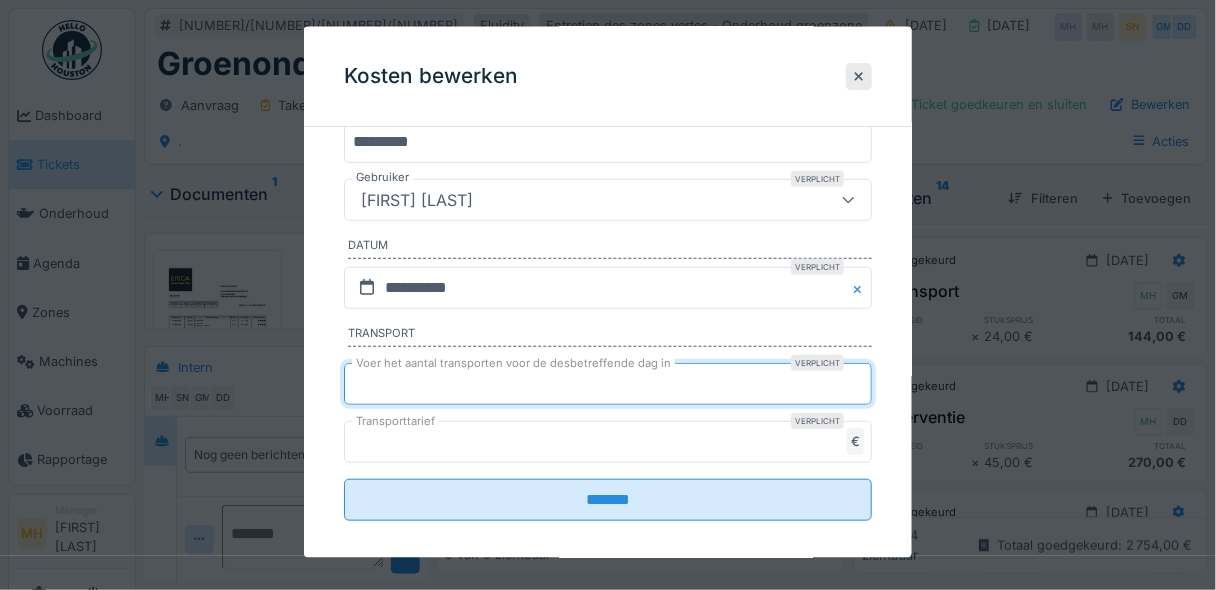 click on "*" at bounding box center [608, 383] 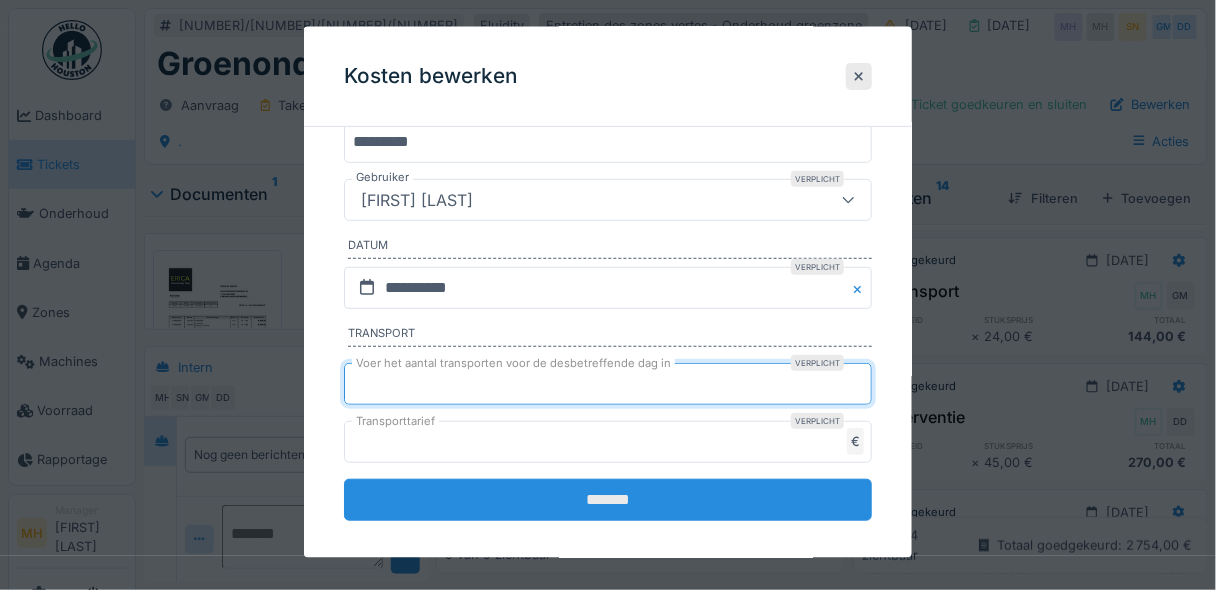 type on "*" 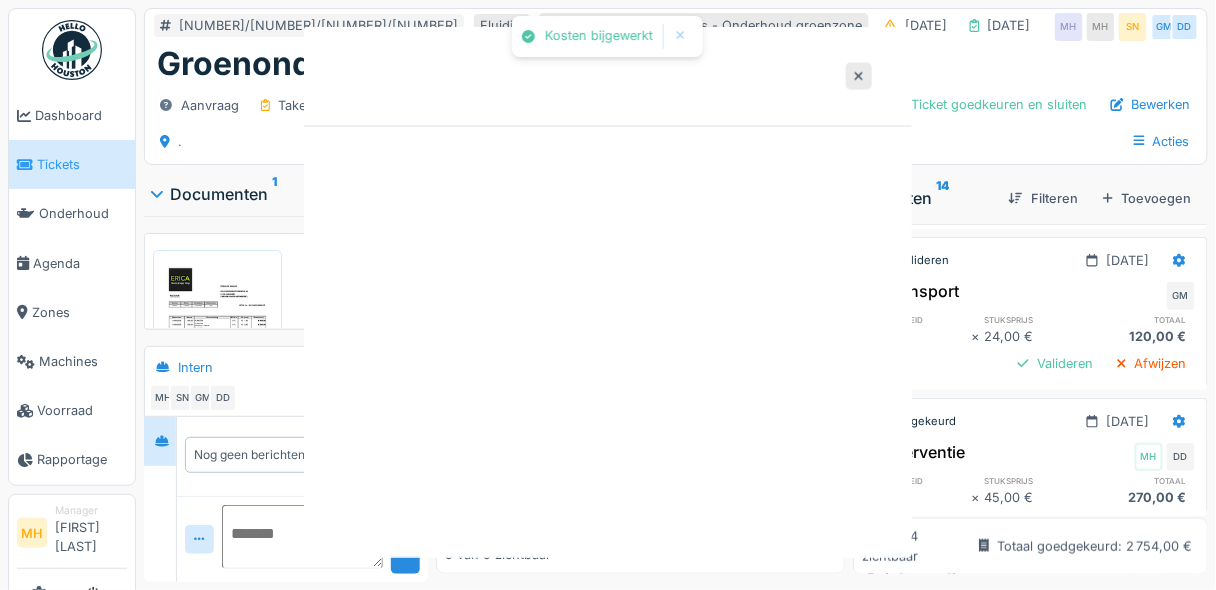 scroll, scrollTop: 0, scrollLeft: 0, axis: both 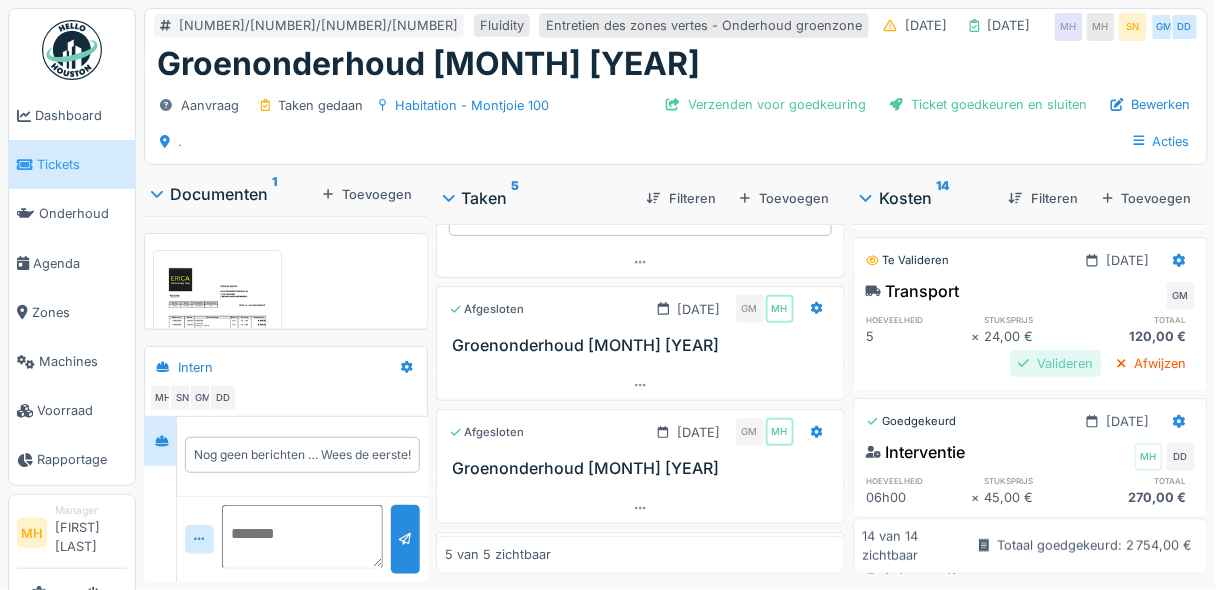 click on "Valideren" at bounding box center [1055, 363] 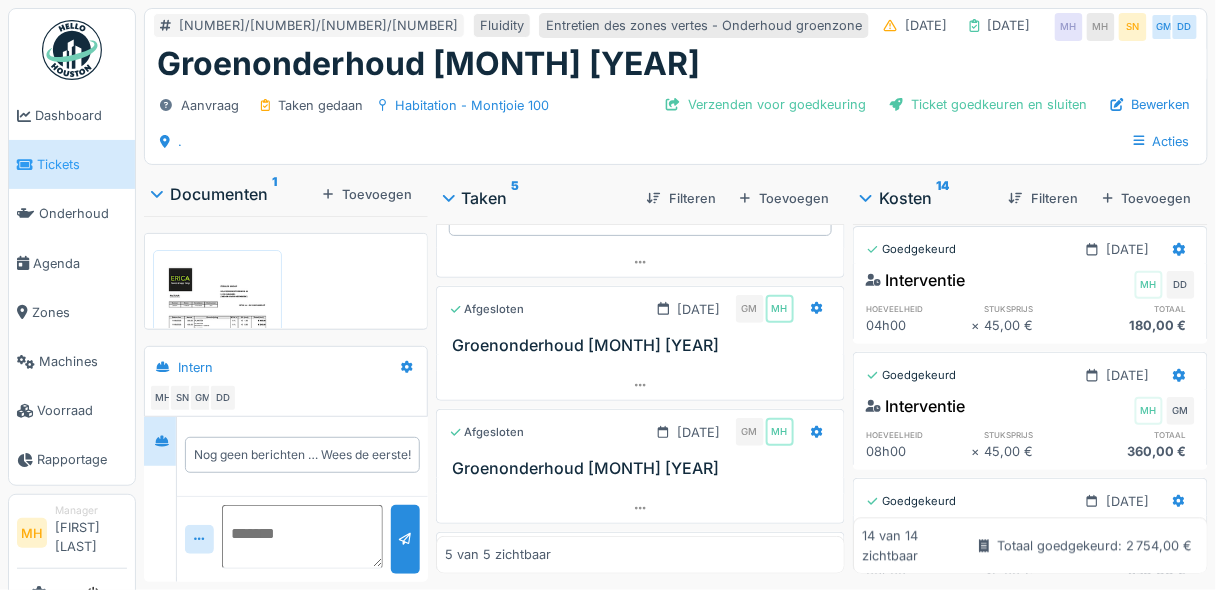 scroll, scrollTop: 951, scrollLeft: 0, axis: vertical 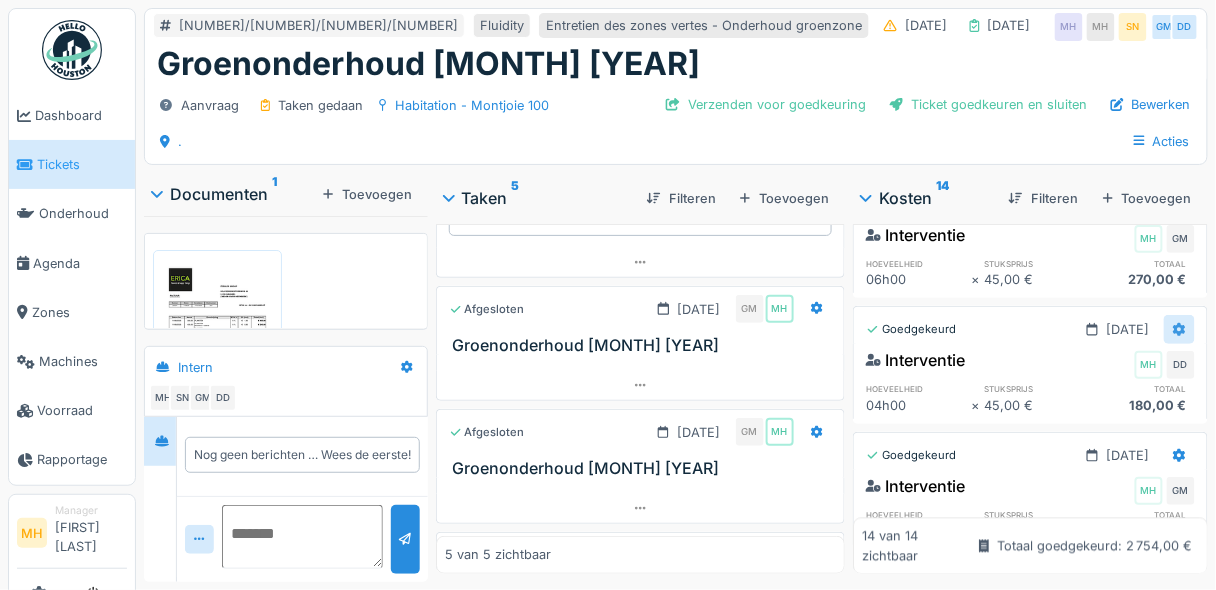 click 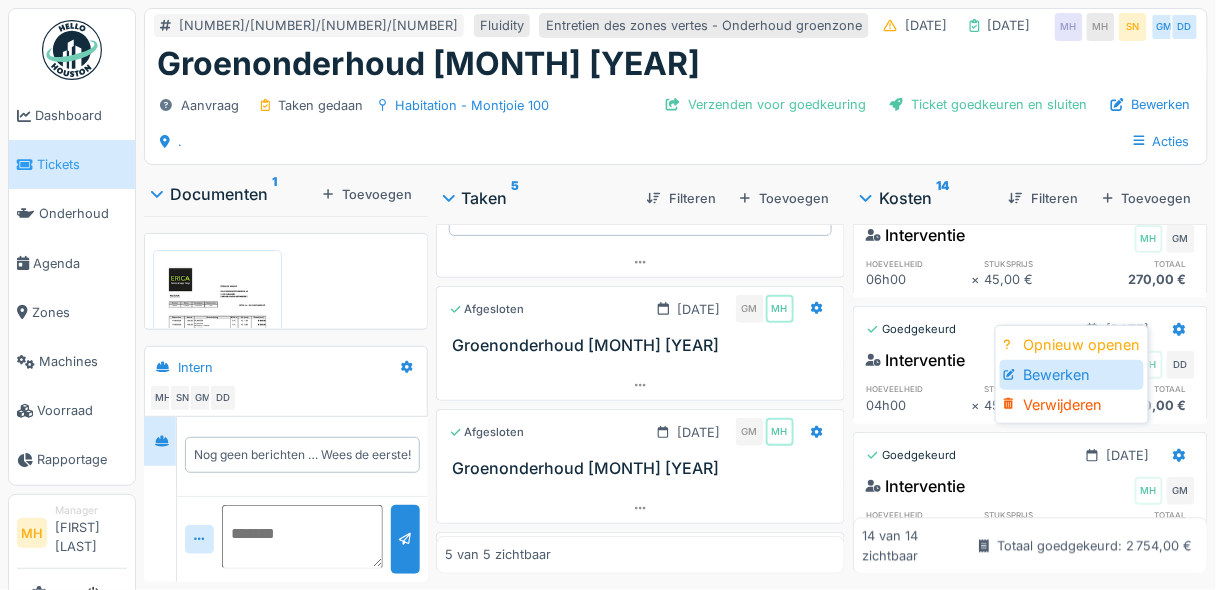 click on "Bewerken" at bounding box center [1072, 375] 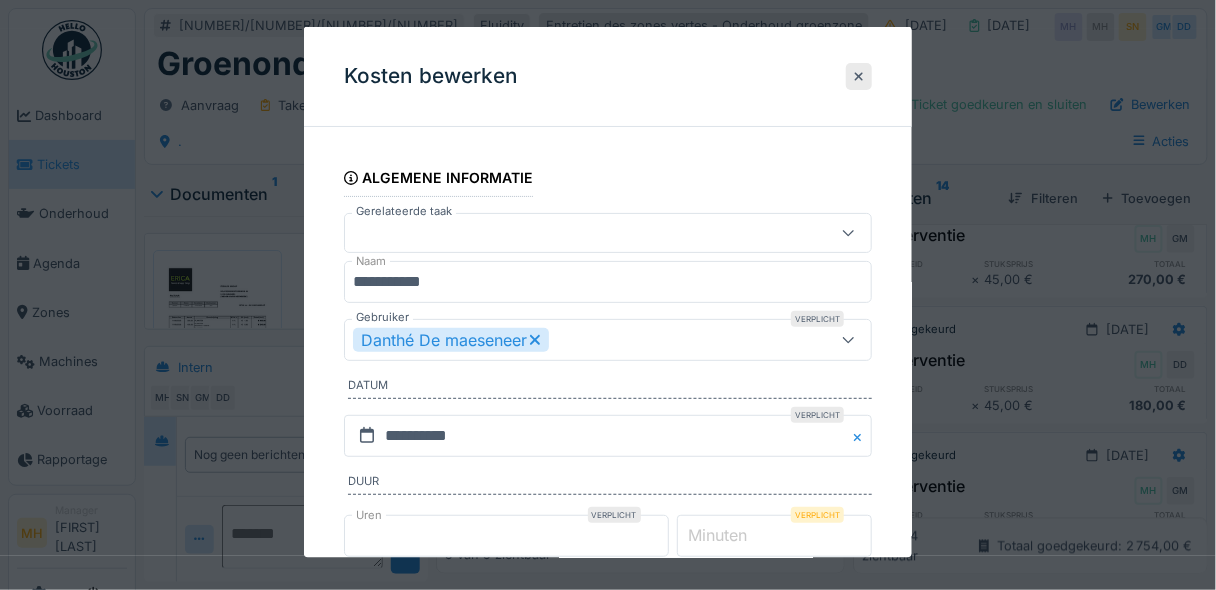 scroll, scrollTop: 160, scrollLeft: 0, axis: vertical 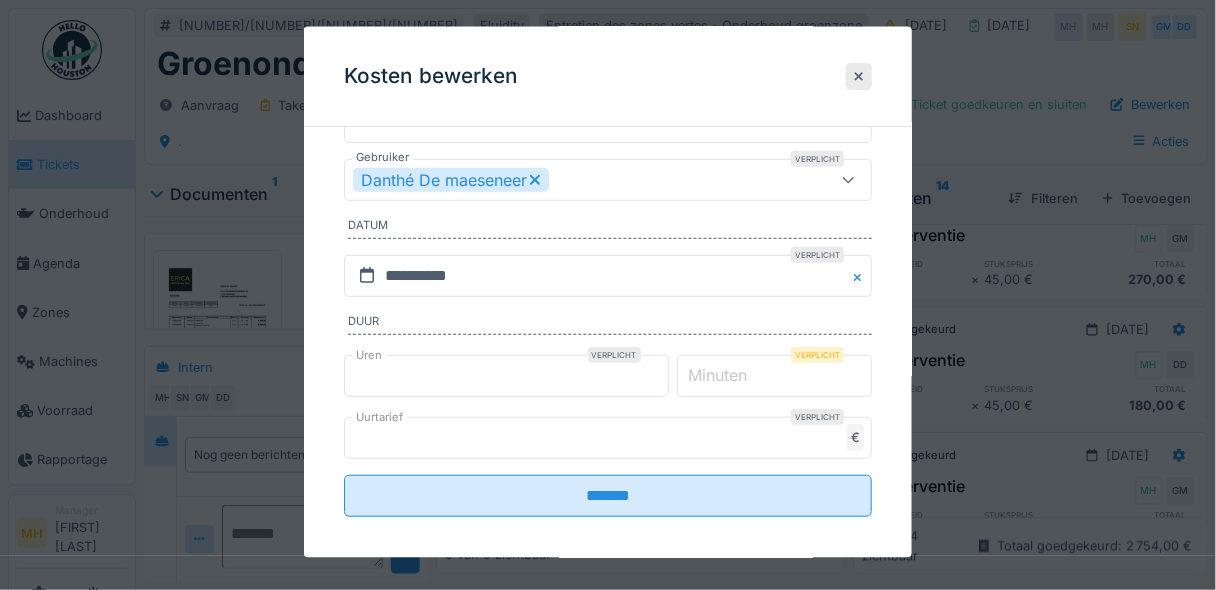 click on "*" at bounding box center (506, 375) 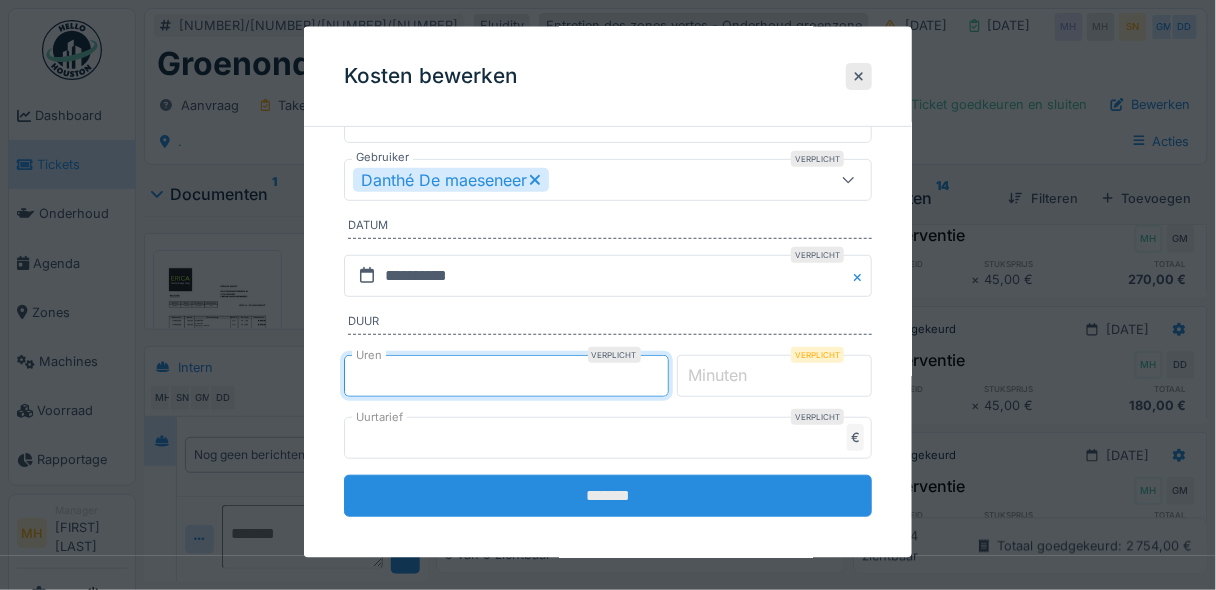 type on "*" 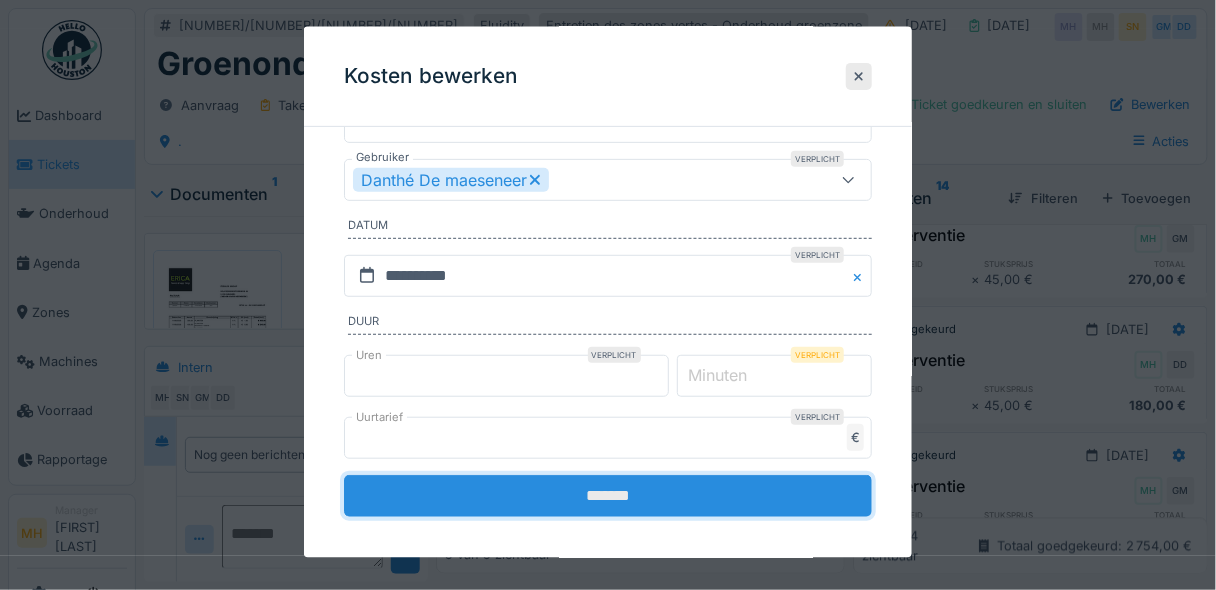 click on "*******" at bounding box center (608, 495) 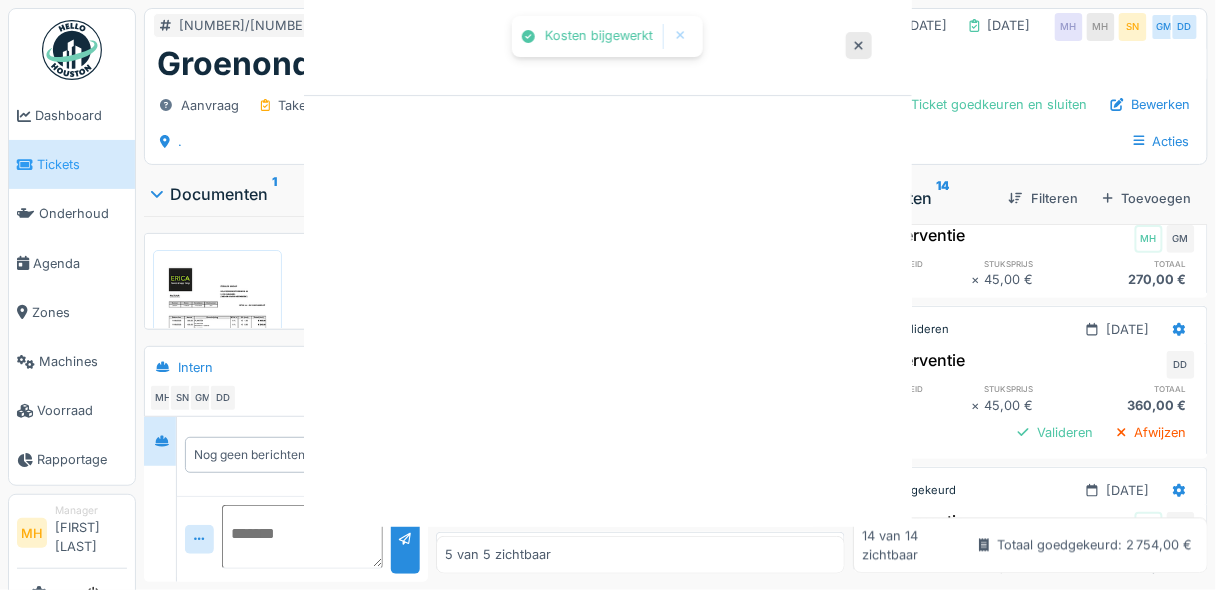 scroll, scrollTop: 0, scrollLeft: 0, axis: both 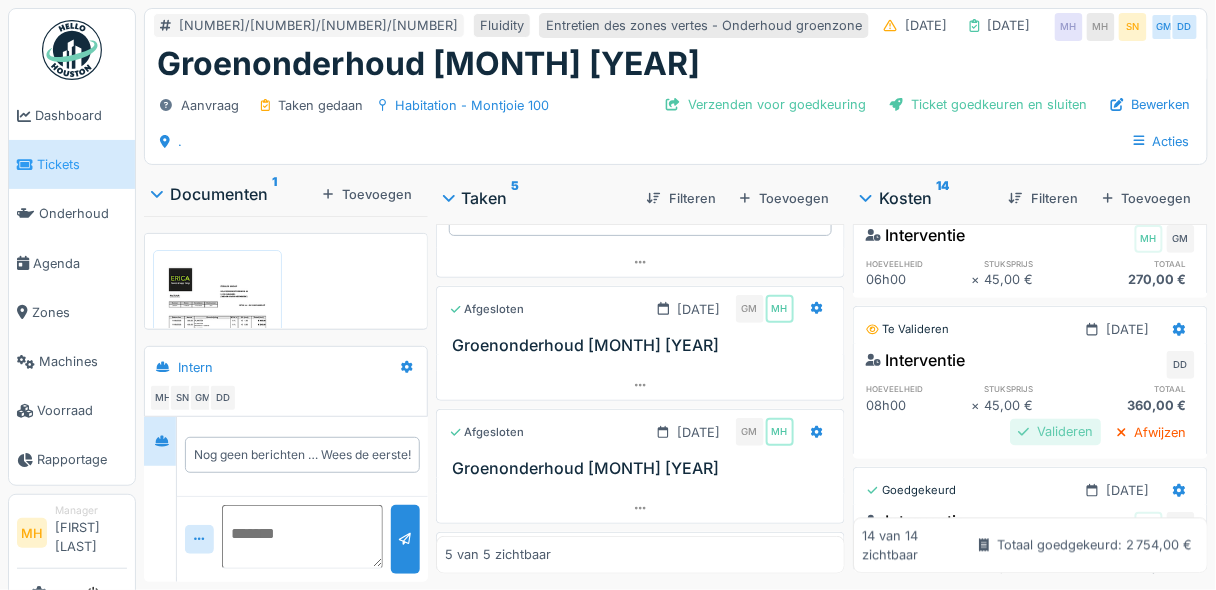 click on "Valideren" at bounding box center (1055, 432) 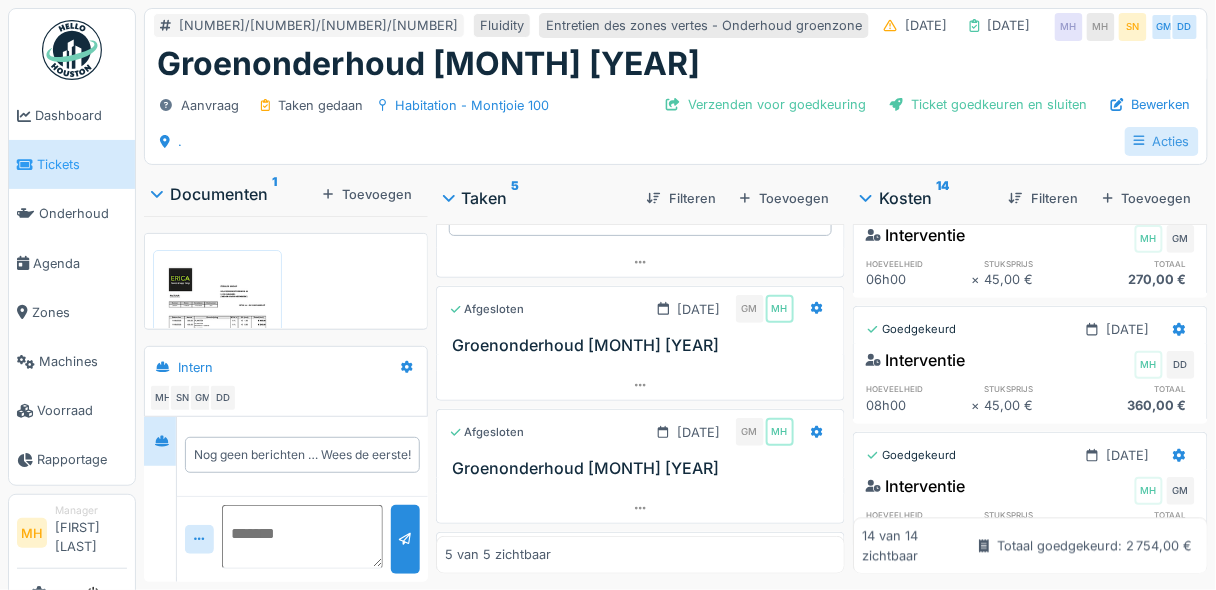 click on "Acties" at bounding box center [1162, 141] 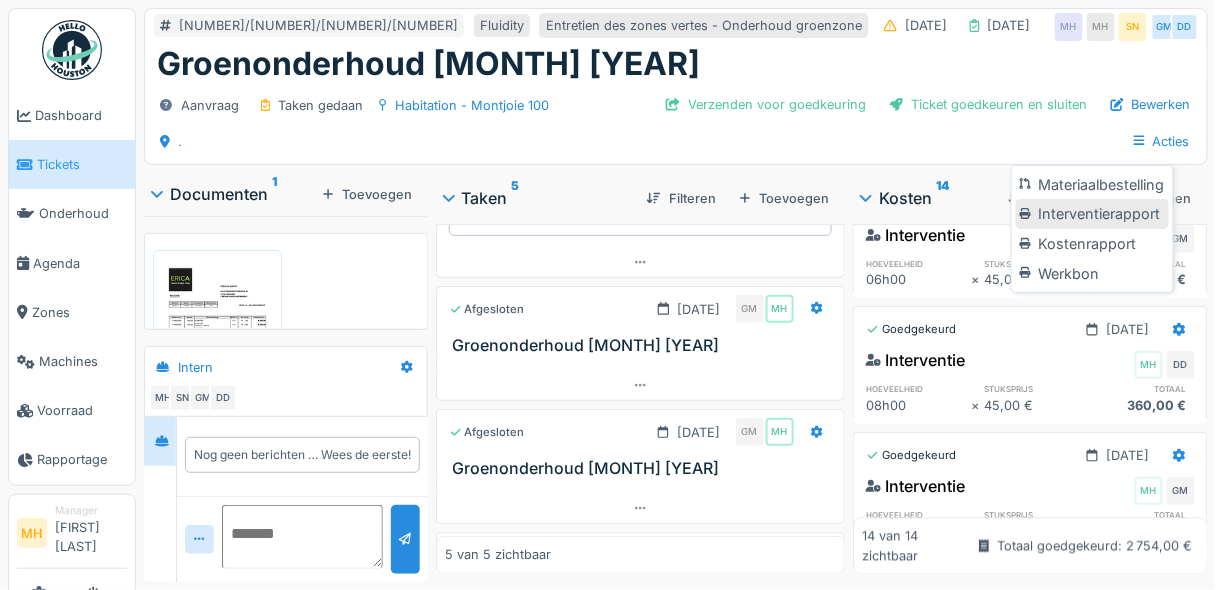 click on "Interventierapport" at bounding box center [1092, 214] 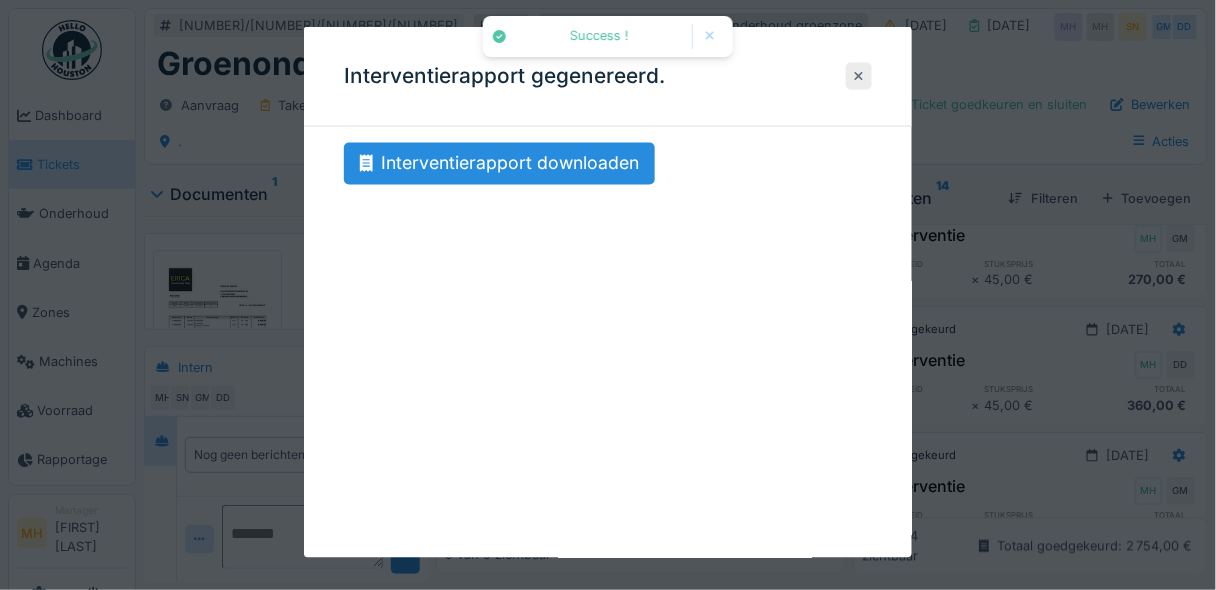 click at bounding box center [859, 75] 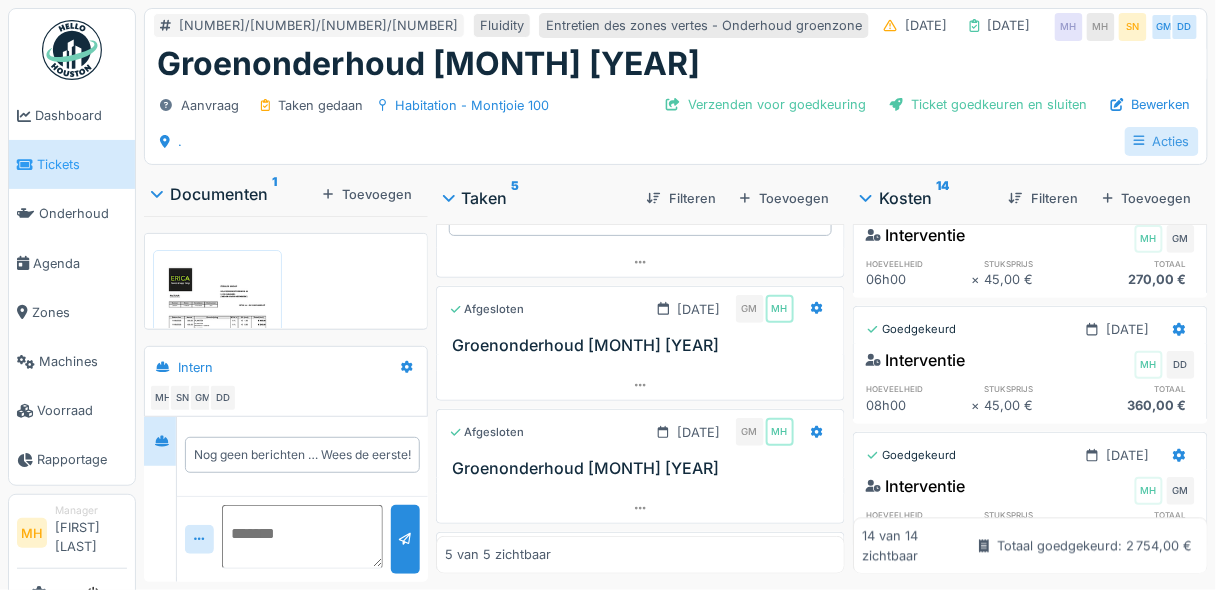 click on "Acties" at bounding box center (1162, 141) 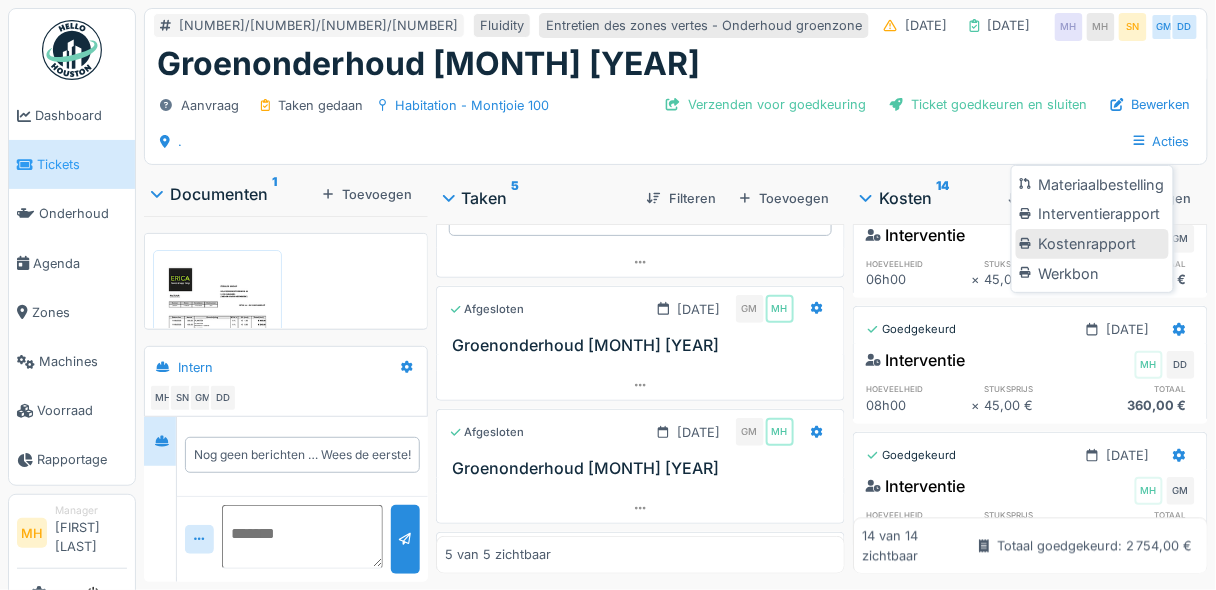 click on "Kostenrapport" at bounding box center (1092, 244) 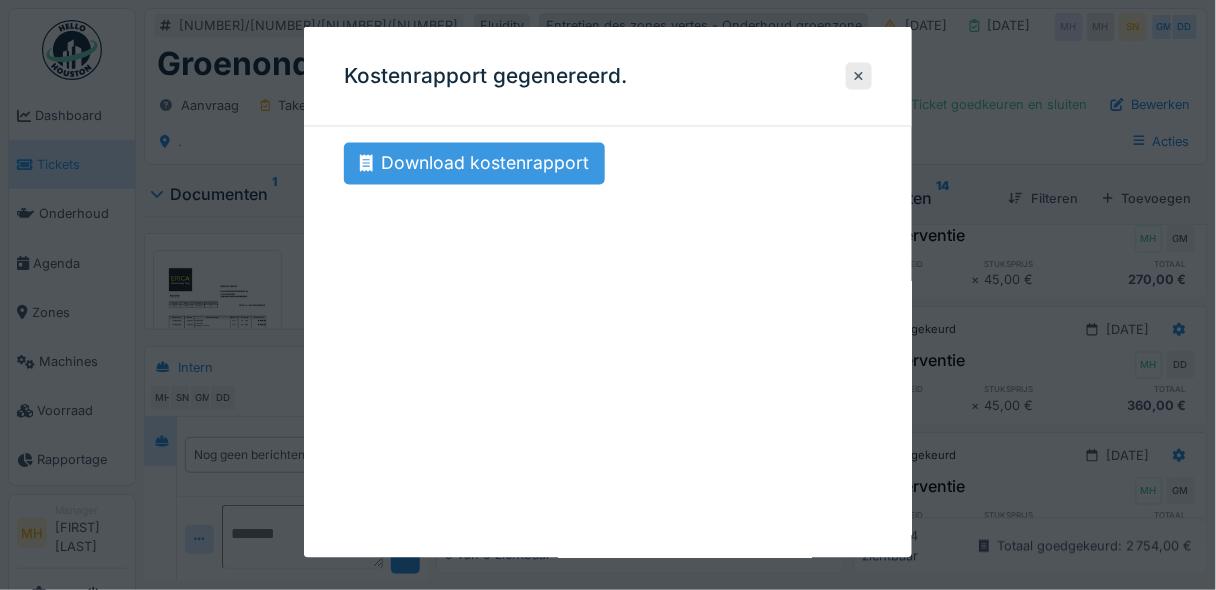 click on "Download kostenrapport" at bounding box center (474, 164) 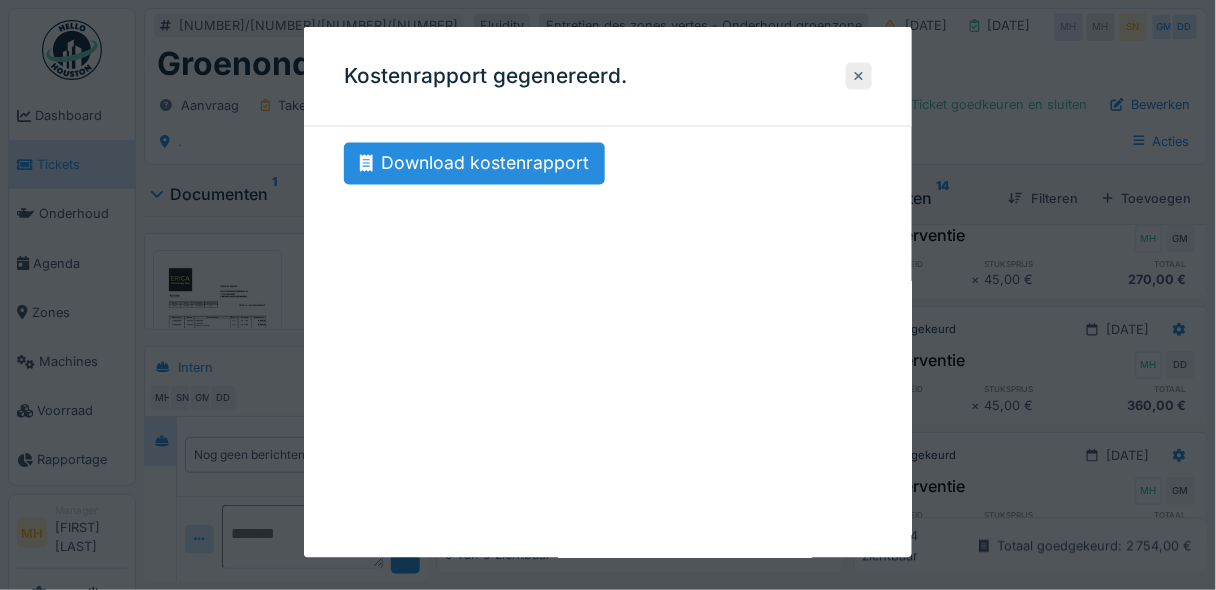 click at bounding box center [859, 75] 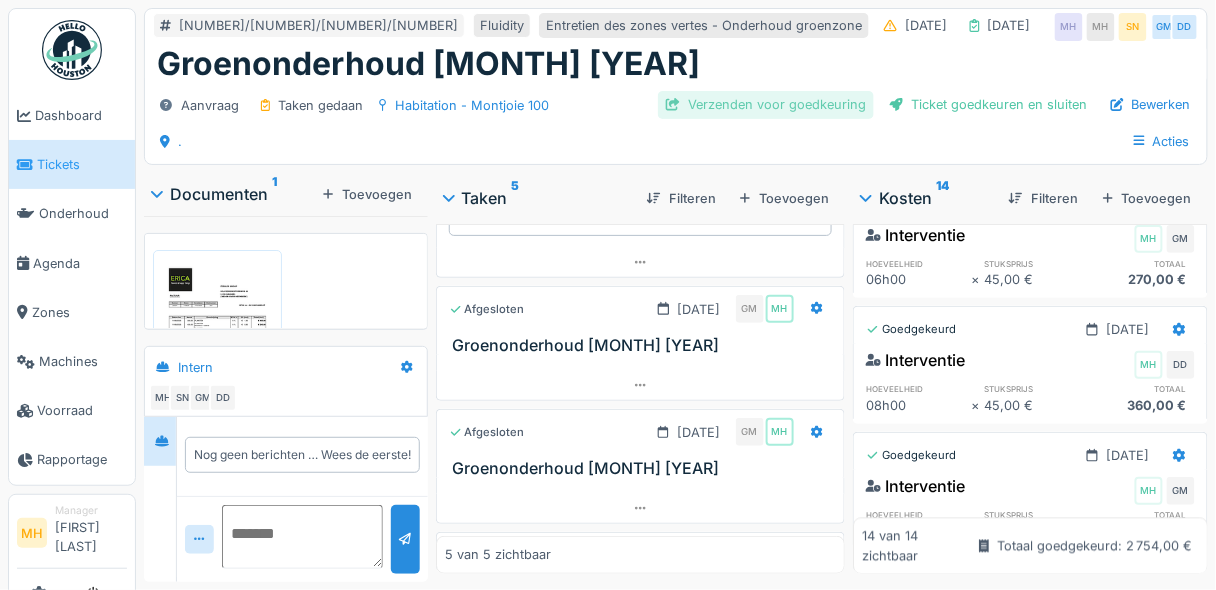 click on "Verzenden voor goedkeuring" at bounding box center [766, 104] 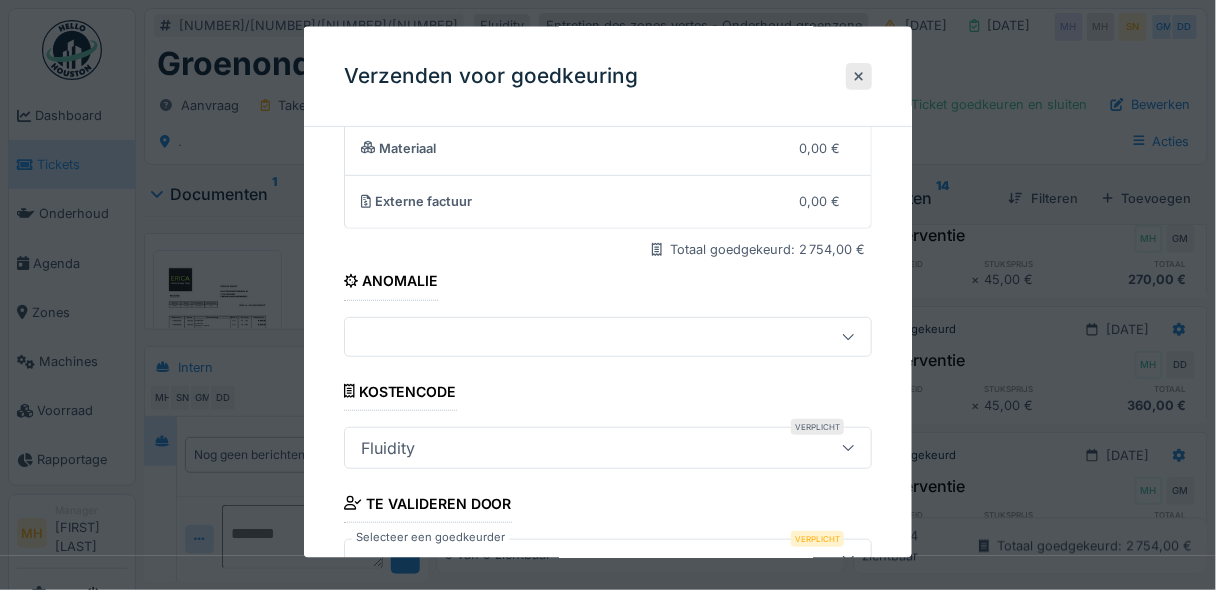 scroll, scrollTop: 305, scrollLeft: 0, axis: vertical 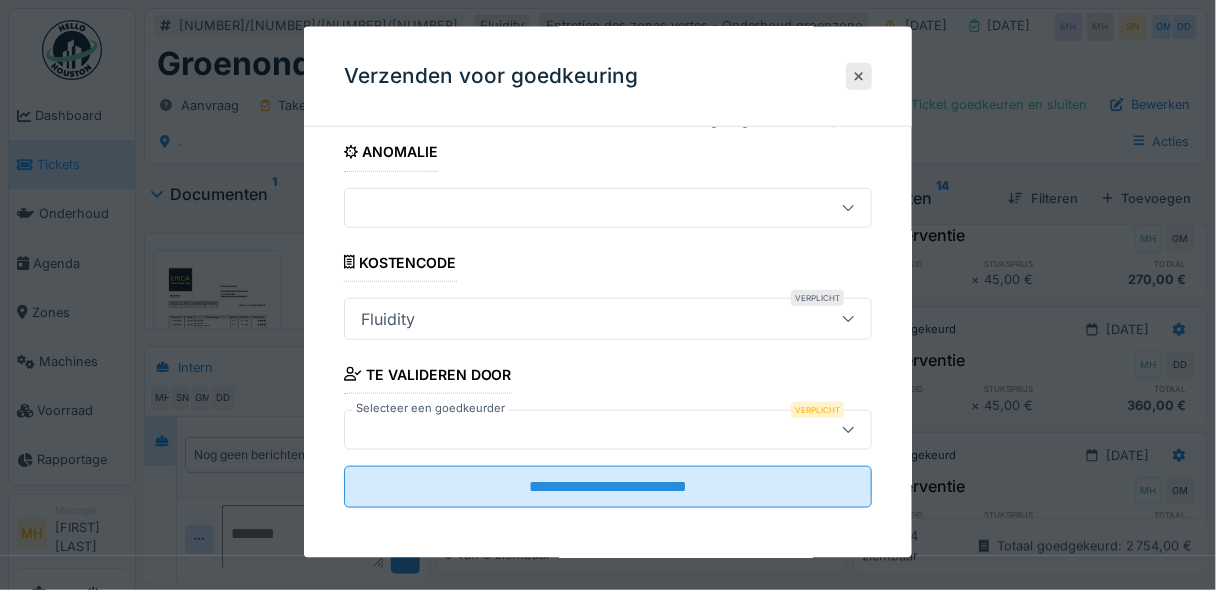 click at bounding box center (581, 429) 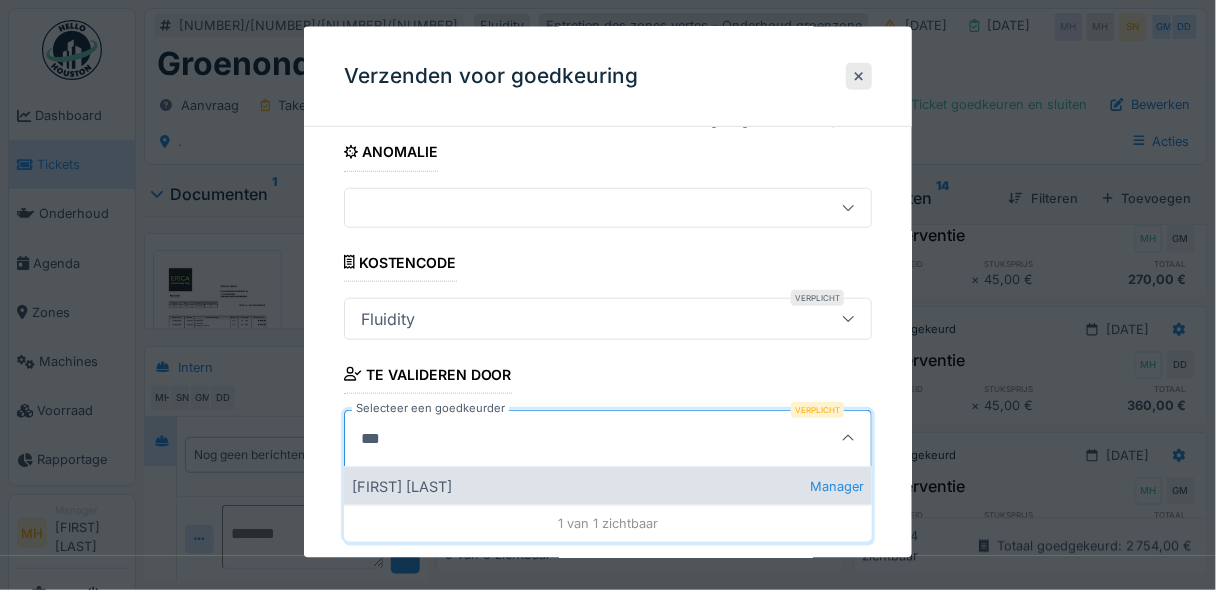 type on "***" 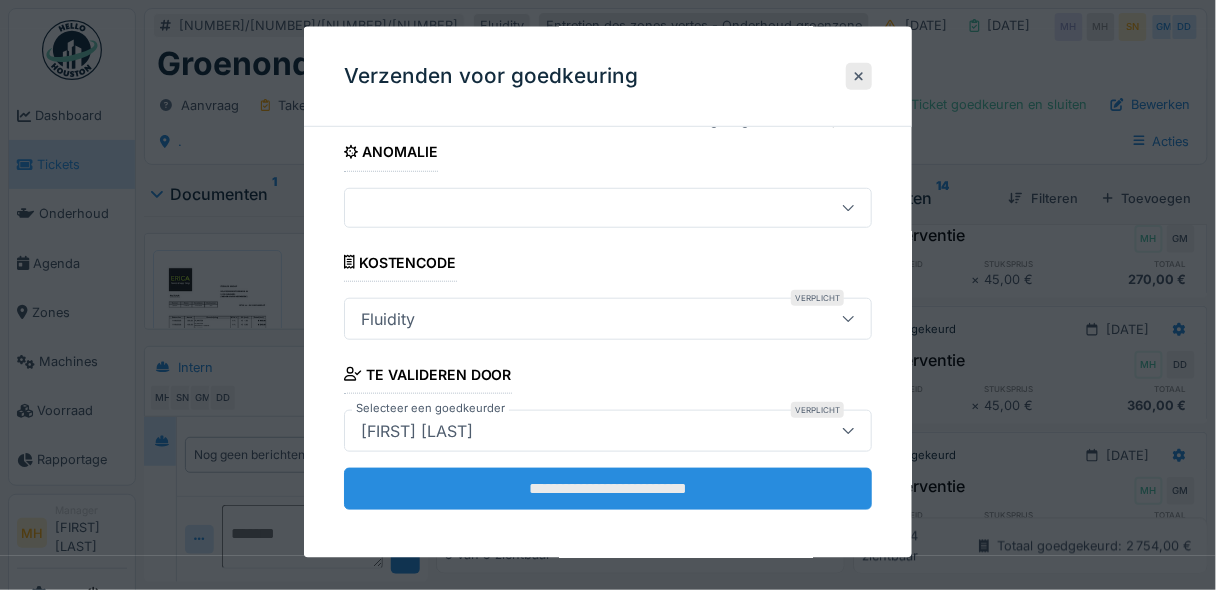 click on "**********" at bounding box center (608, 488) 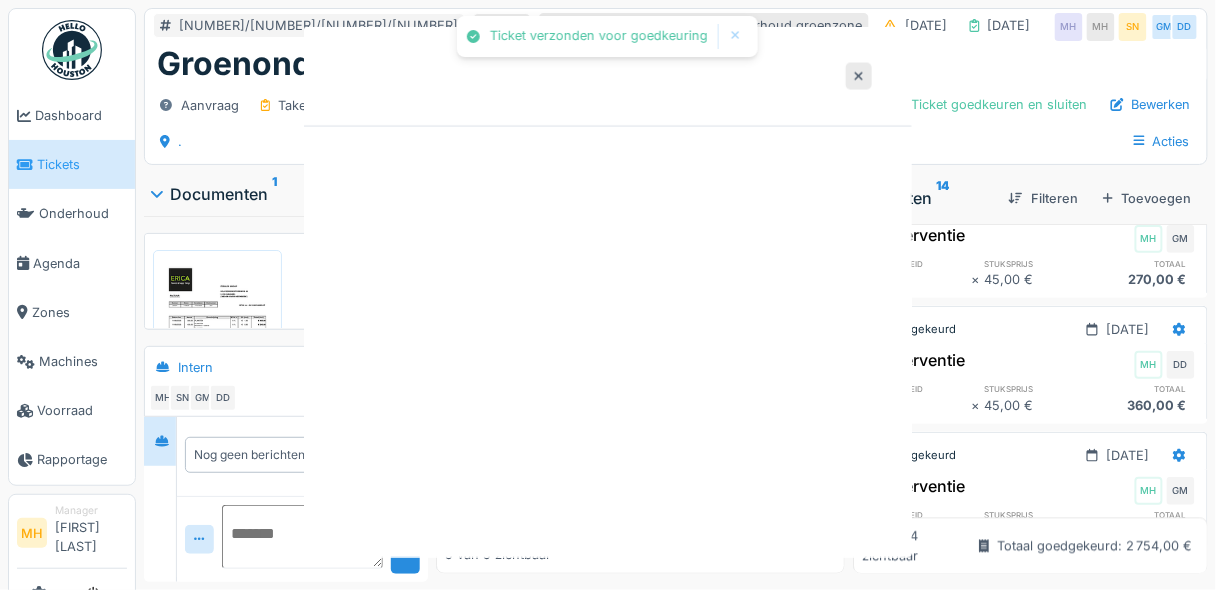 scroll, scrollTop: 0, scrollLeft: 0, axis: both 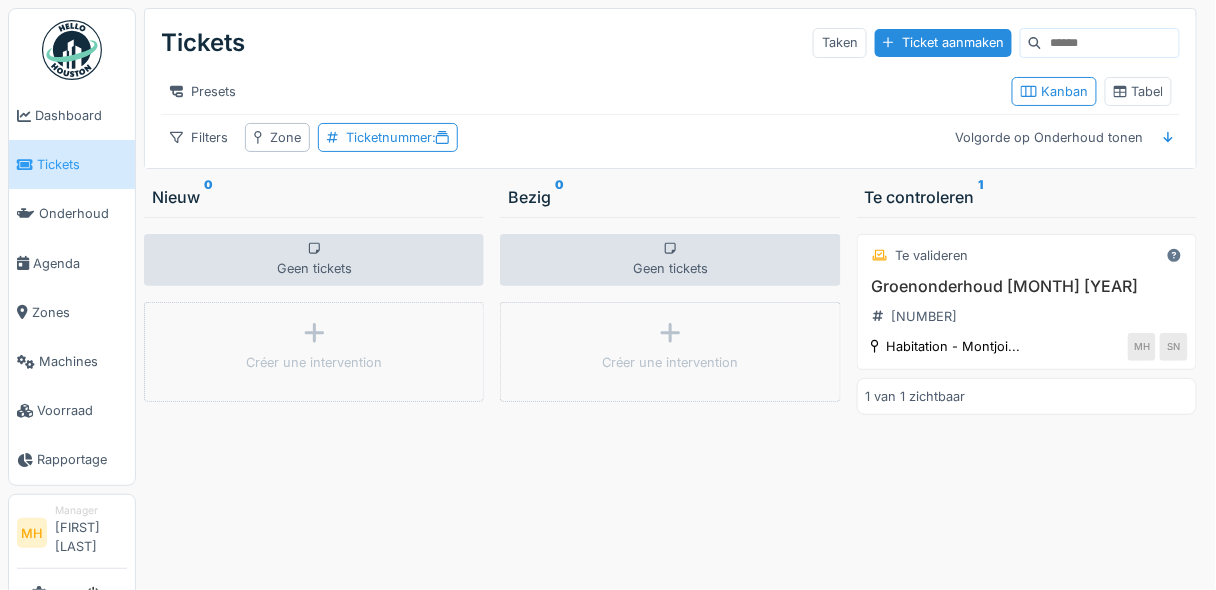 click at bounding box center (1110, 43) 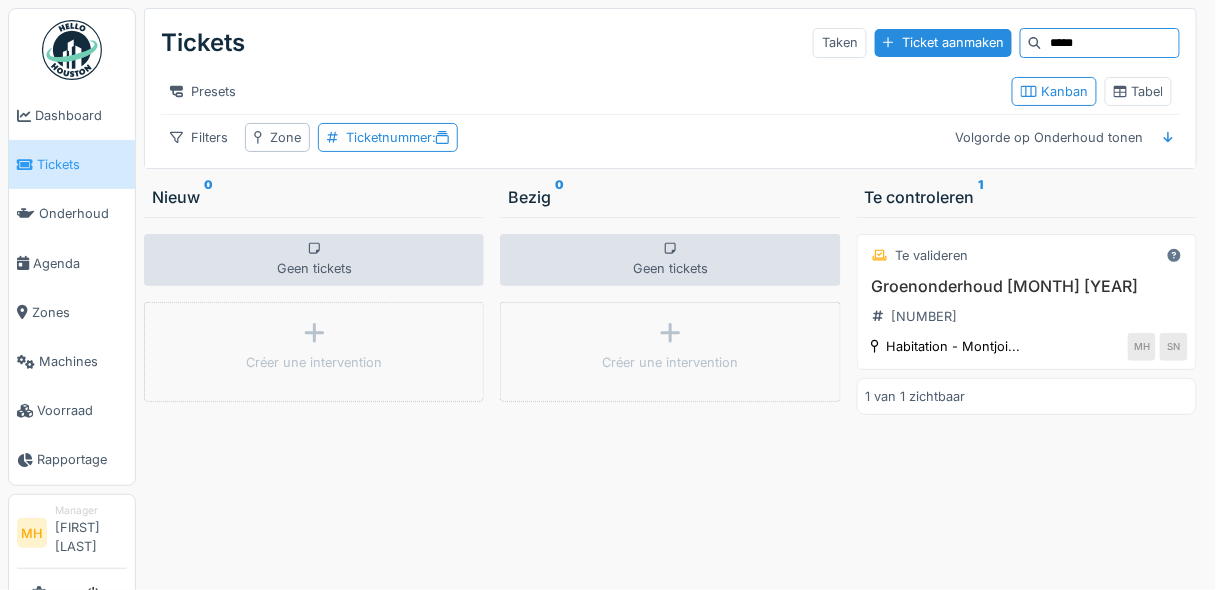 type on "*****" 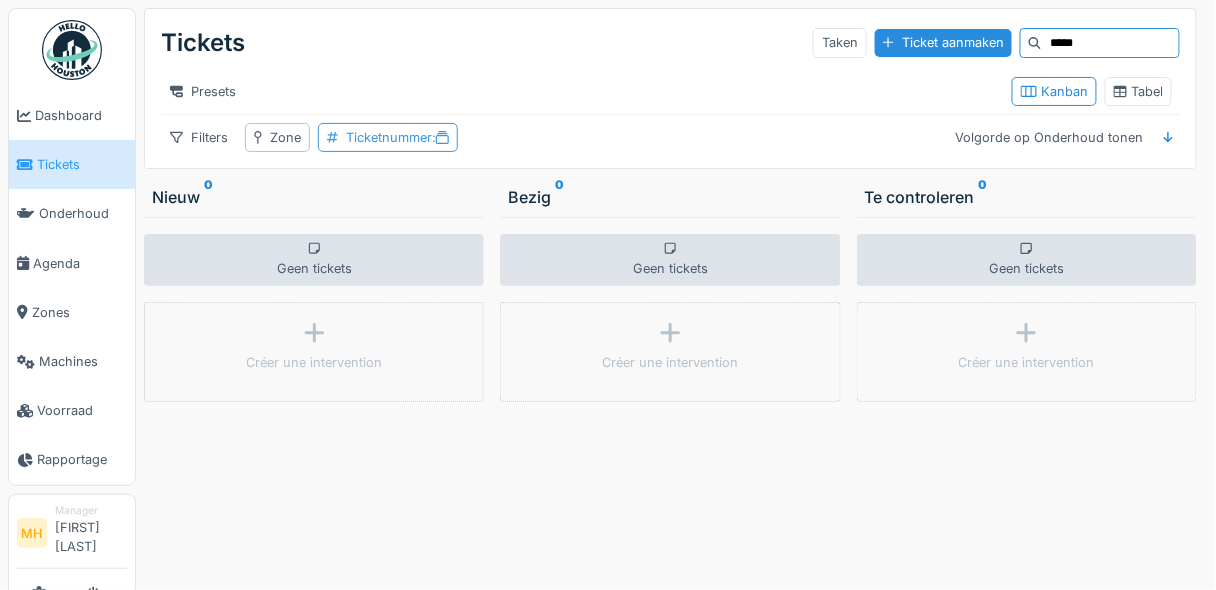 click on "Ticketnummer  :" at bounding box center [397, 137] 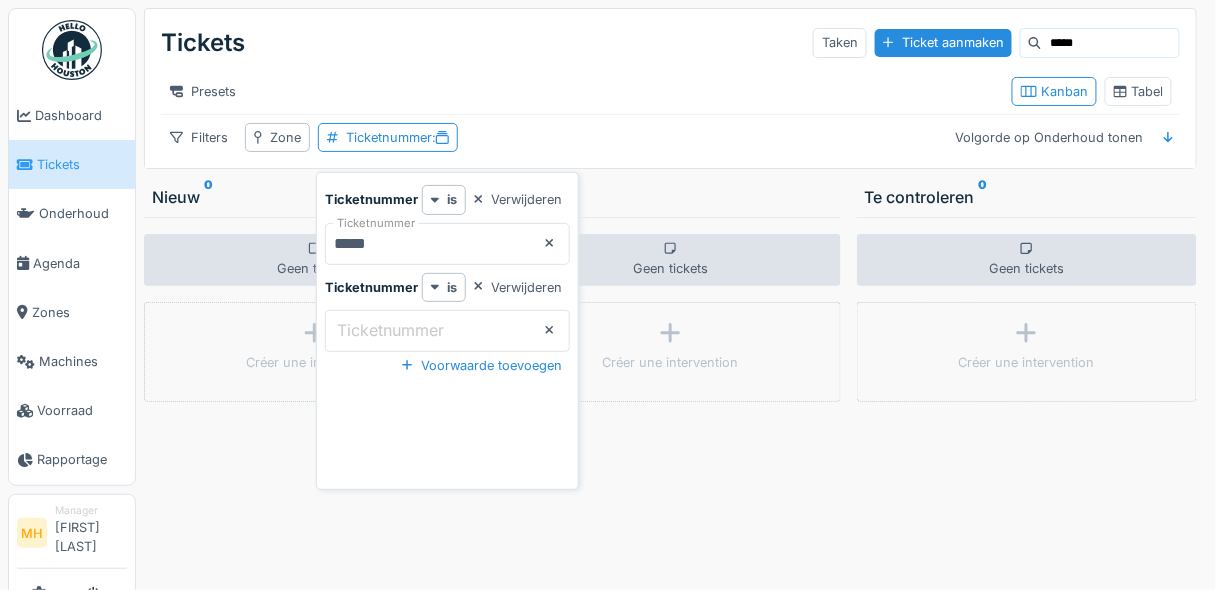 click on "*****" at bounding box center [448, 244] 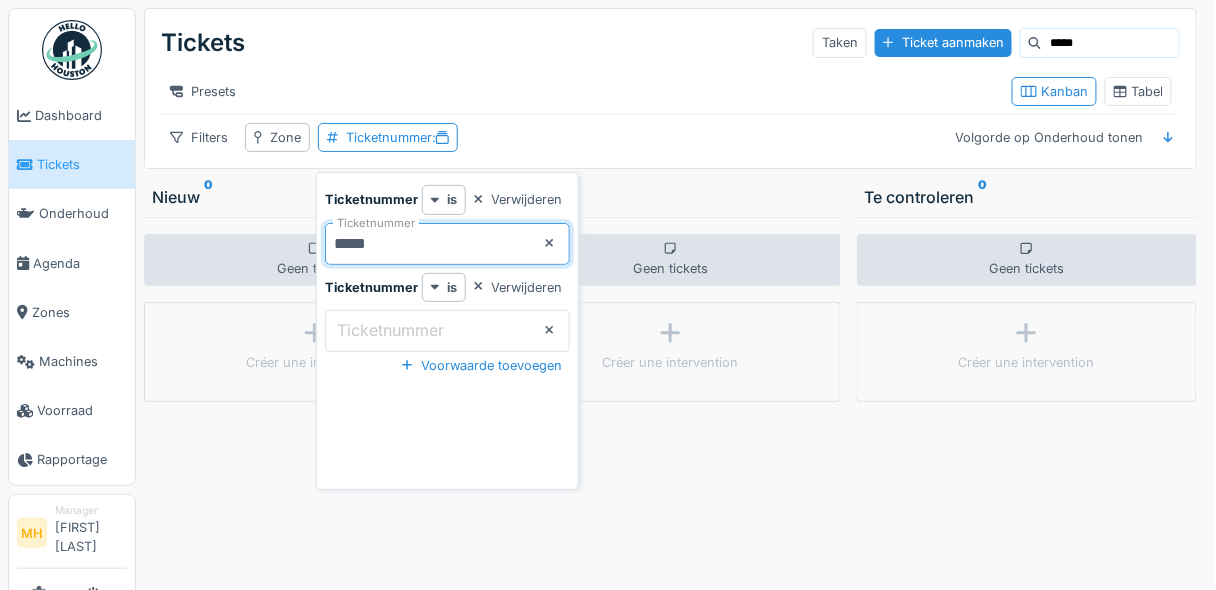 type on "*****" 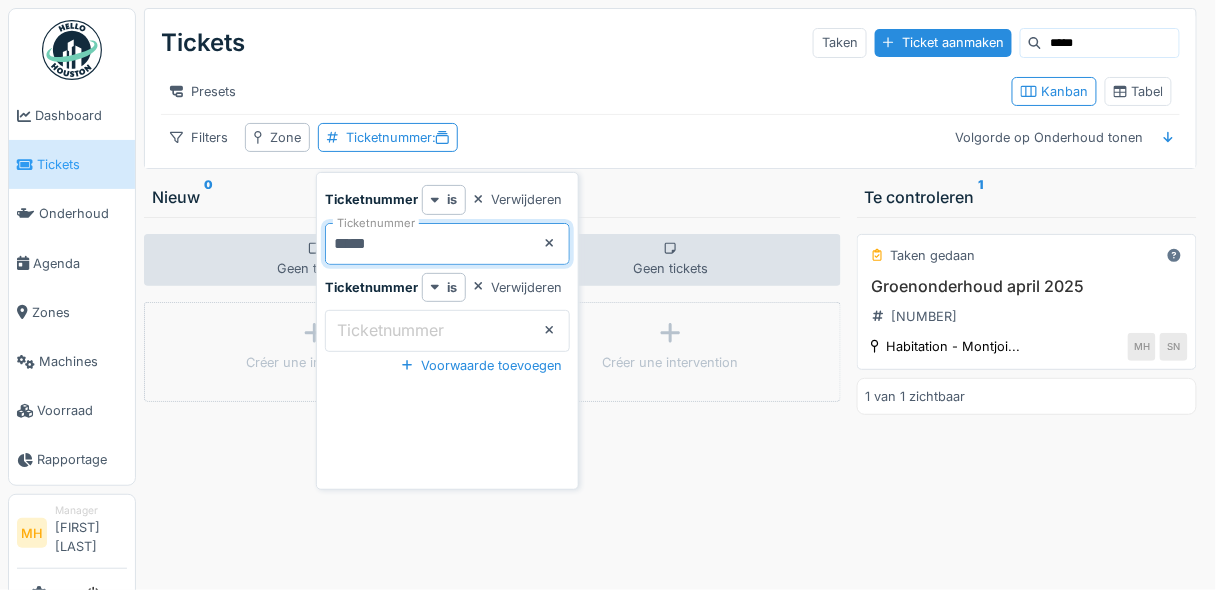 click on "Groenonderhoud [MONTH] [YEAR] [NUMBER]" at bounding box center (1027, 305) 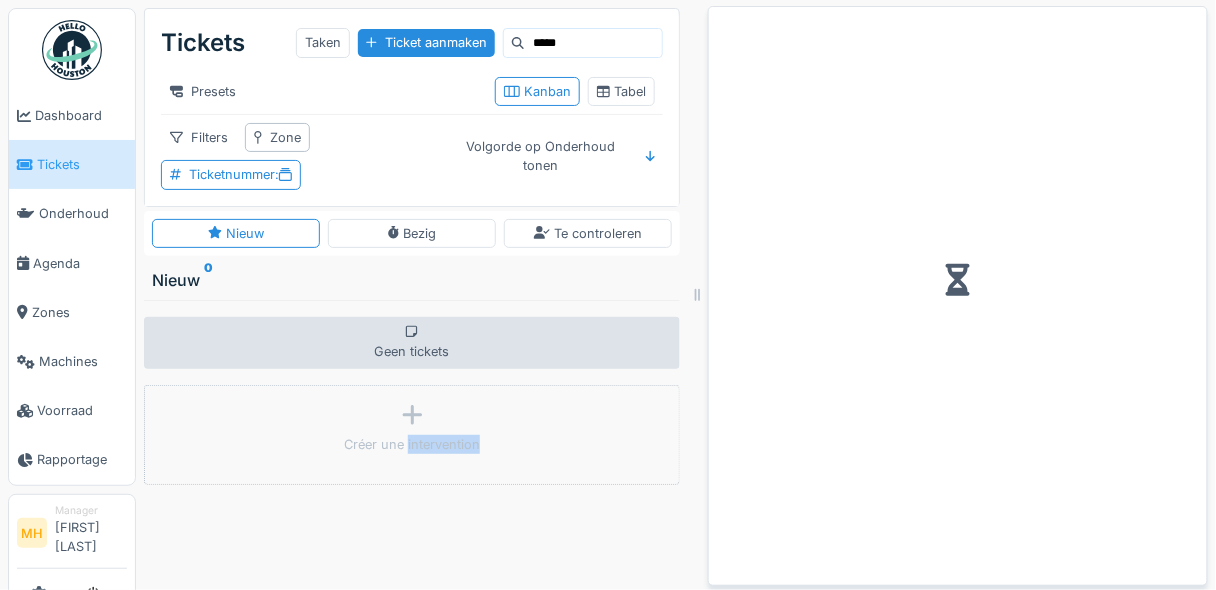 click at bounding box center (958, 280) 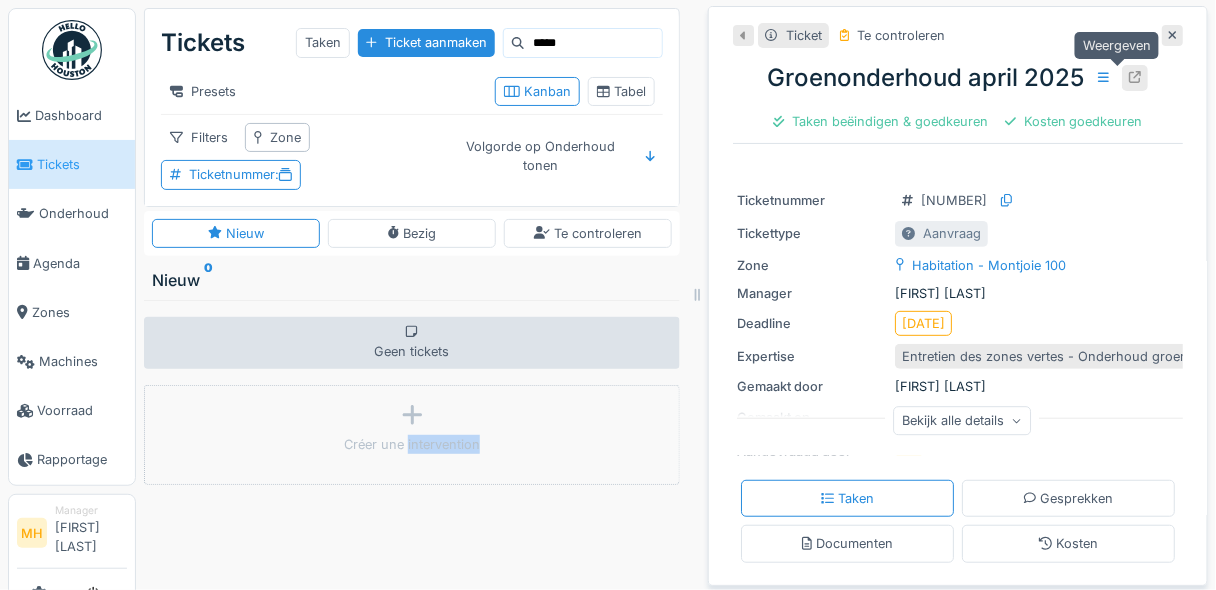 click 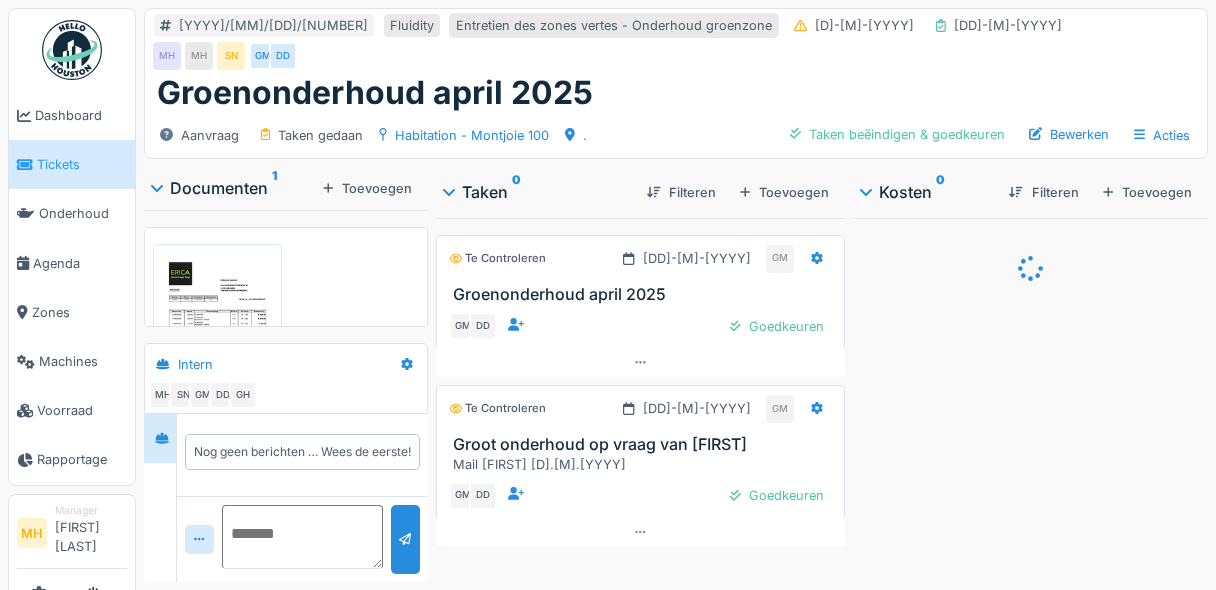 scroll, scrollTop: 0, scrollLeft: 0, axis: both 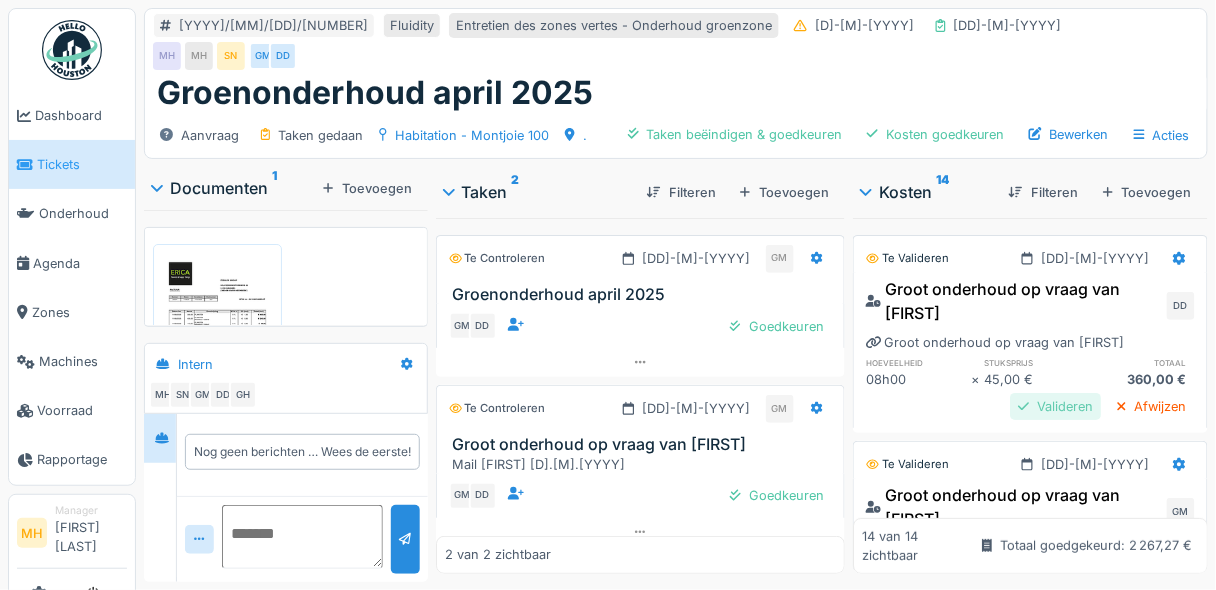 click on "Valideren" at bounding box center (1055, 406) 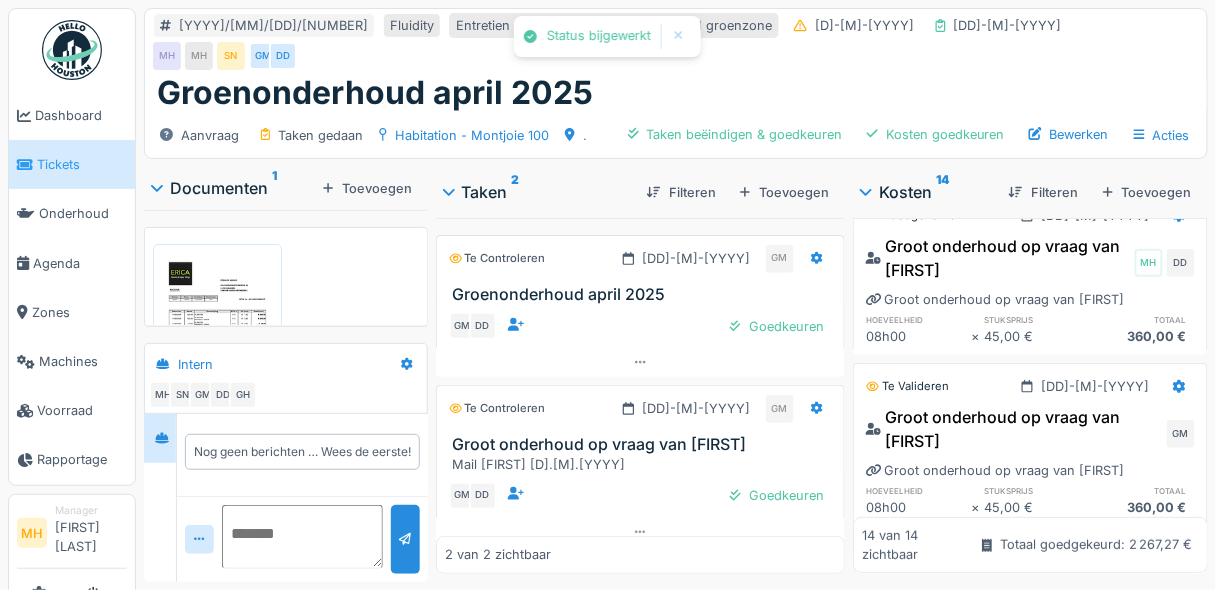 scroll, scrollTop: 80, scrollLeft: 0, axis: vertical 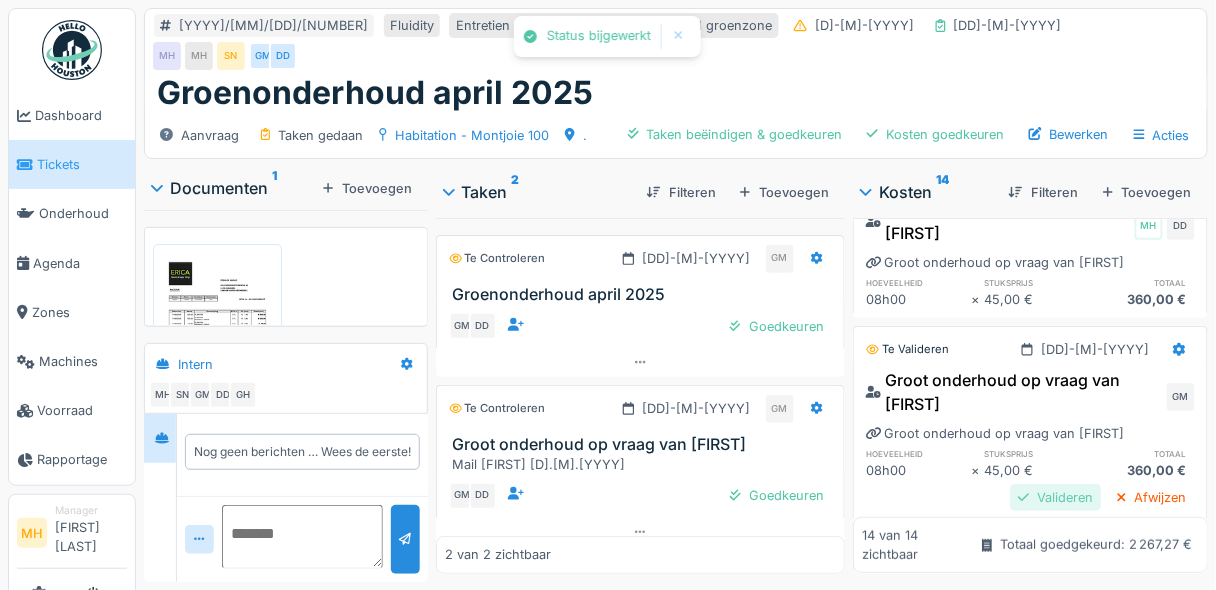 click on "Valideren" at bounding box center (1055, 497) 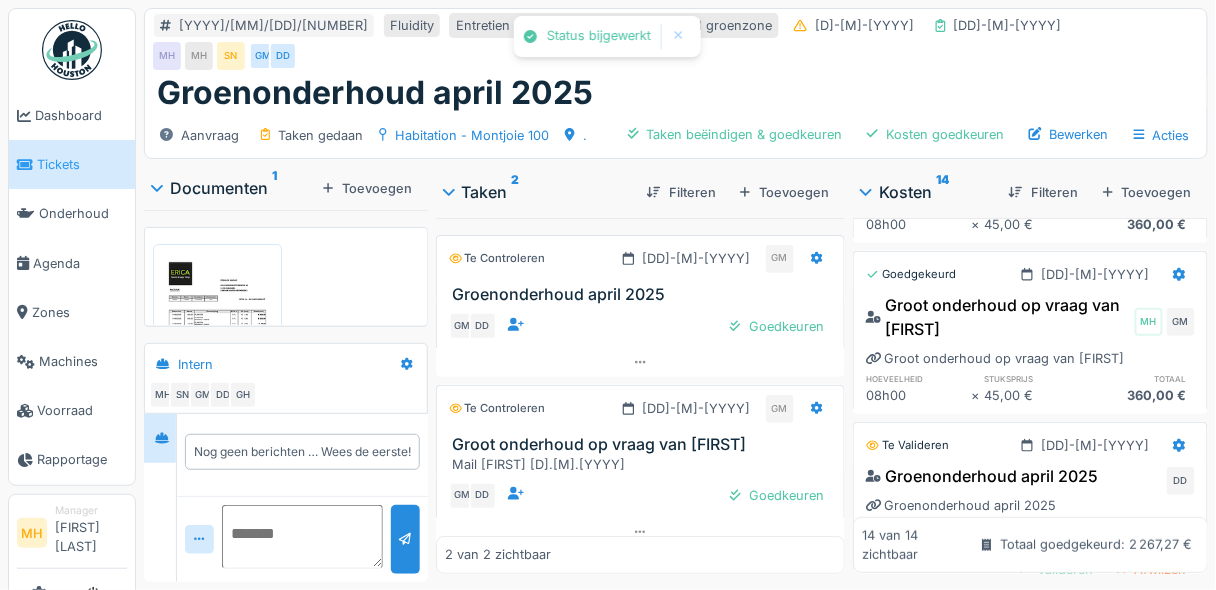 scroll, scrollTop: 240, scrollLeft: 0, axis: vertical 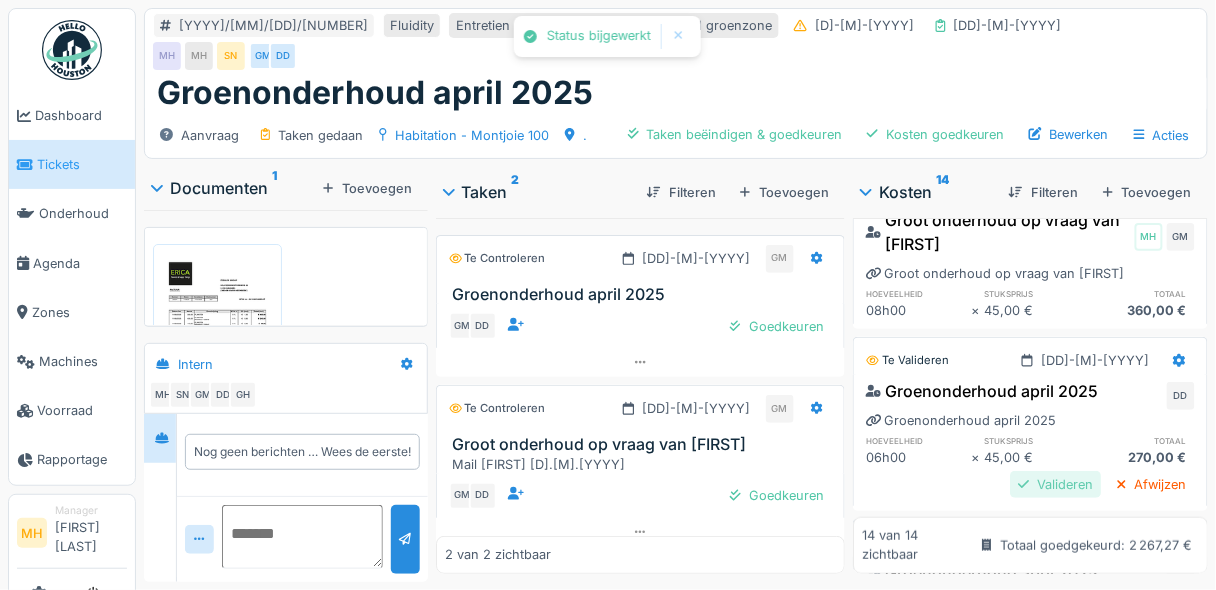 click on "Valideren" at bounding box center [1055, 484] 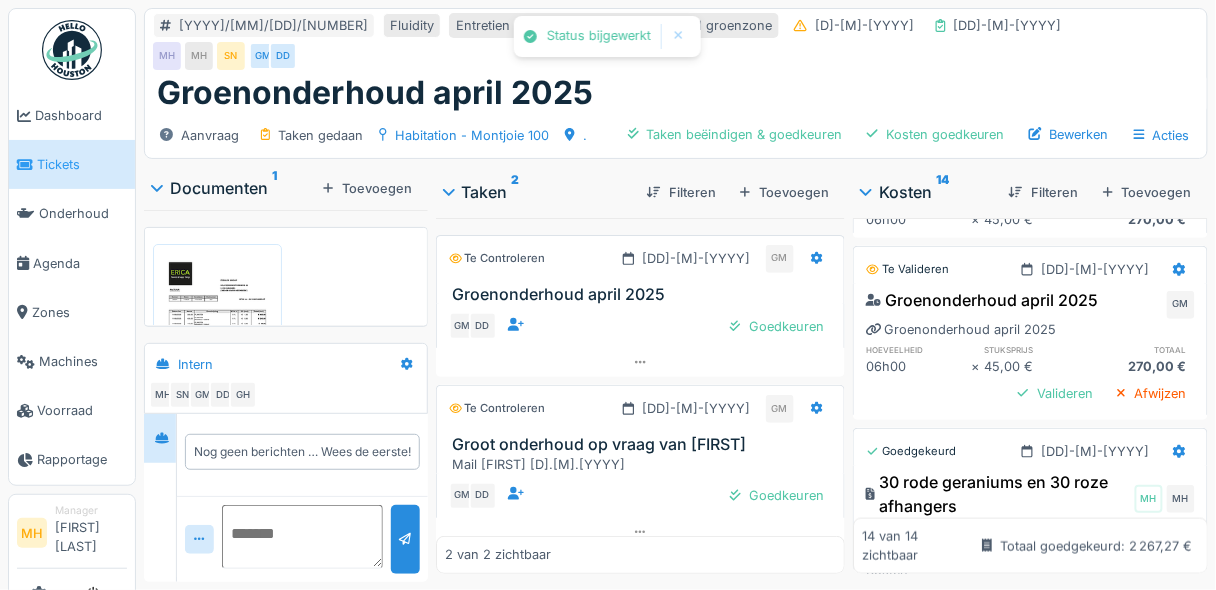 scroll, scrollTop: 480, scrollLeft: 0, axis: vertical 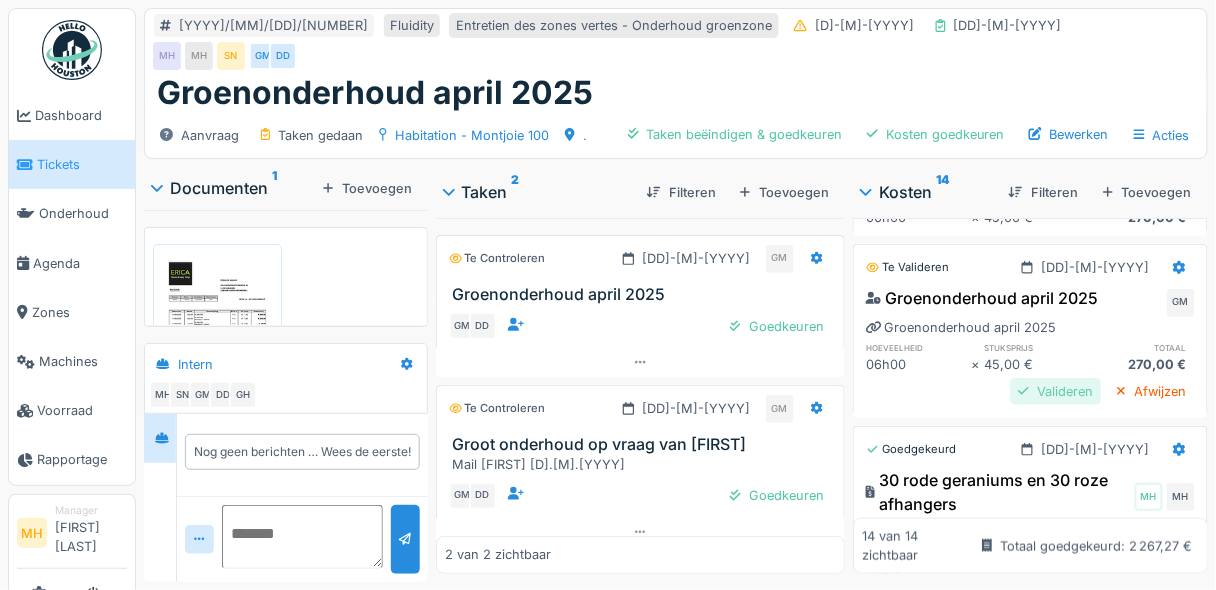 click on "Valideren" at bounding box center (1055, 391) 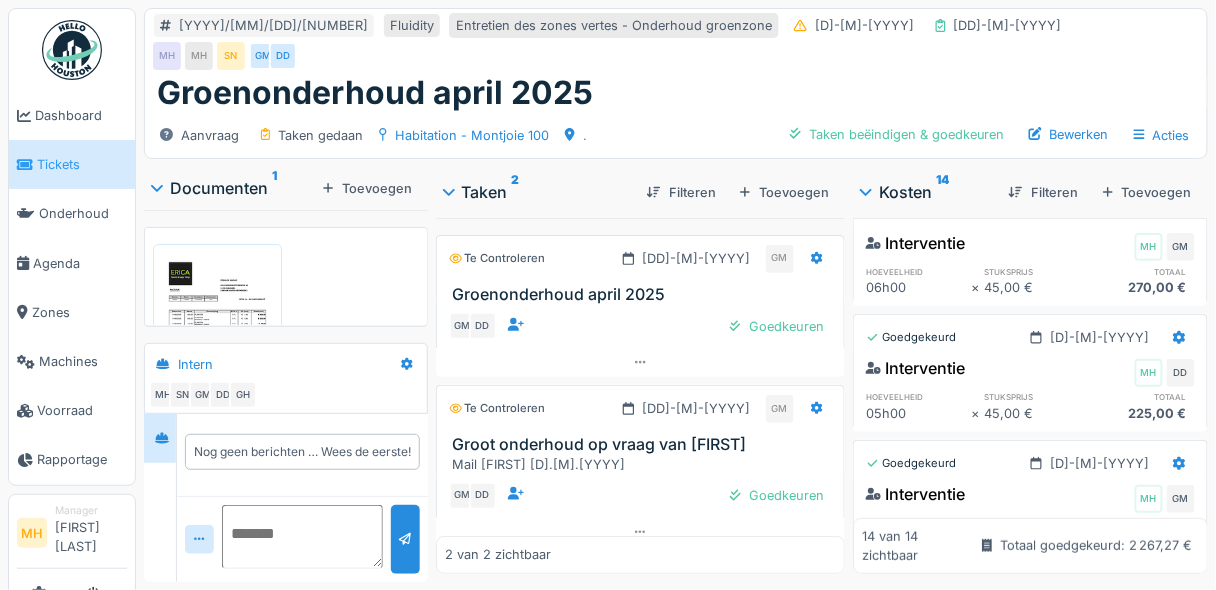 scroll, scrollTop: 1990, scrollLeft: 0, axis: vertical 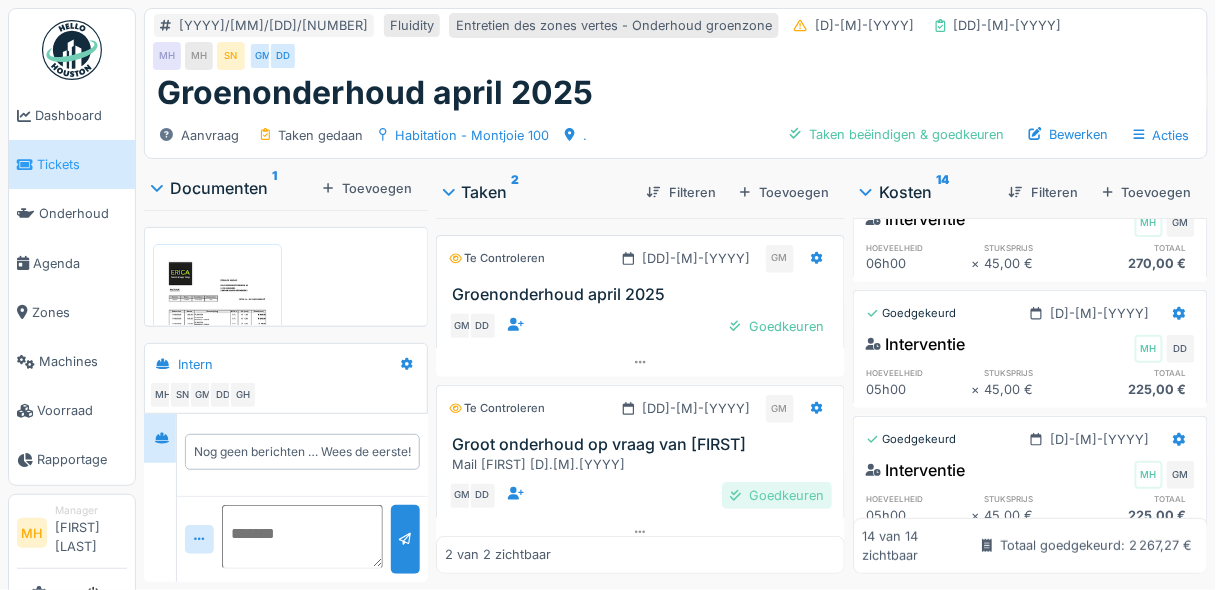click on "Goedkeuren" at bounding box center (777, 495) 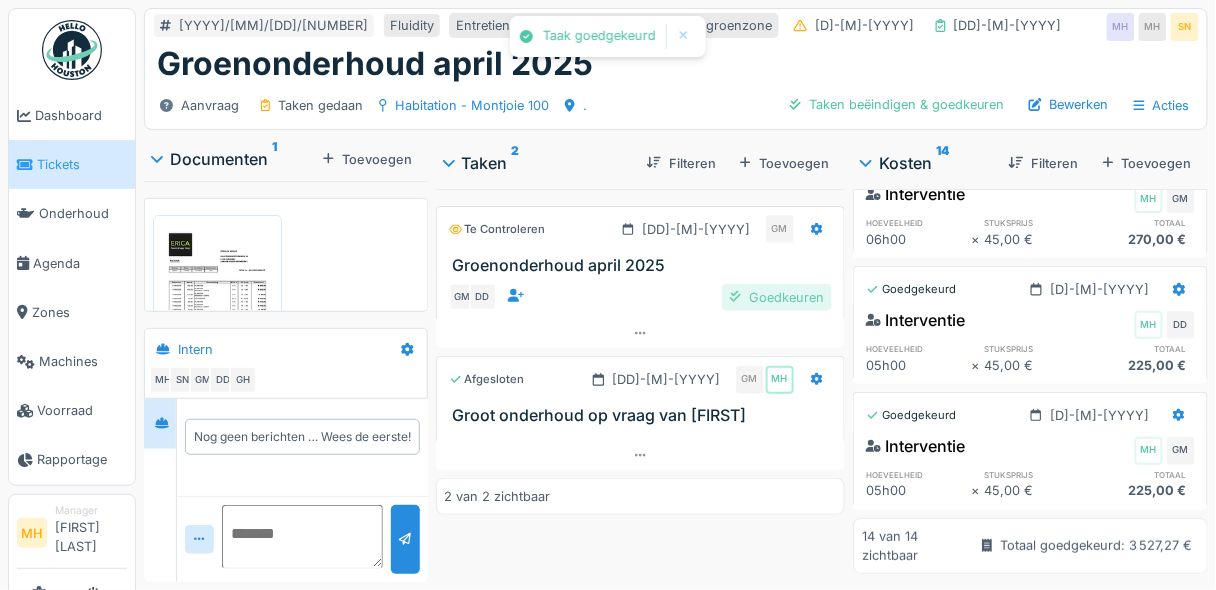 click on "Goedkeuren" at bounding box center [777, 297] 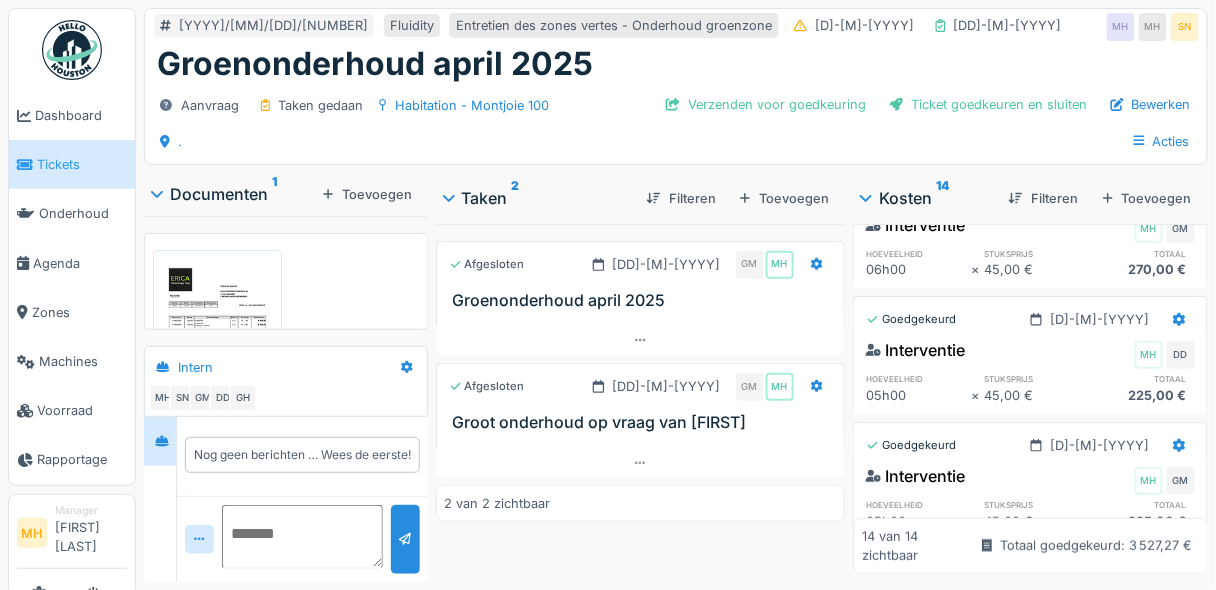 scroll, scrollTop: 12, scrollLeft: 0, axis: vertical 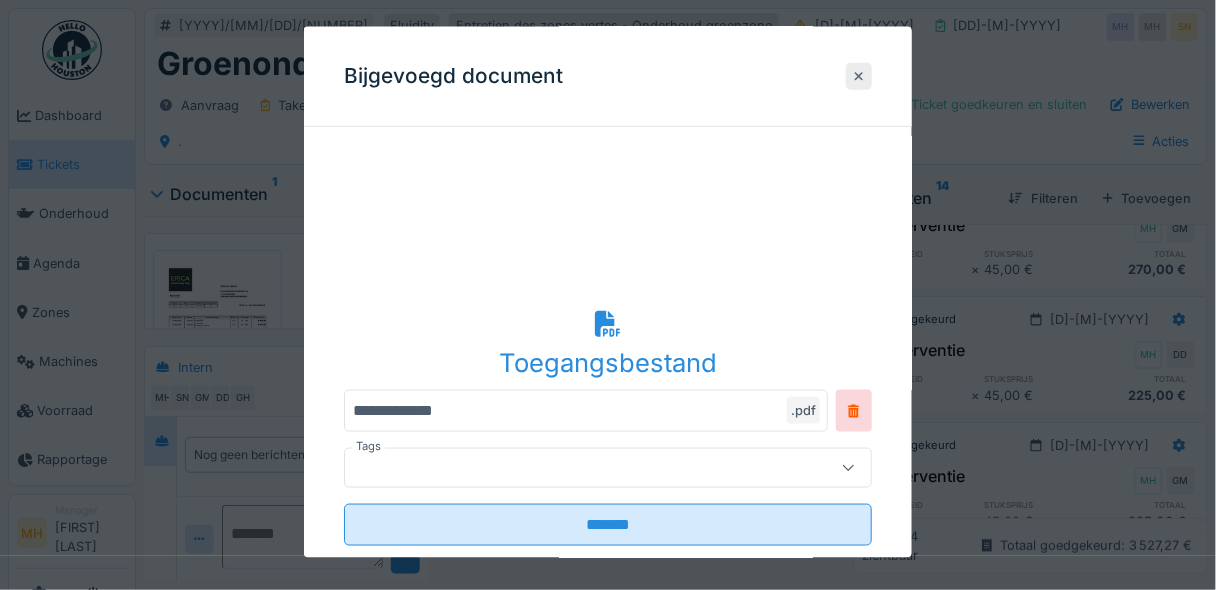 click at bounding box center (859, 75) 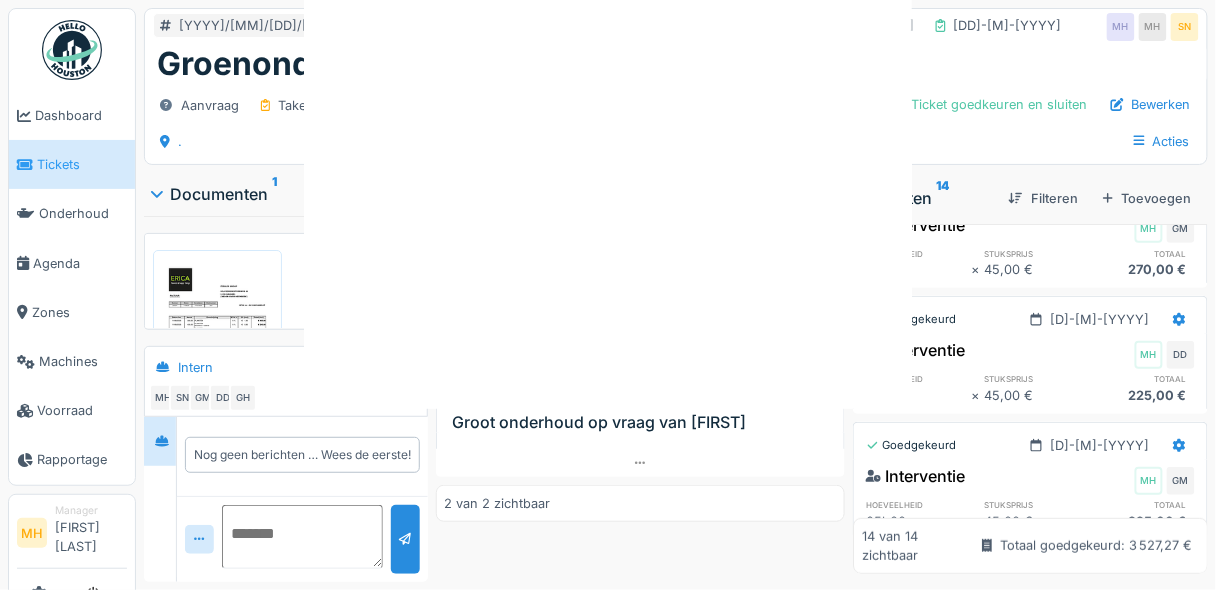 scroll, scrollTop: 0, scrollLeft: 0, axis: both 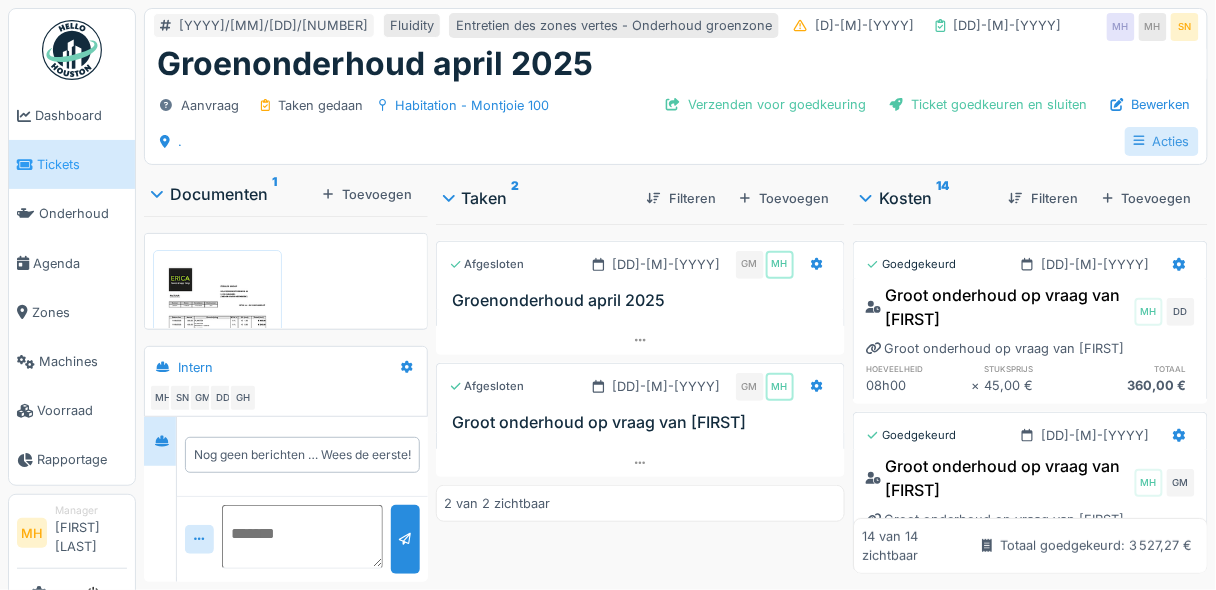 click on "Acties" at bounding box center (1162, 141) 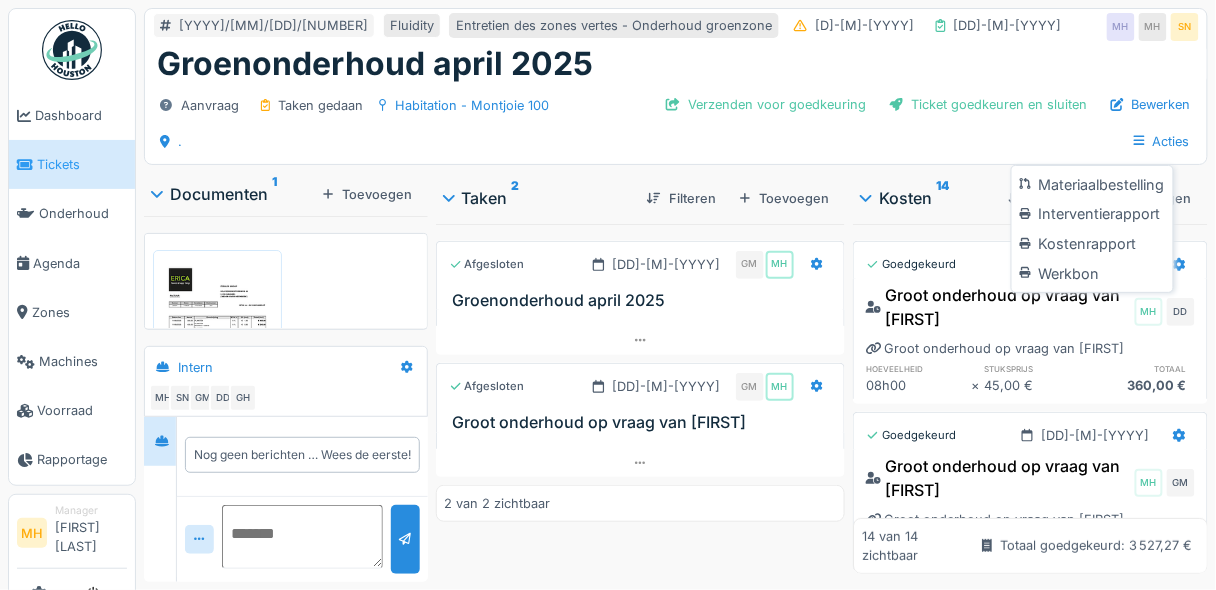 click on "Kostenrapport" at bounding box center [1092, 244] 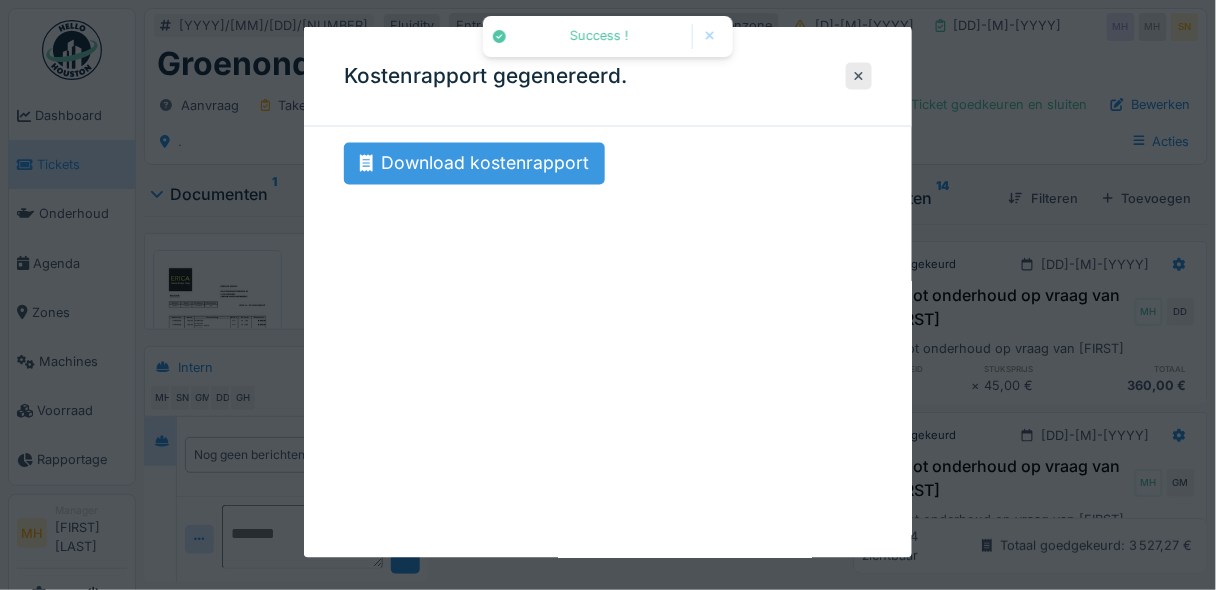 click on "Download kostenrapport" at bounding box center [474, 164] 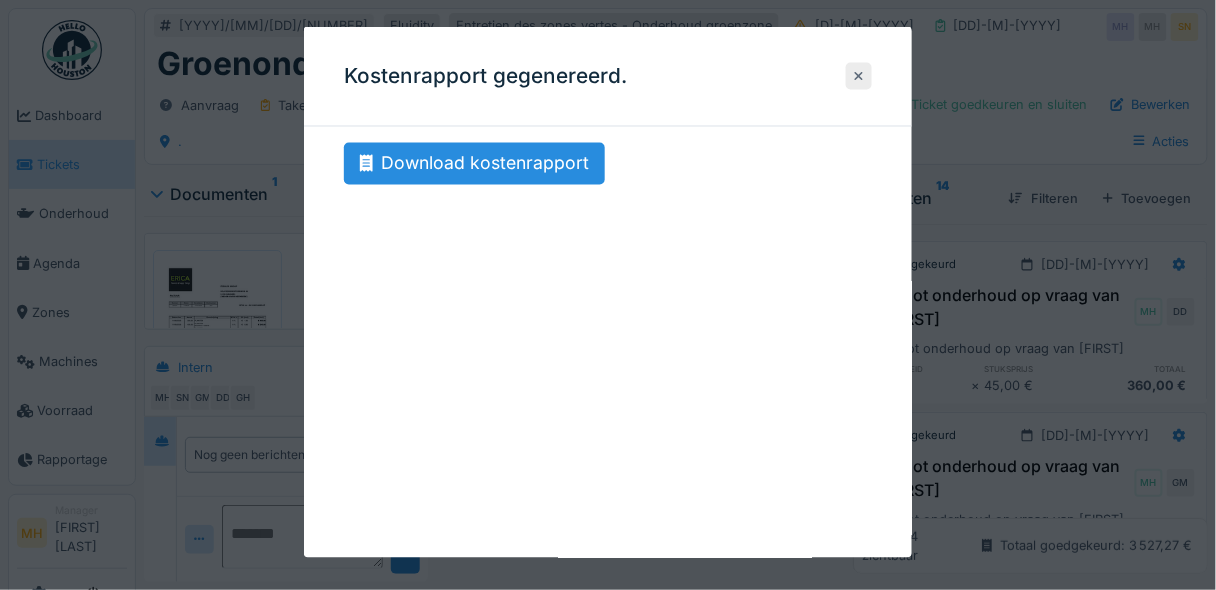 click at bounding box center [859, 75] 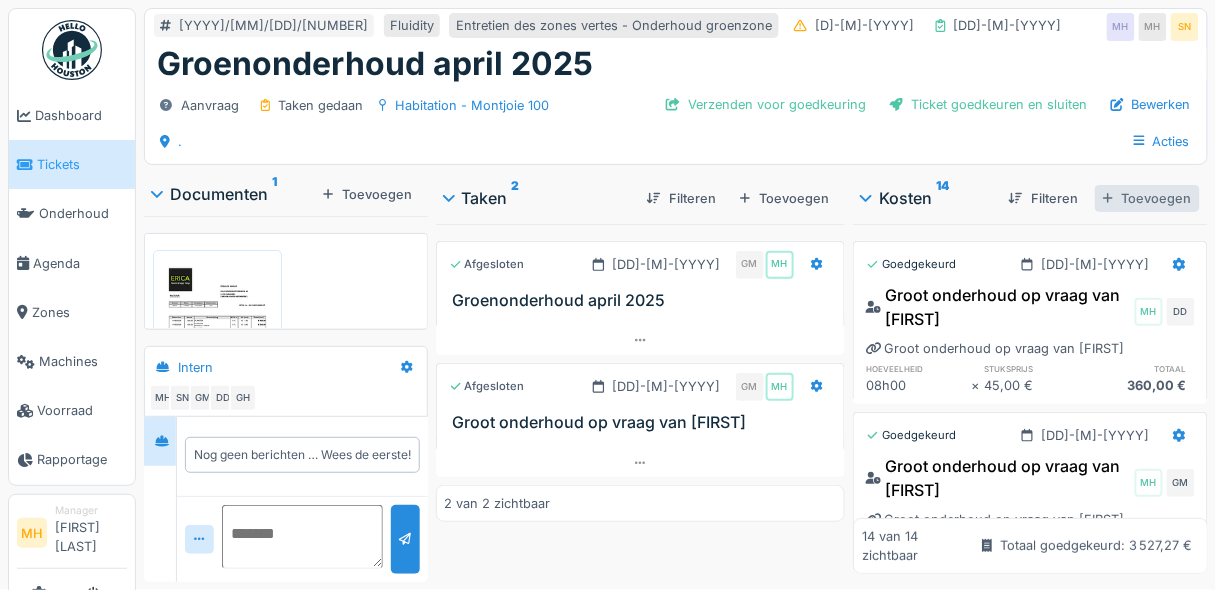 click on "Toevoegen" at bounding box center (1147, 198) 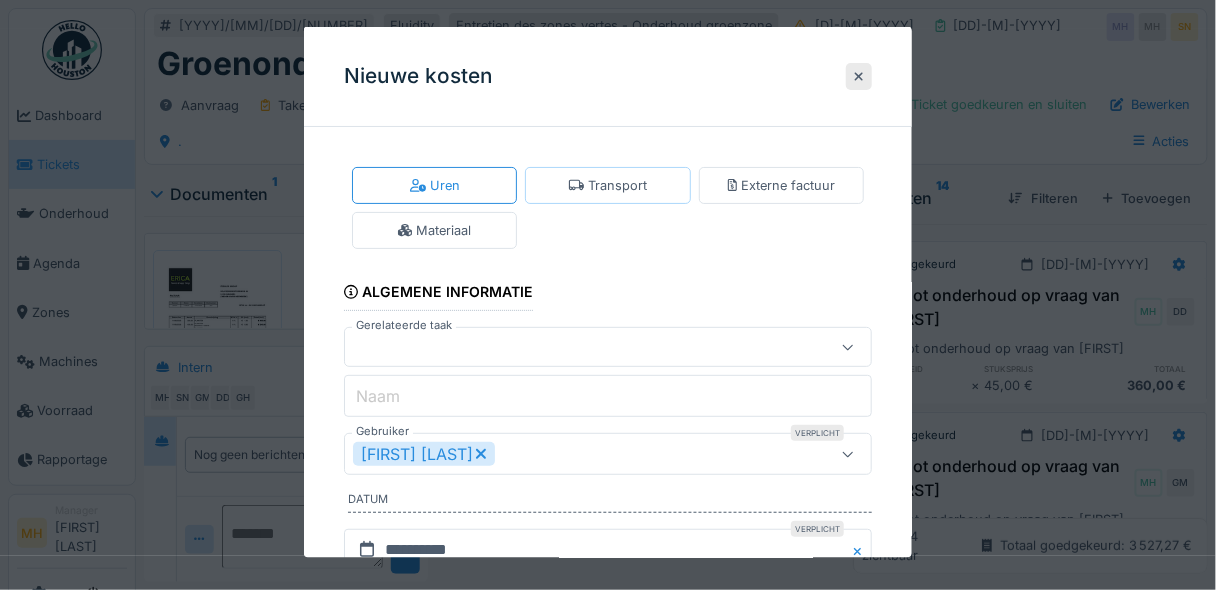 click on "Transport" at bounding box center [608, 185] 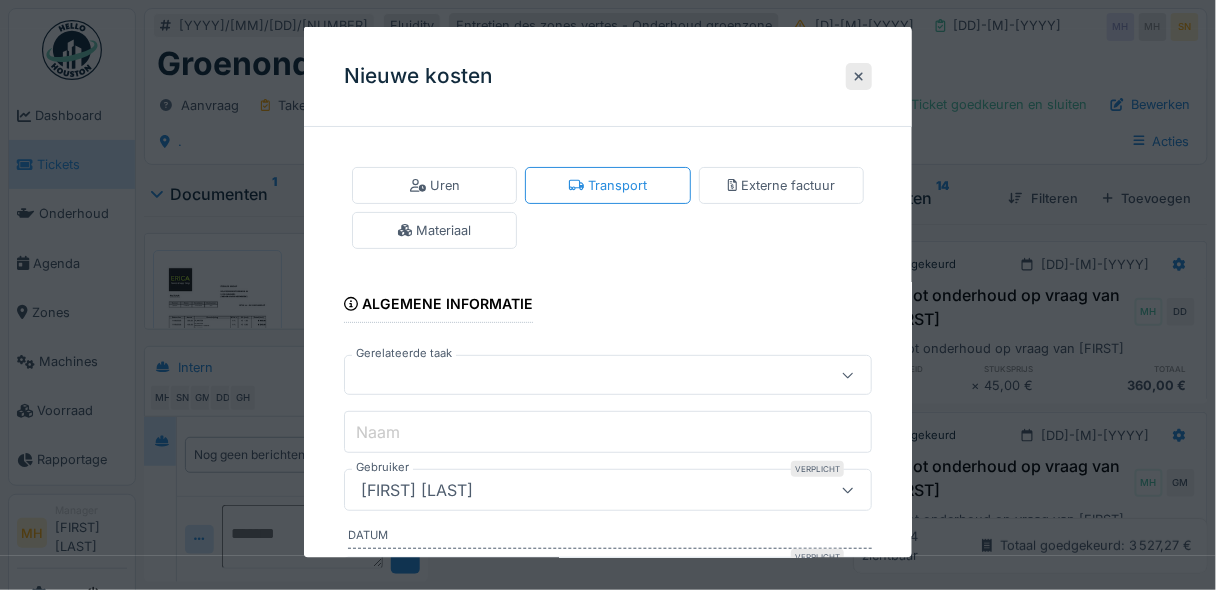 scroll, scrollTop: 160, scrollLeft: 0, axis: vertical 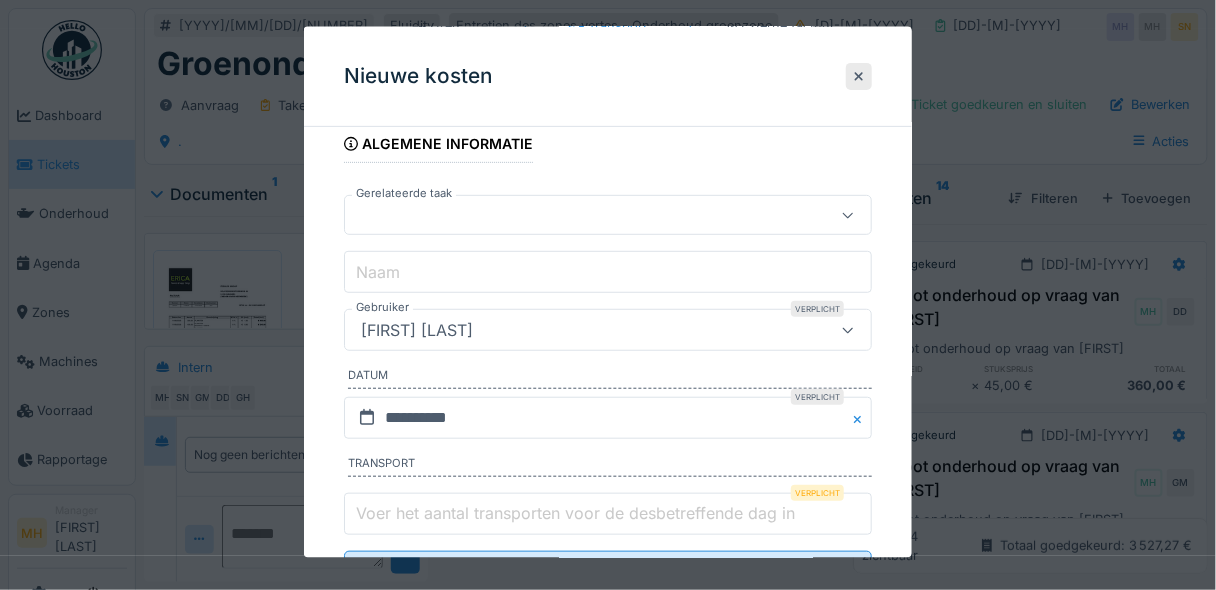 click on "[FIRST] [LAST]" at bounding box center (417, 330) 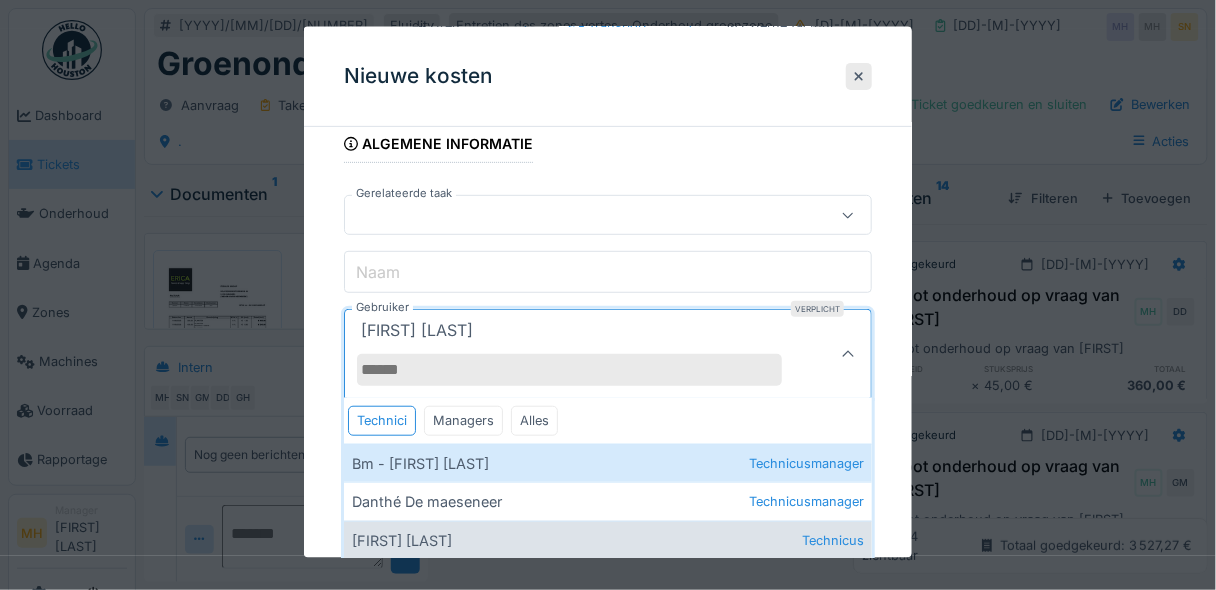 click on "Geert Massaer   Technicus" at bounding box center [608, 539] 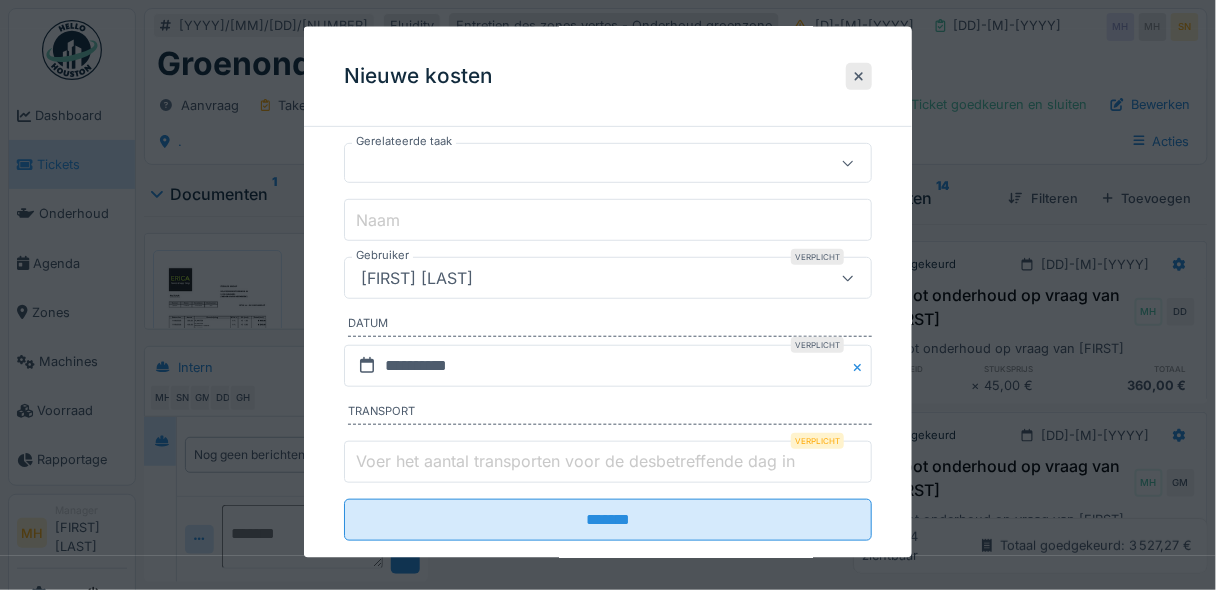 scroll, scrollTop: 240, scrollLeft: 0, axis: vertical 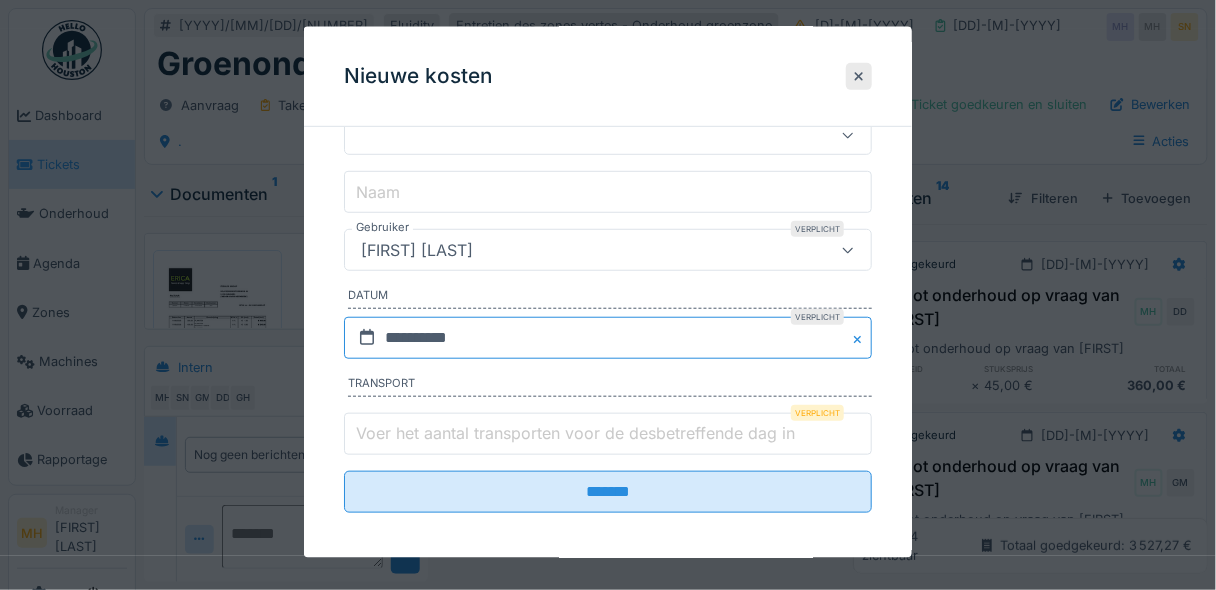 click on "**********" at bounding box center [608, 338] 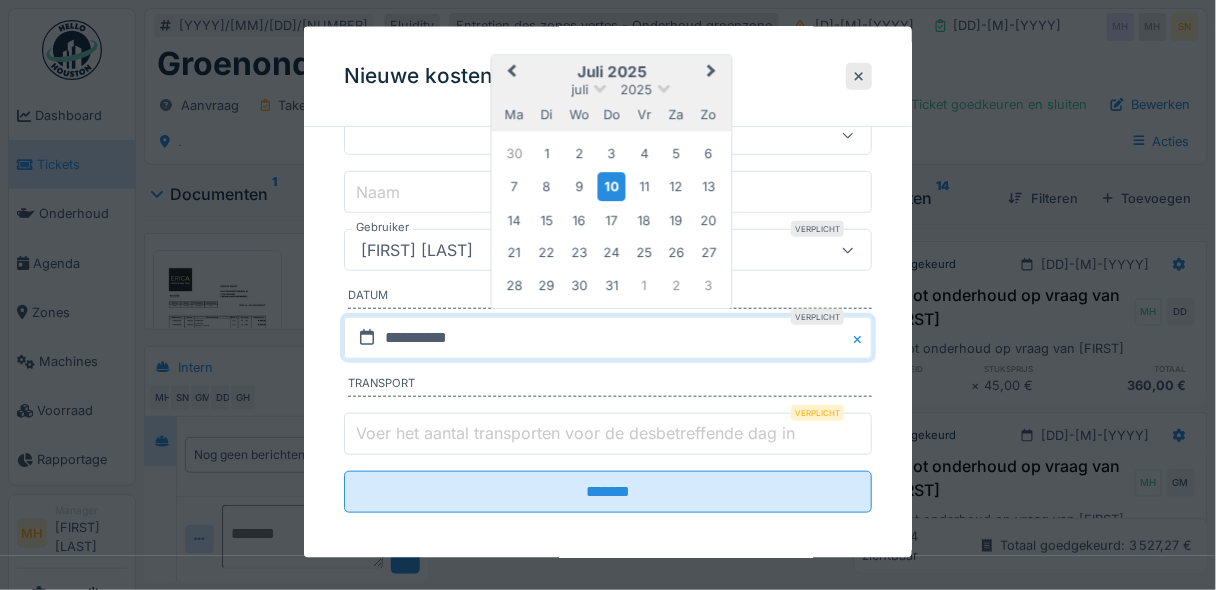 click on "Previous Month" at bounding box center [510, 73] 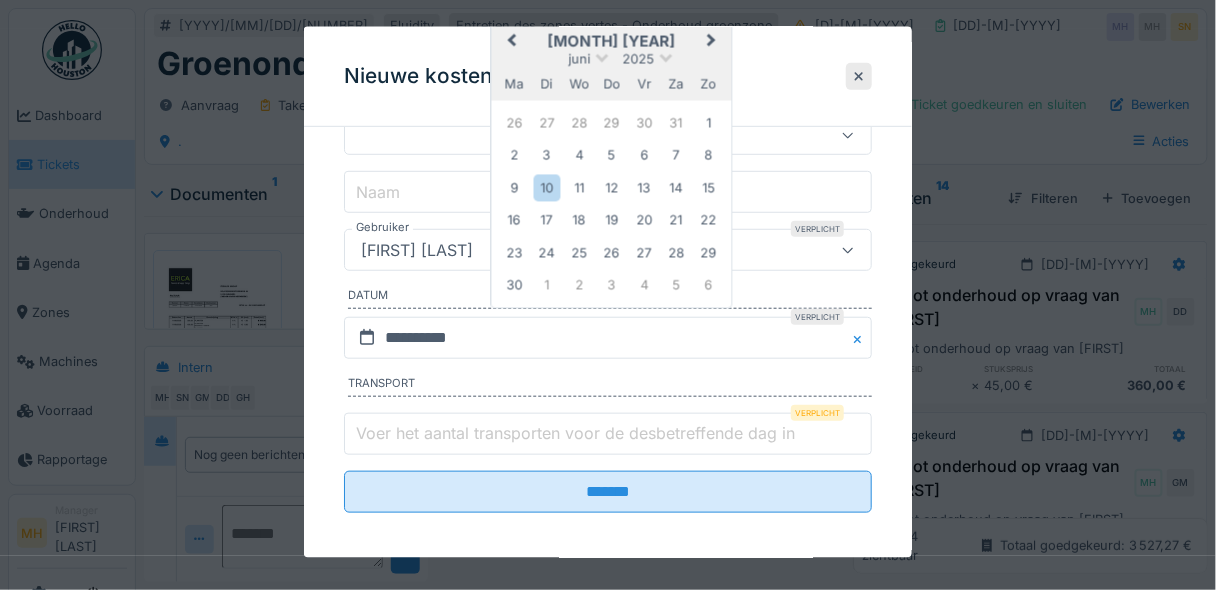 click on "Previous Month" at bounding box center [512, 41] 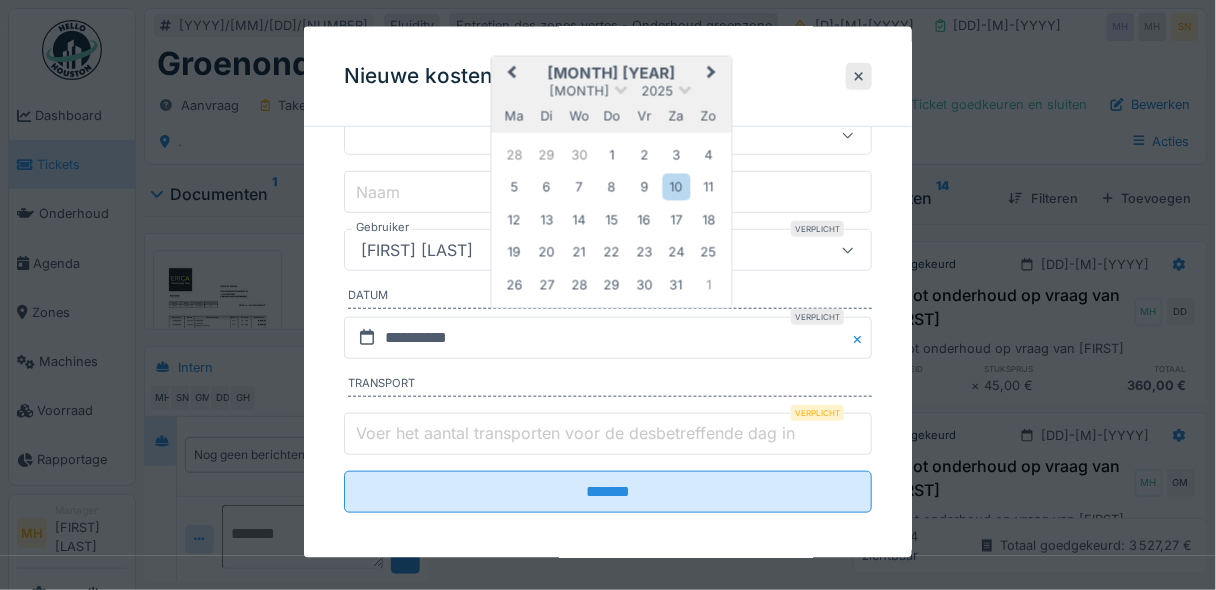 click on "Previous Month" at bounding box center [512, 73] 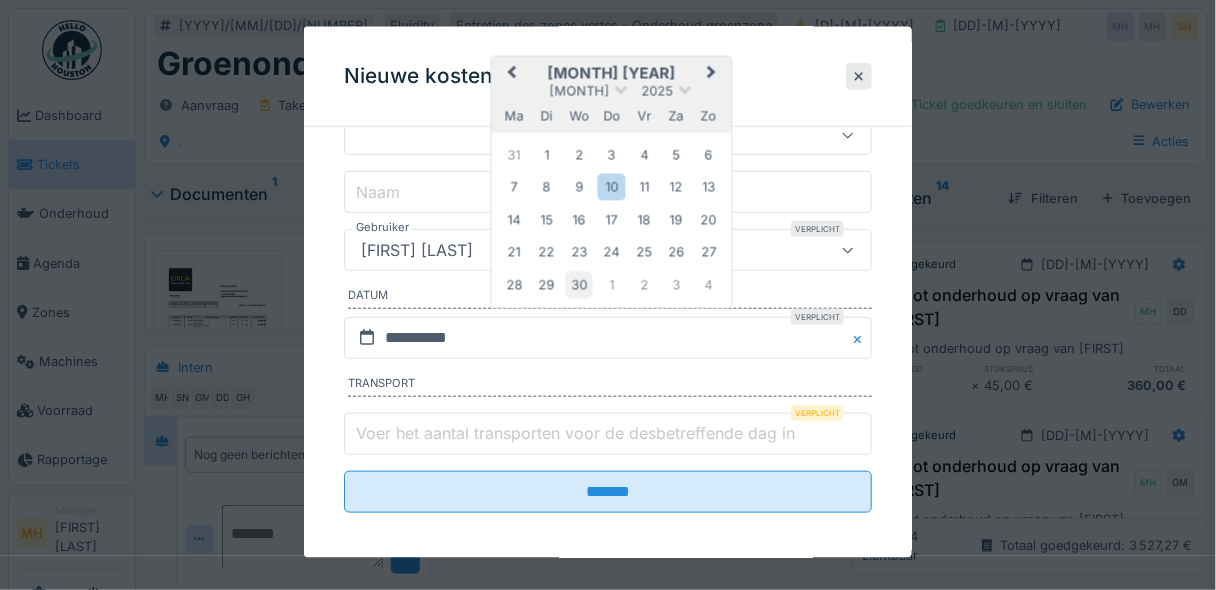 click on "30" at bounding box center (579, 284) 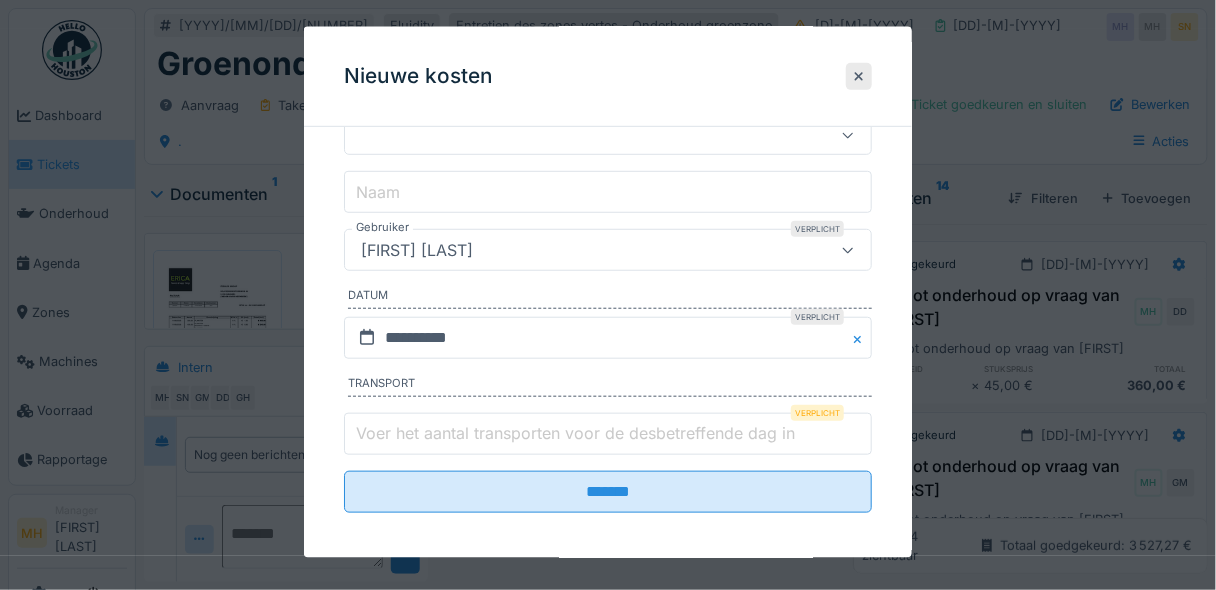 click on "Voer het aantal transporten voor de desbetreffende dag in" at bounding box center (575, 433) 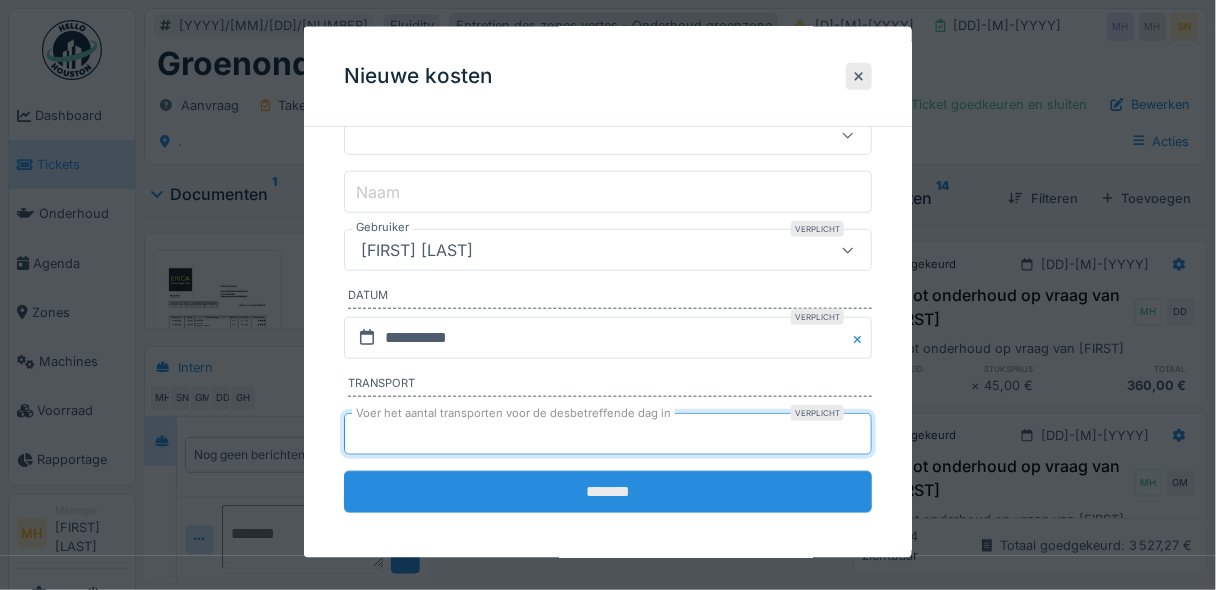 type on "*" 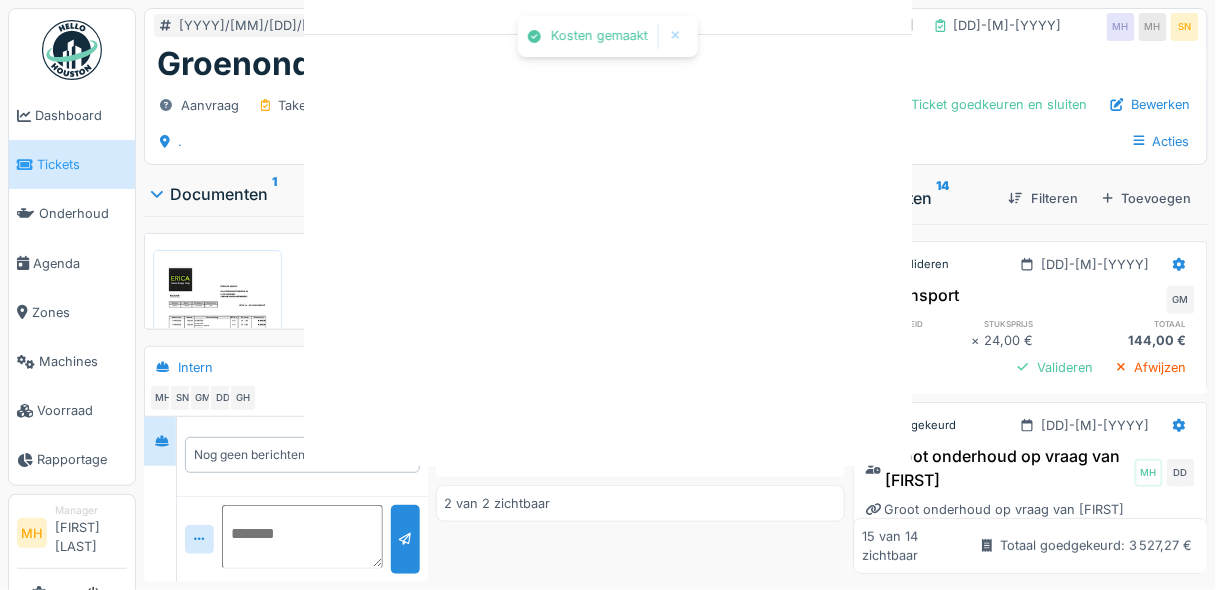 scroll, scrollTop: 0, scrollLeft: 0, axis: both 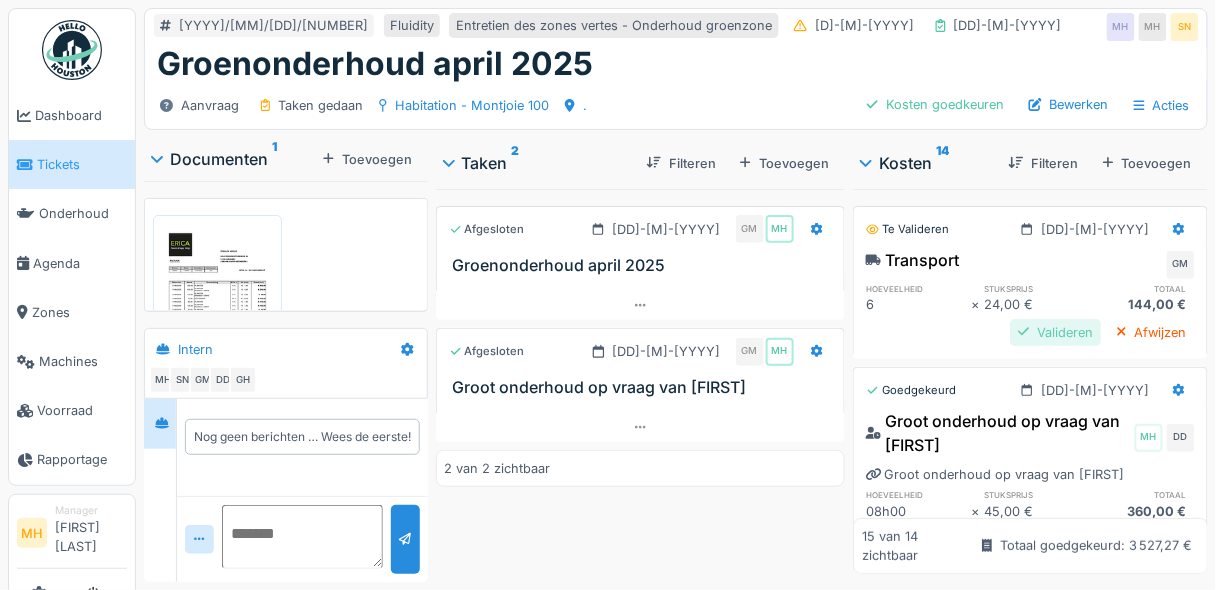 click on "Valideren" at bounding box center (1055, 332) 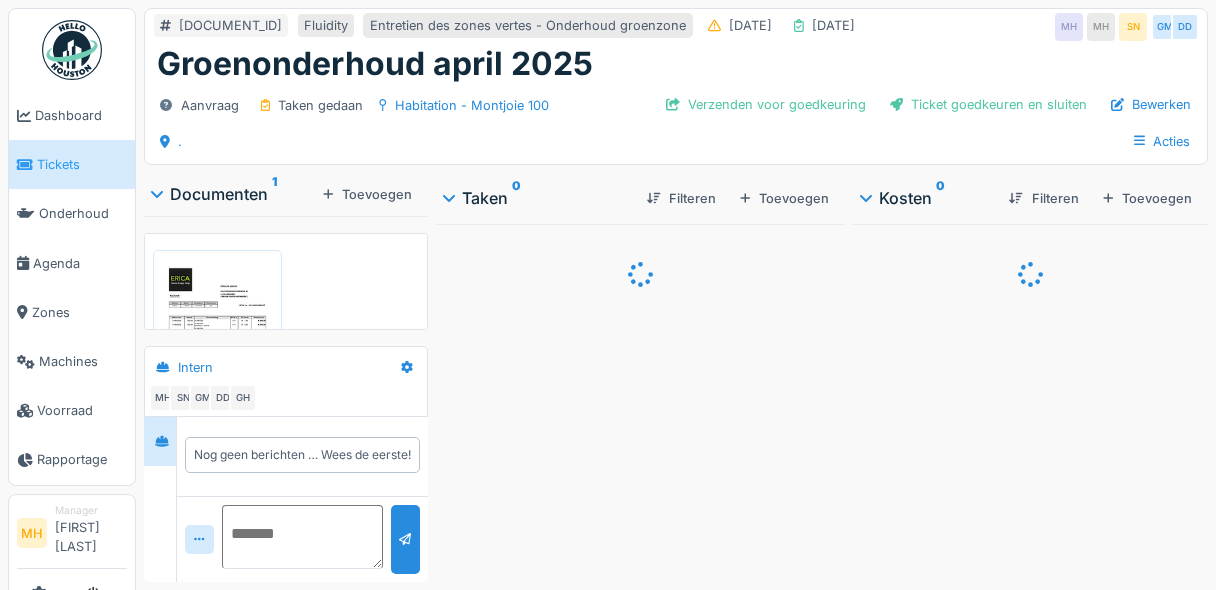 scroll, scrollTop: 0, scrollLeft: 0, axis: both 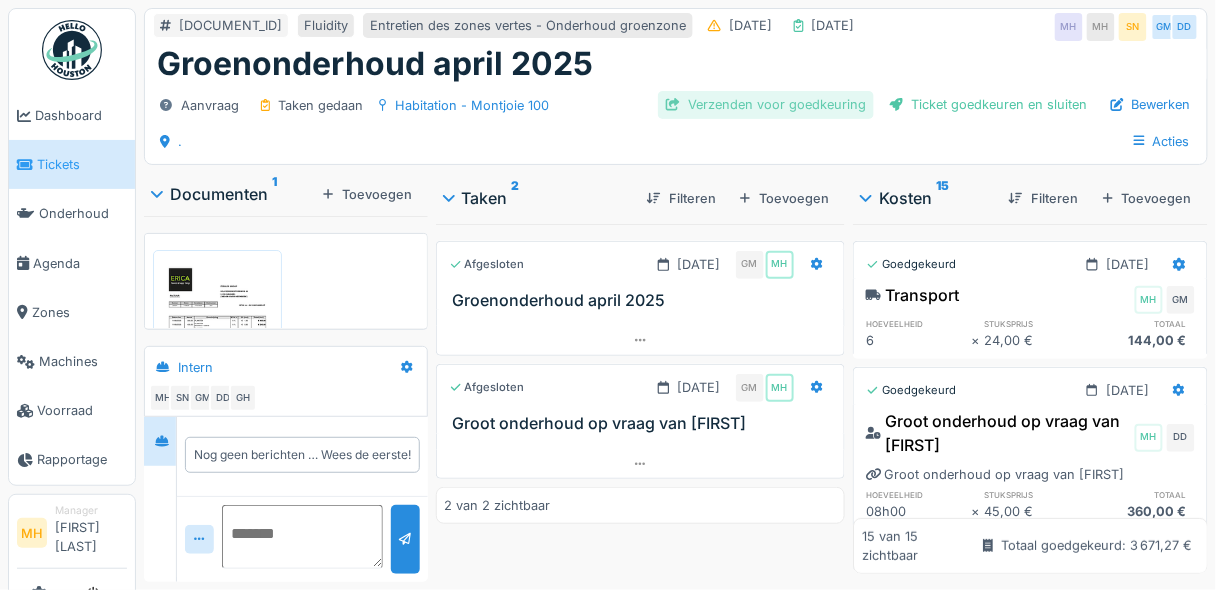 click on "Verzenden voor goedkeuring" at bounding box center (766, 104) 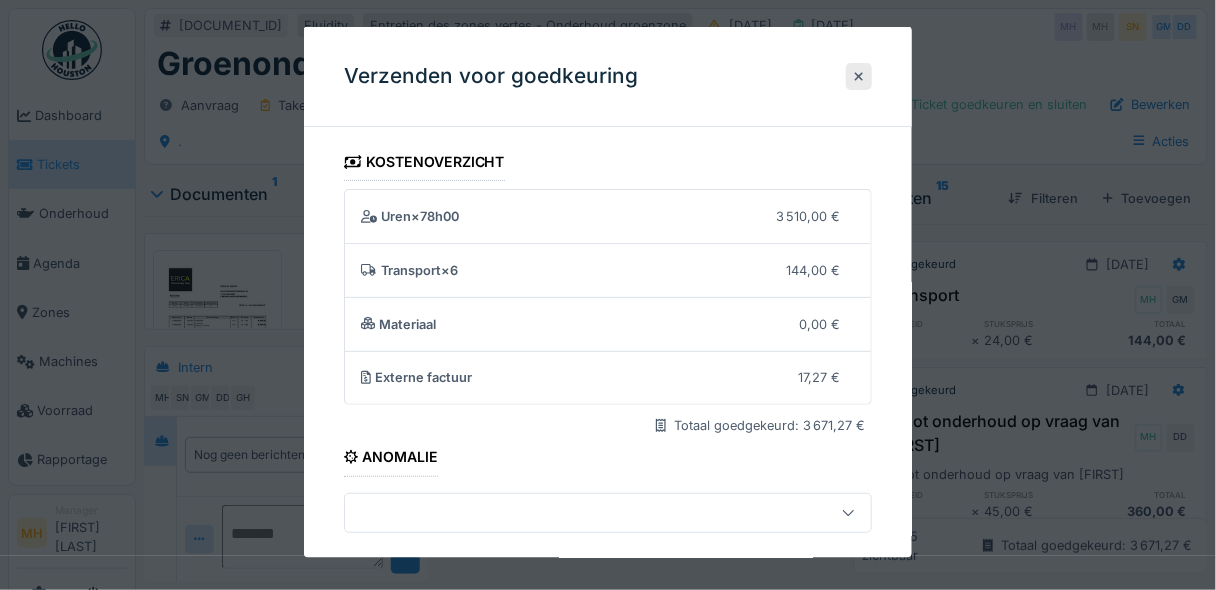 scroll, scrollTop: 305, scrollLeft: 0, axis: vertical 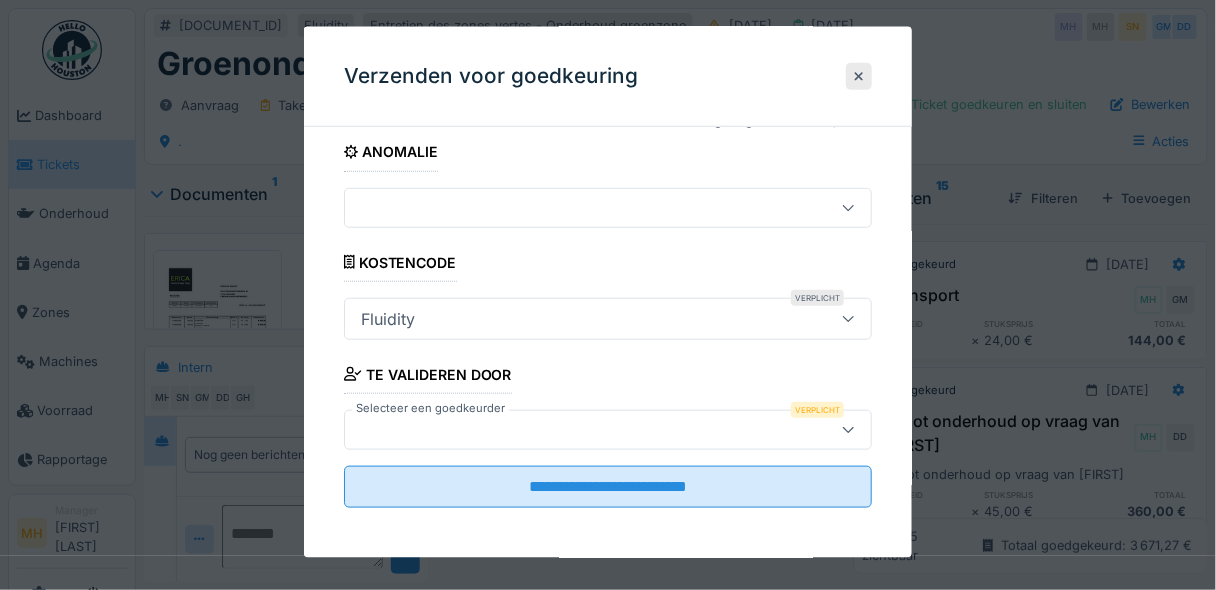 click at bounding box center (581, 429) 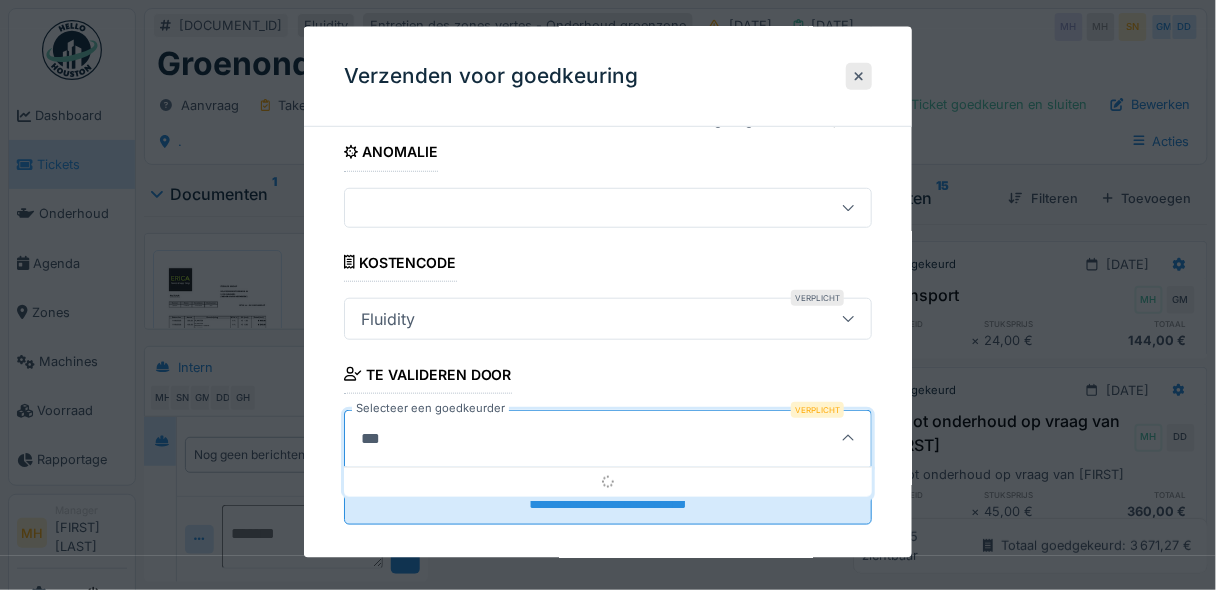 click on "***" at bounding box center (569, 438) 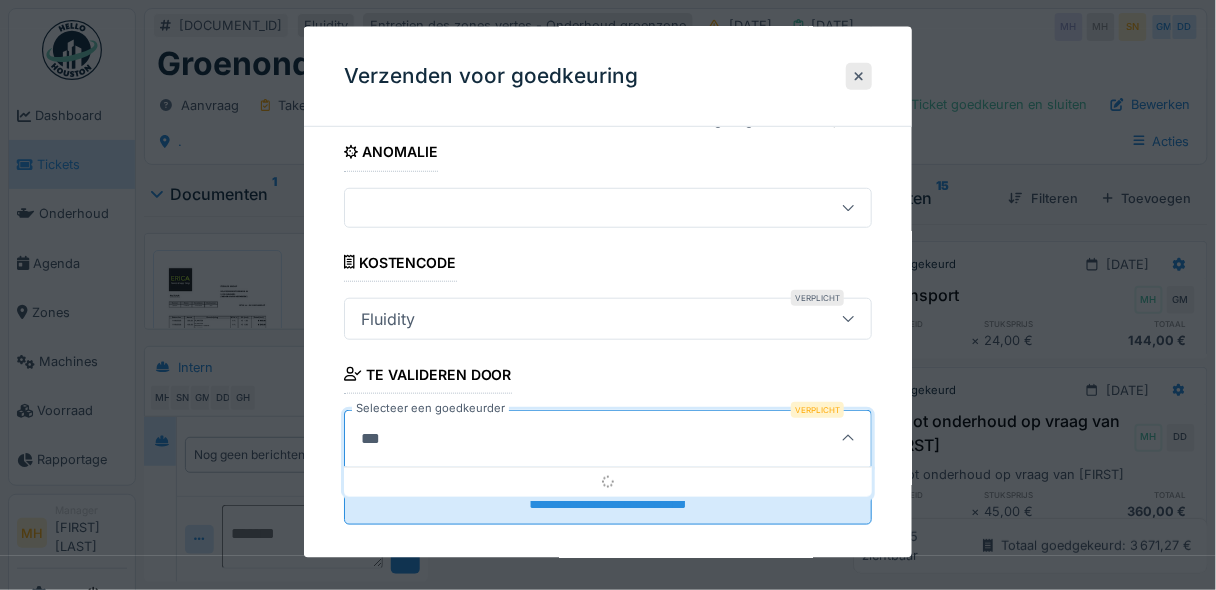 scroll, scrollTop: 321, scrollLeft: 0, axis: vertical 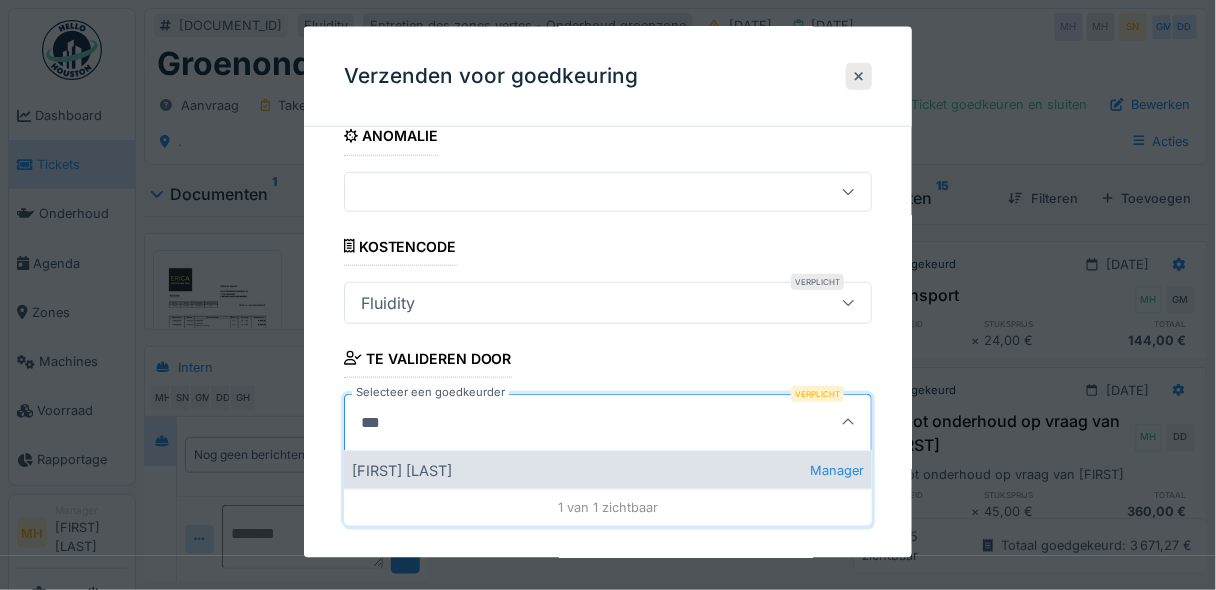 type on "***" 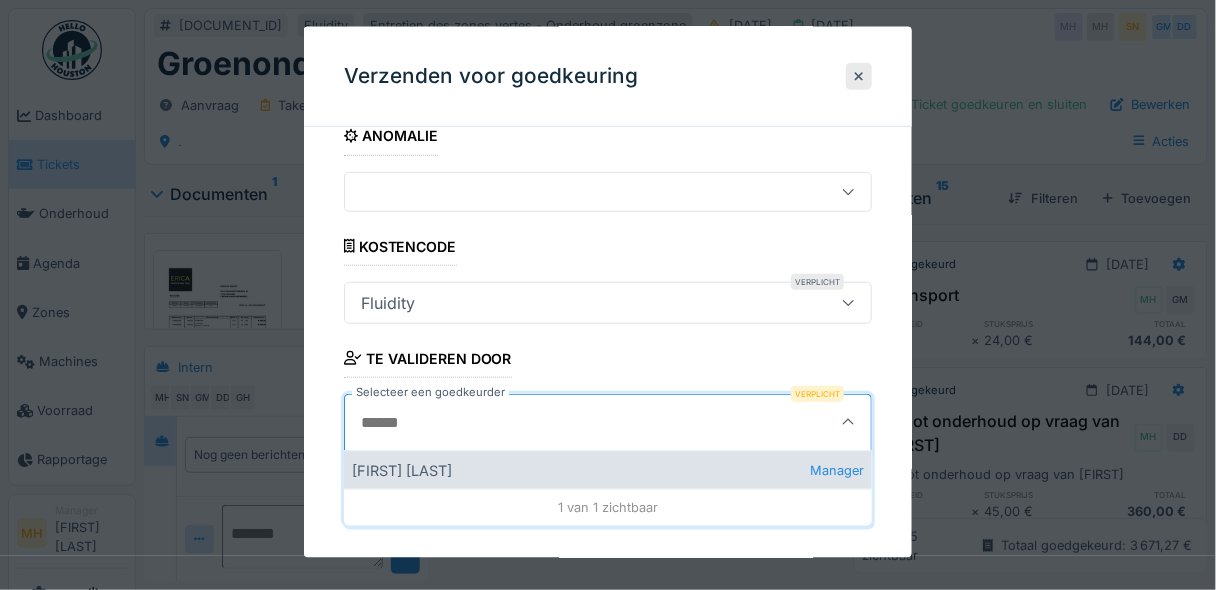 scroll, scrollTop: 306, scrollLeft: 0, axis: vertical 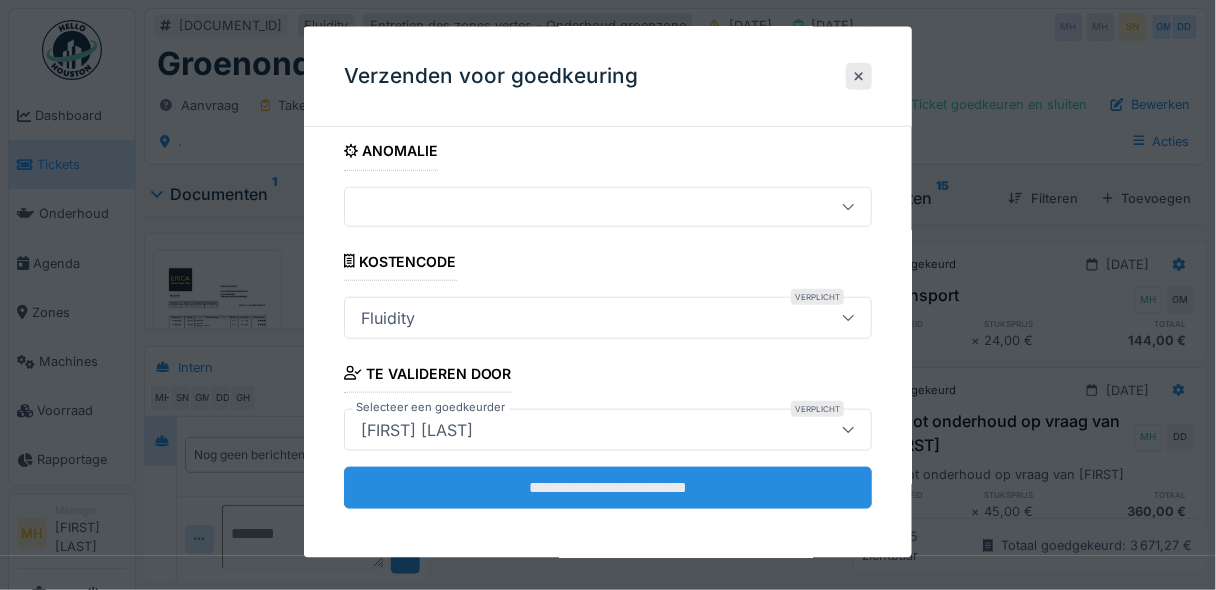 click on "**********" at bounding box center [608, 487] 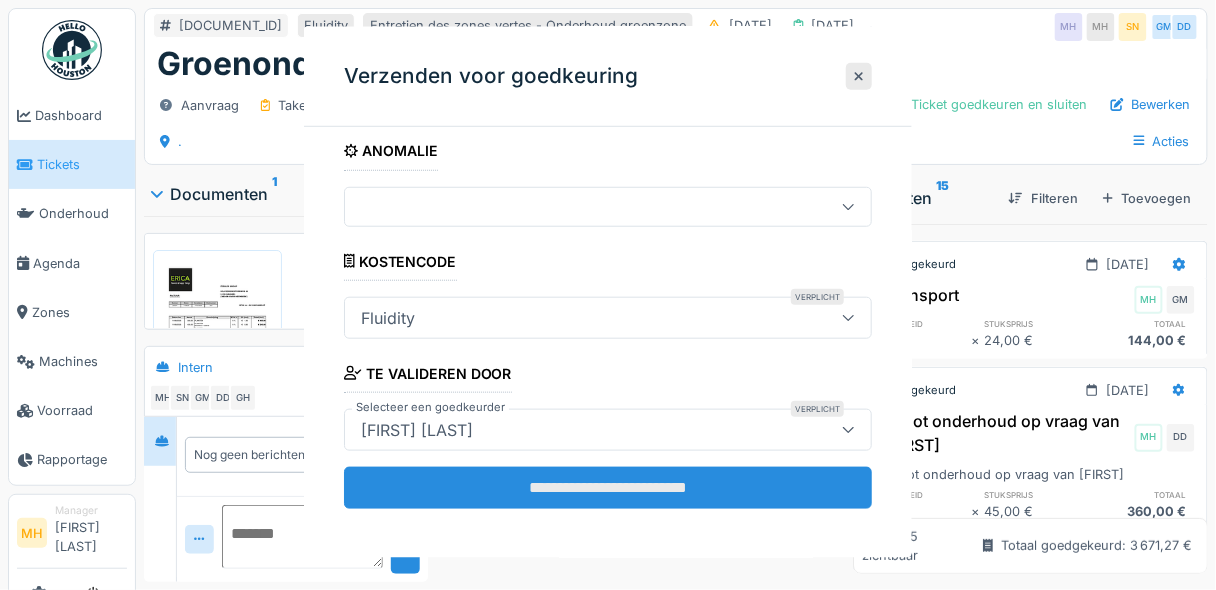 scroll, scrollTop: 0, scrollLeft: 0, axis: both 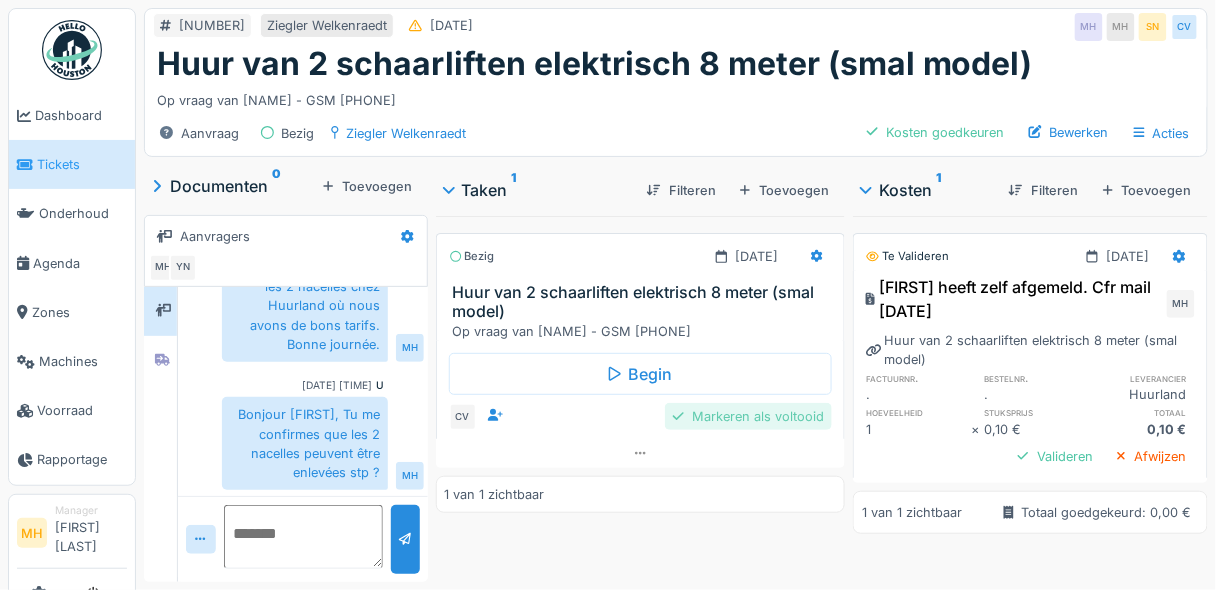click on "Markeren als voltooid" at bounding box center (748, 416) 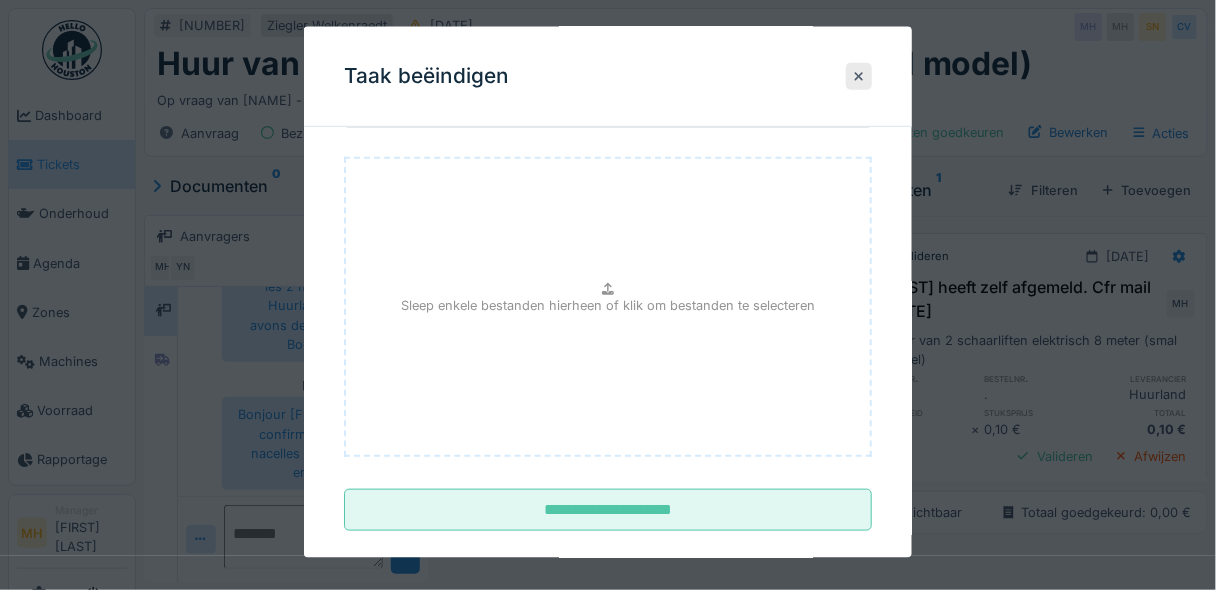 scroll, scrollTop: 281, scrollLeft: 0, axis: vertical 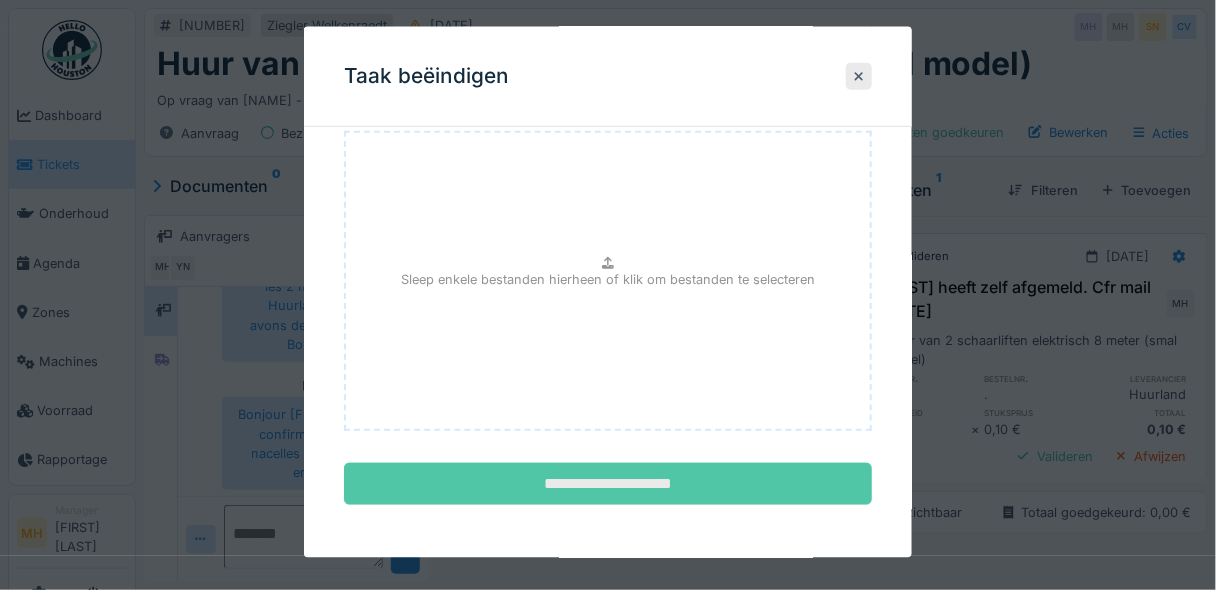 click on "**********" at bounding box center (608, 484) 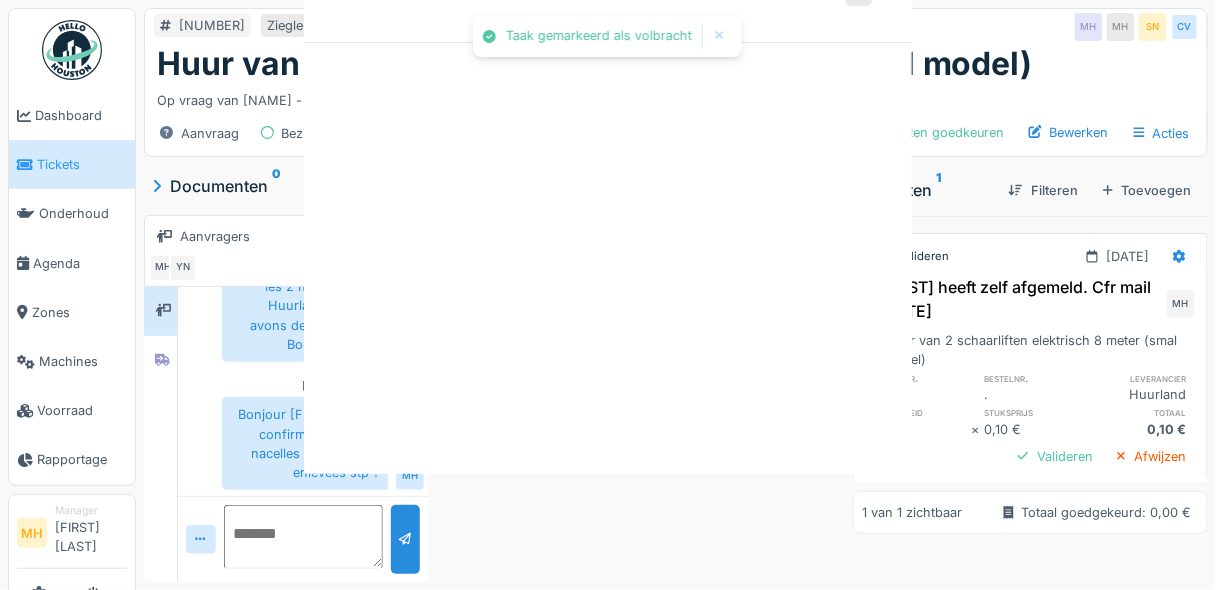 scroll, scrollTop: 0, scrollLeft: 0, axis: both 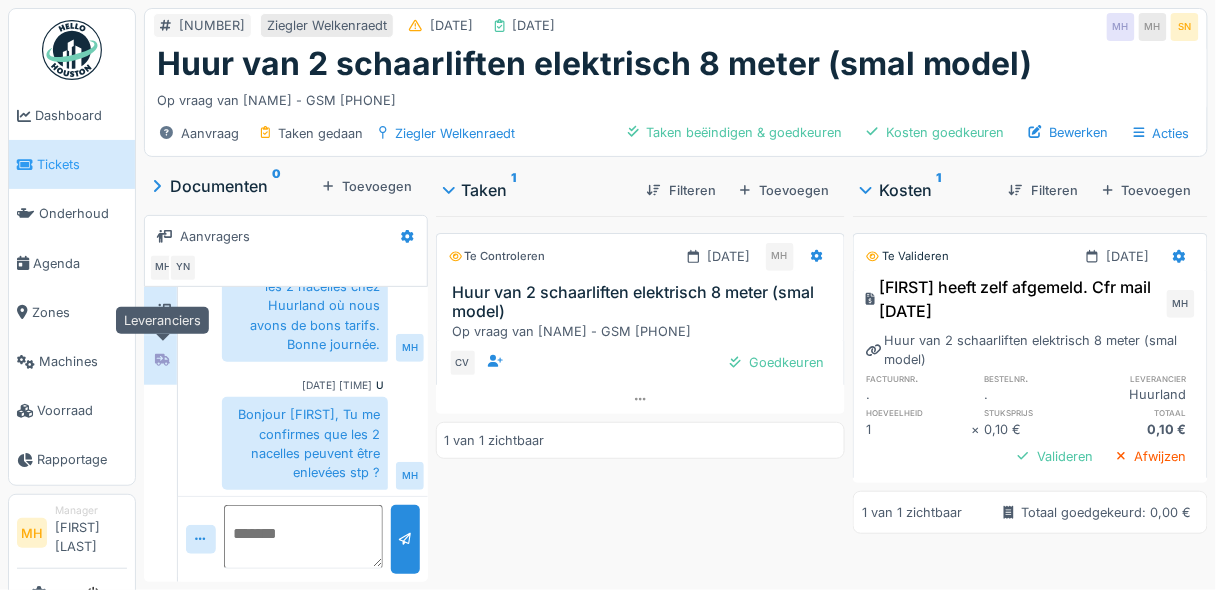 click 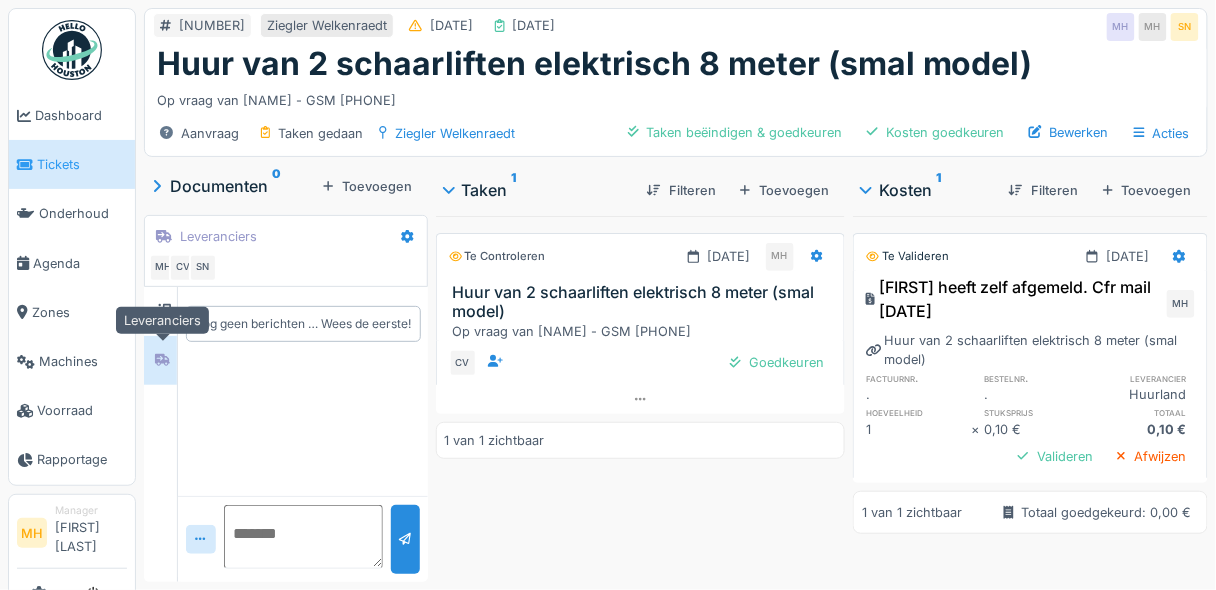 scroll, scrollTop: 0, scrollLeft: 0, axis: both 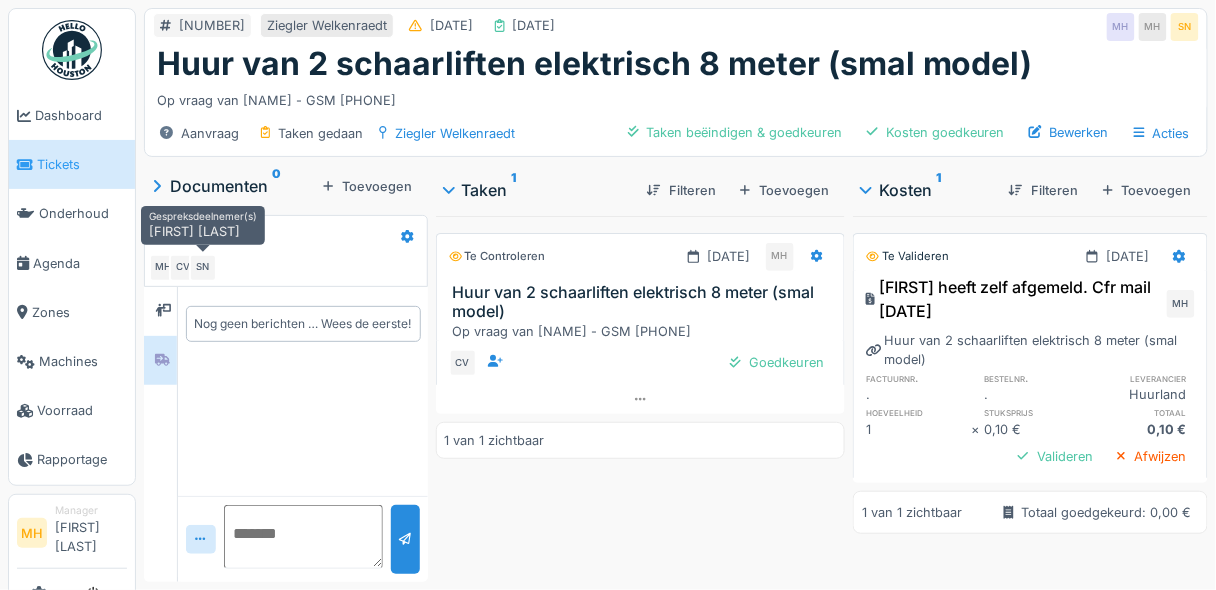 click on "SN" at bounding box center (203, 268) 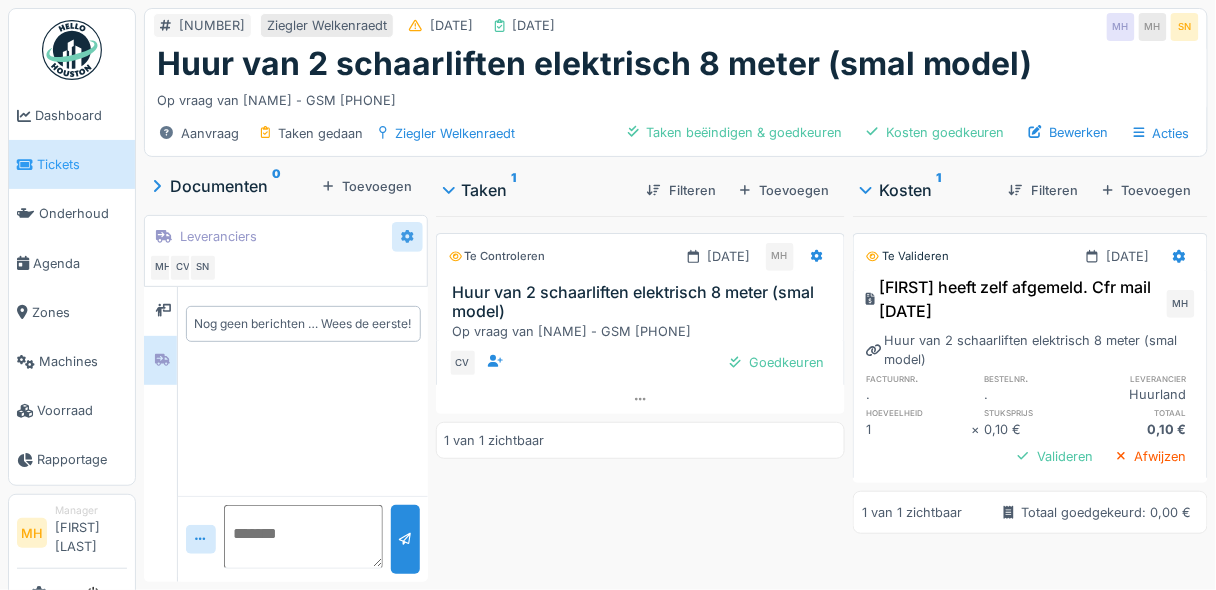click 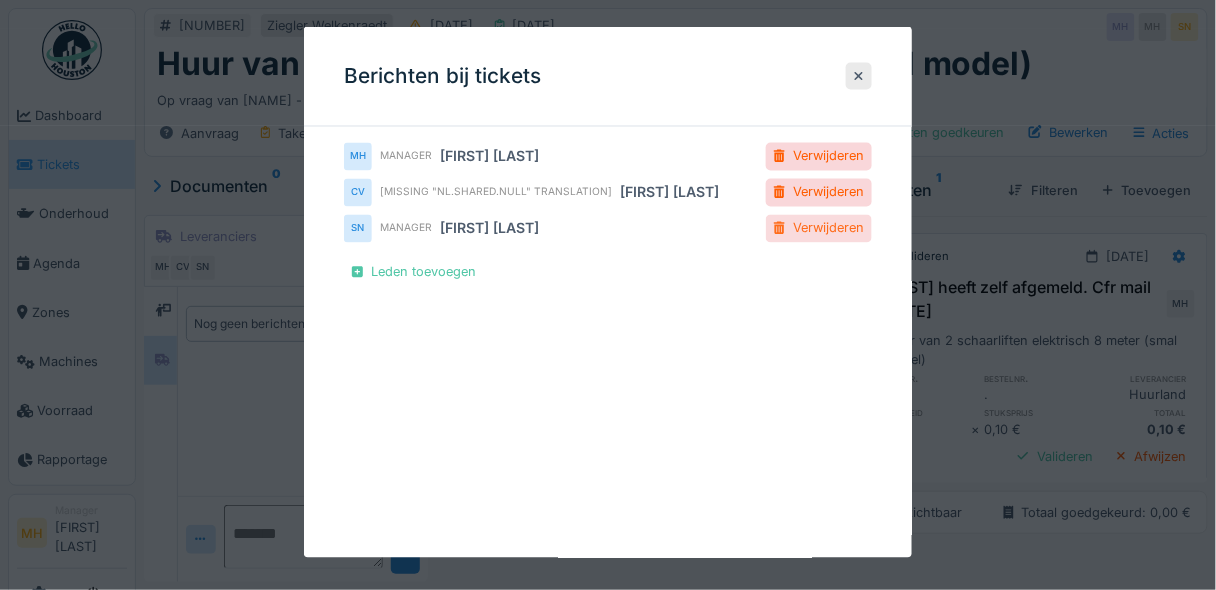click on "Verwijderen" at bounding box center [819, 228] 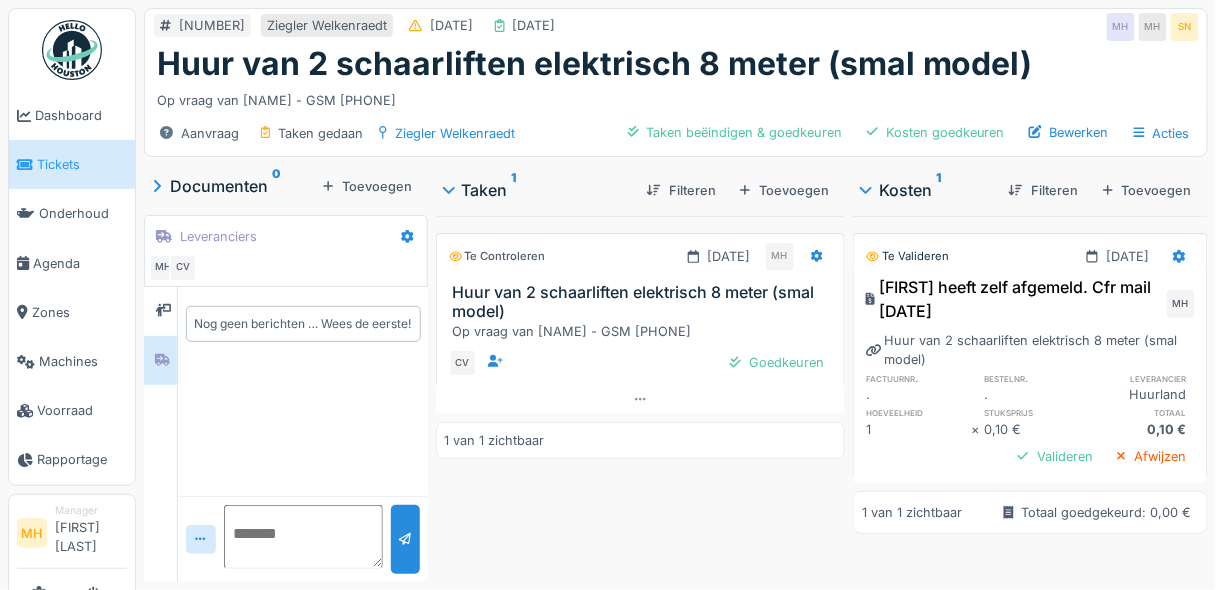 click at bounding box center (303, 537) 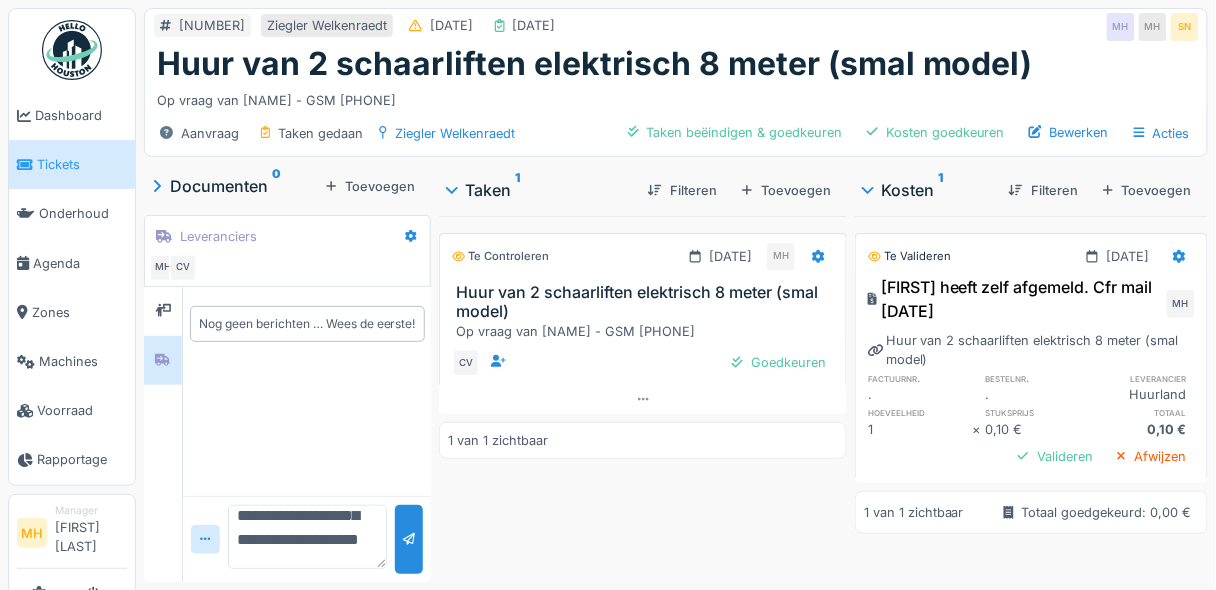 scroll, scrollTop: 1126, scrollLeft: 0, axis: vertical 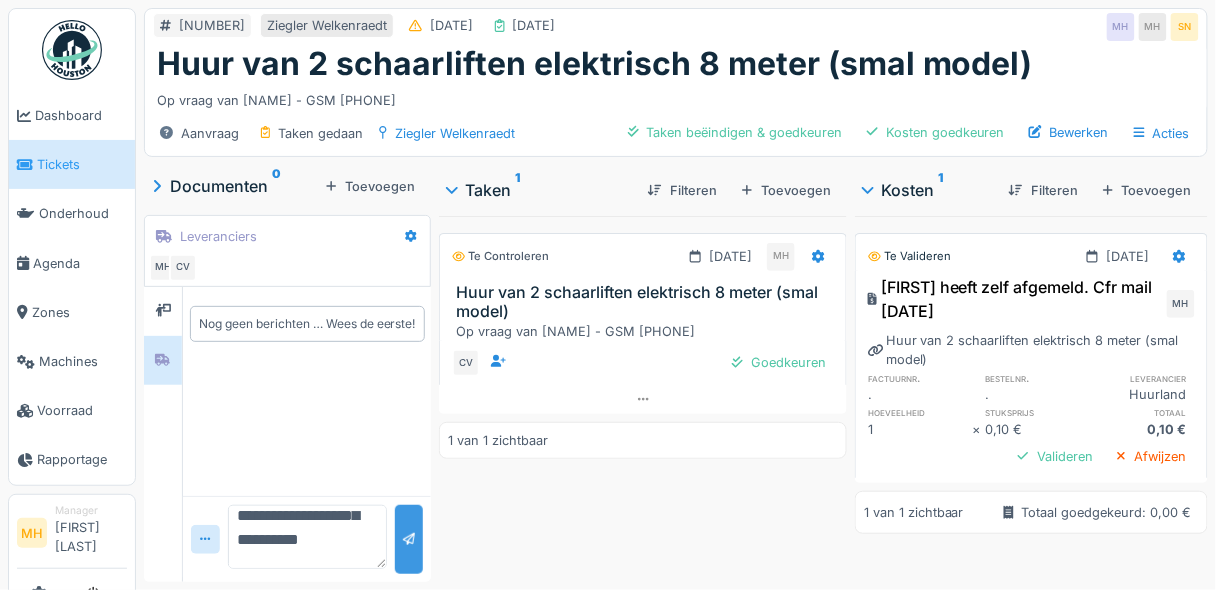 type on "**********" 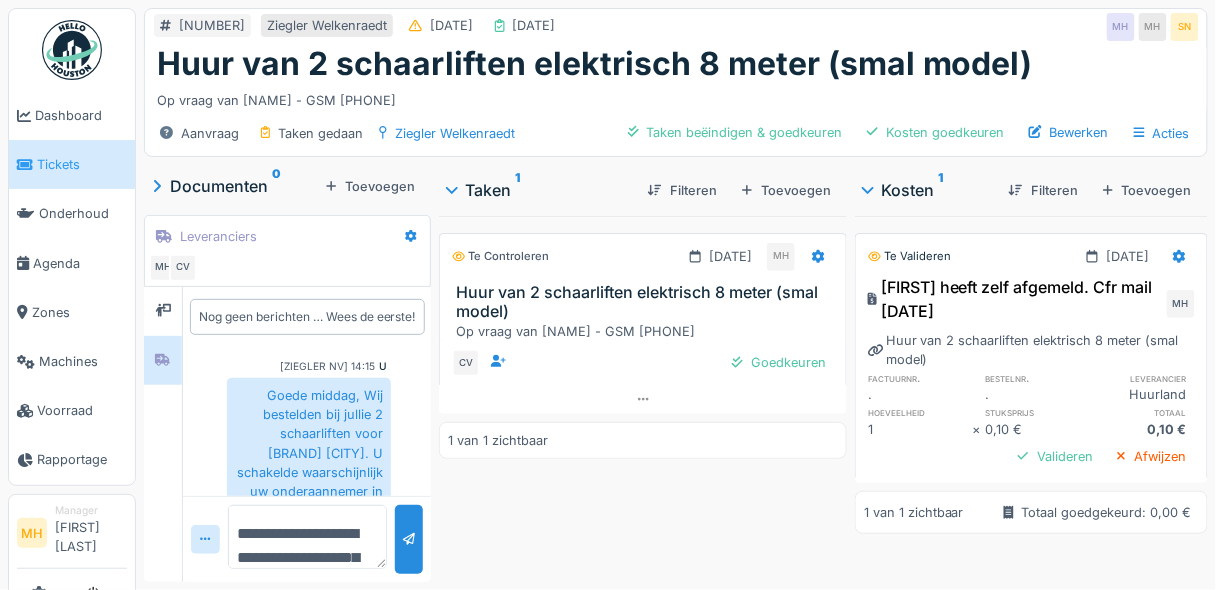 scroll, scrollTop: 0, scrollLeft: 0, axis: both 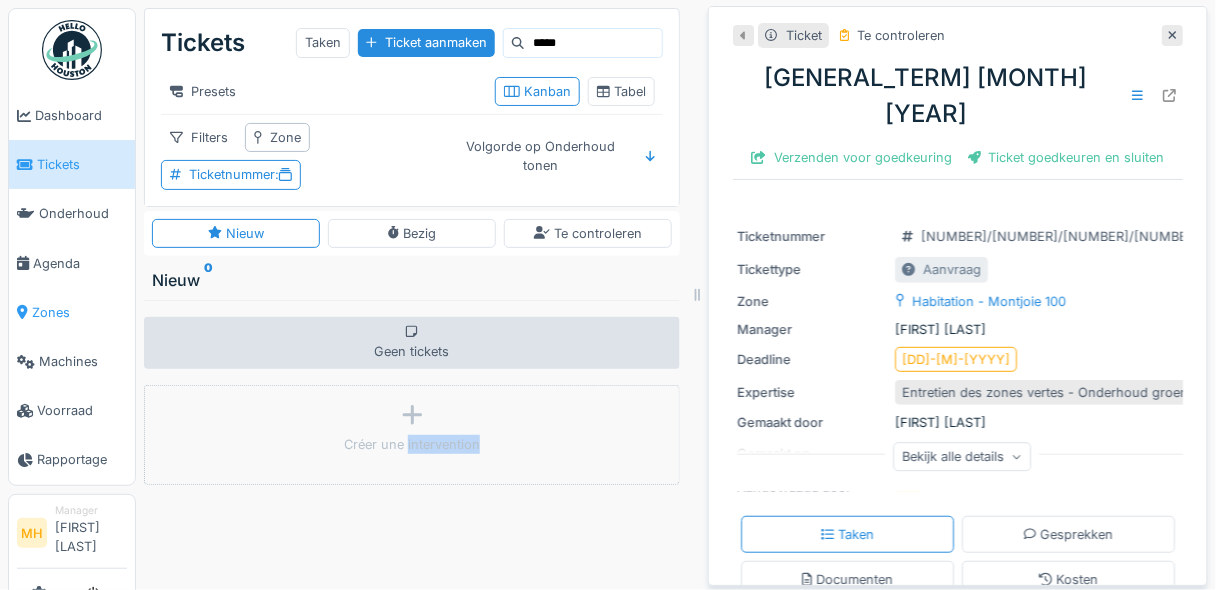 click on "Zones" at bounding box center [79, 312] 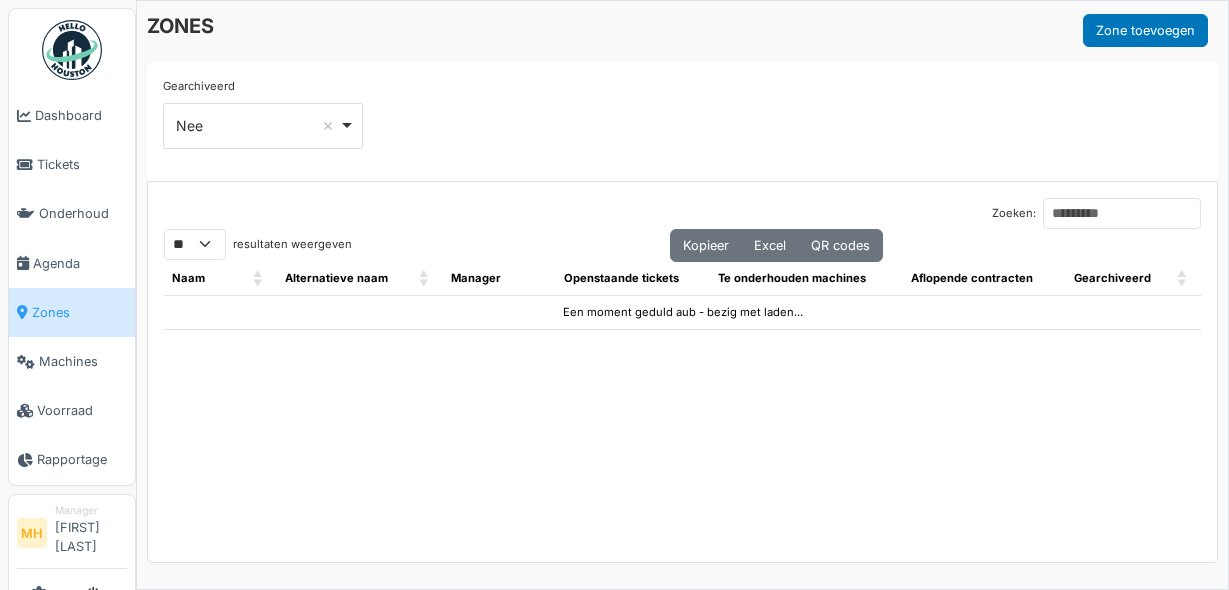 select on "**" 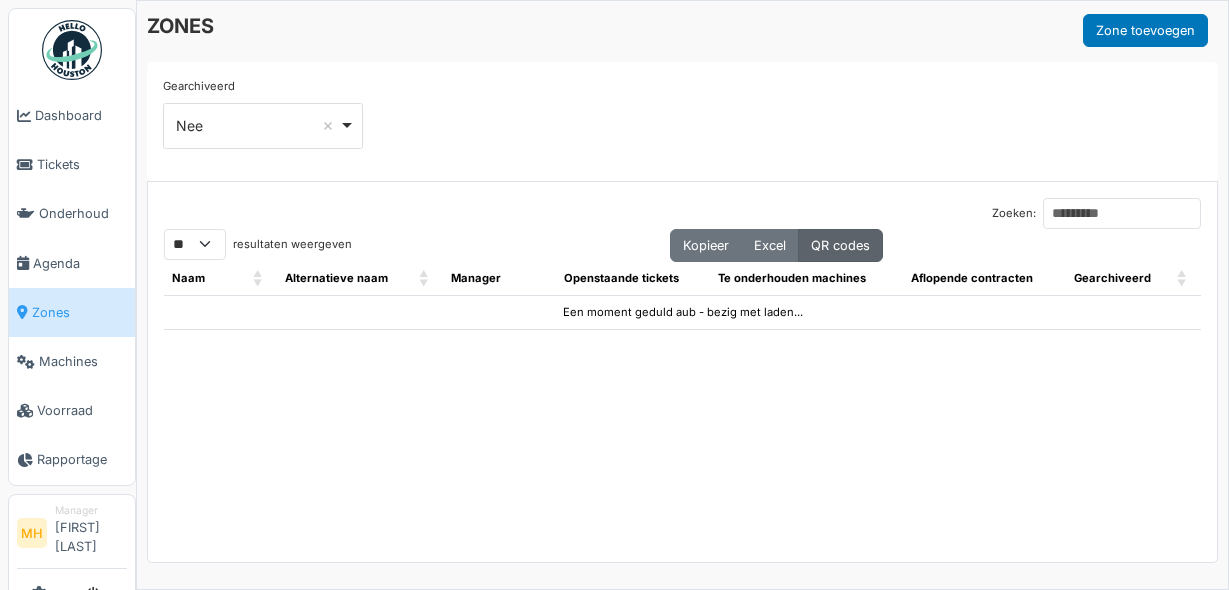 scroll, scrollTop: 0, scrollLeft: 0, axis: both 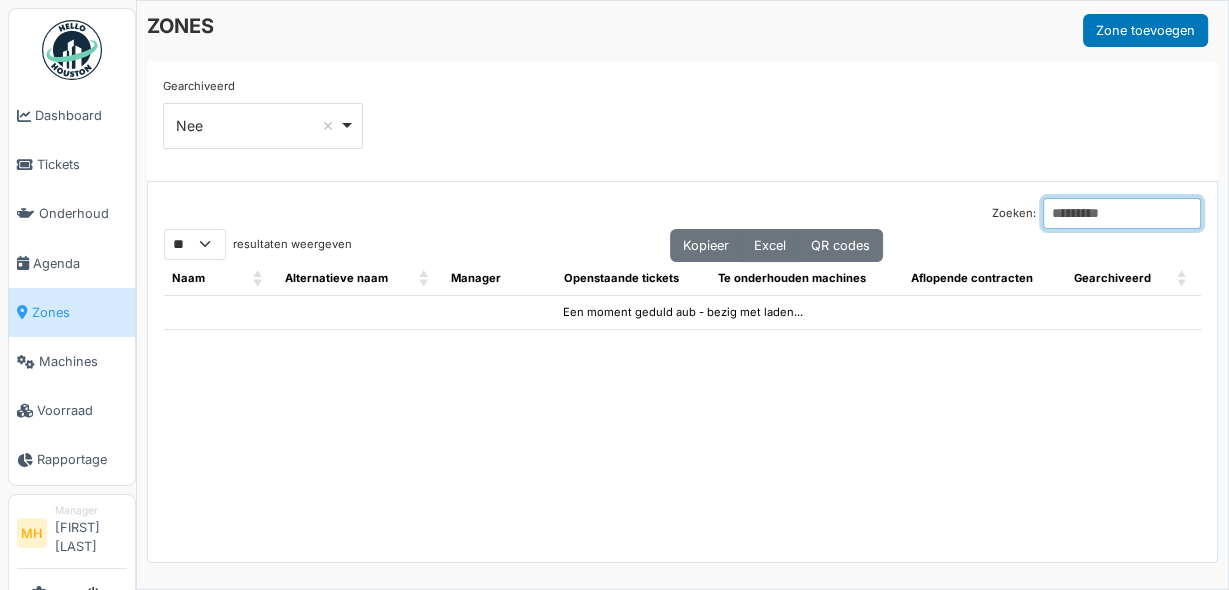 click on "Zoeken:" at bounding box center [1122, 213] 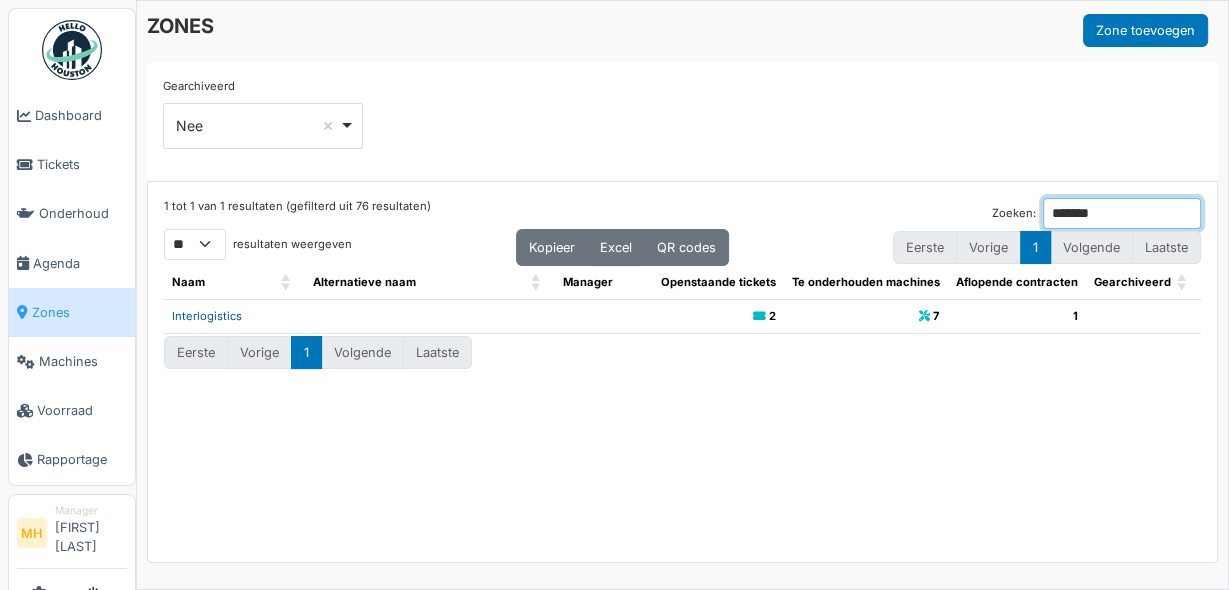 type on "*******" 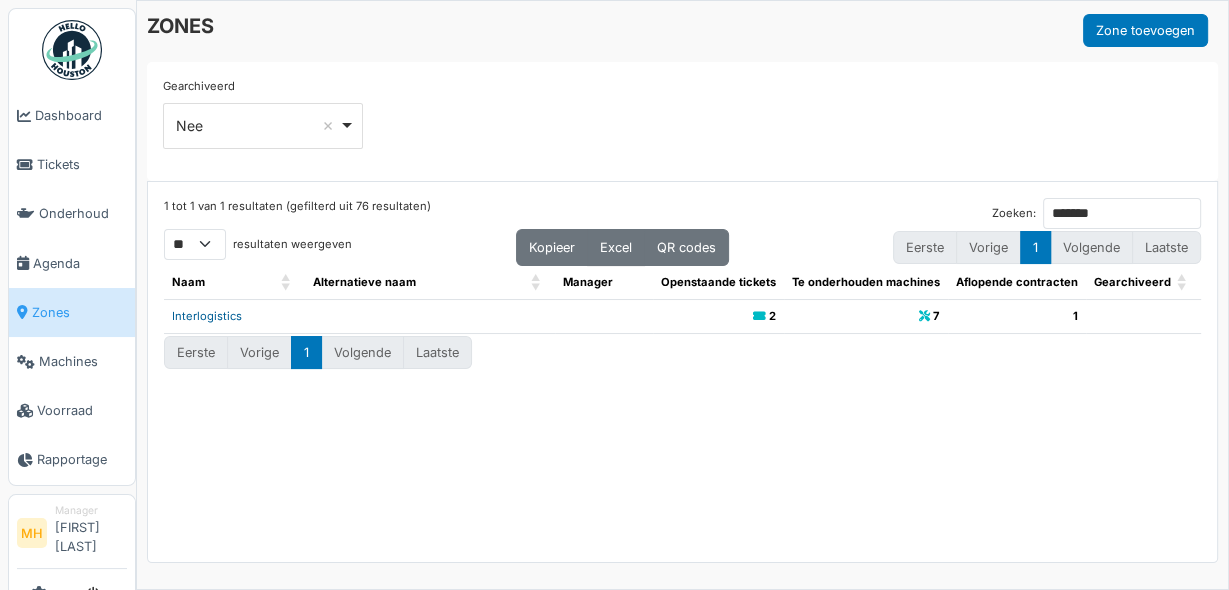 click on "Interlogistics" at bounding box center [207, 316] 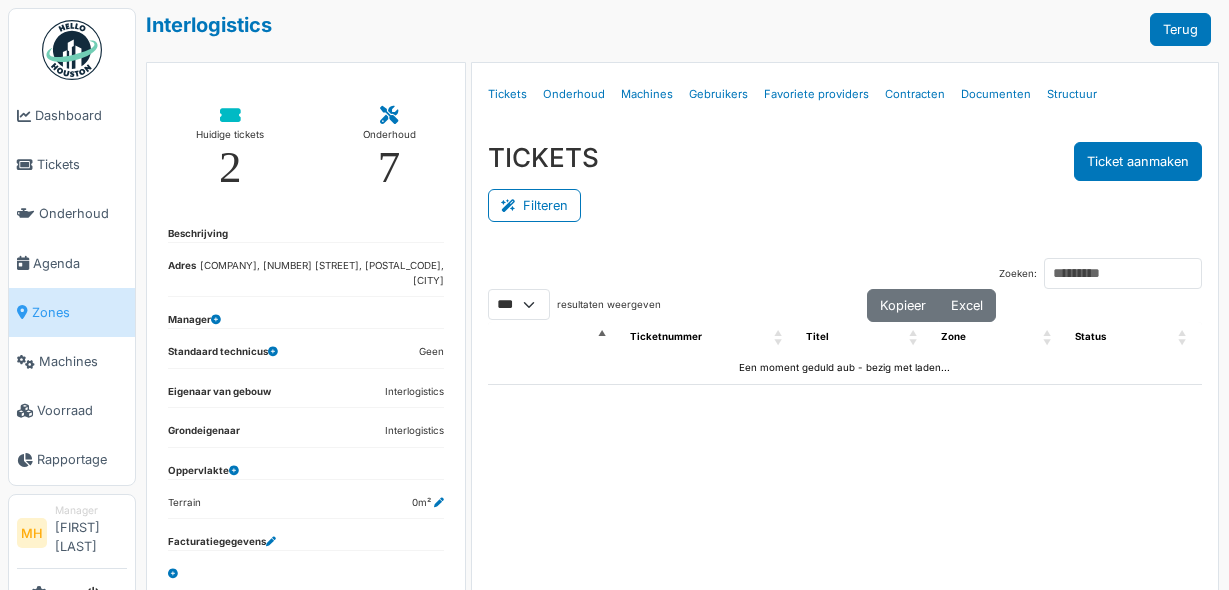 select on "***" 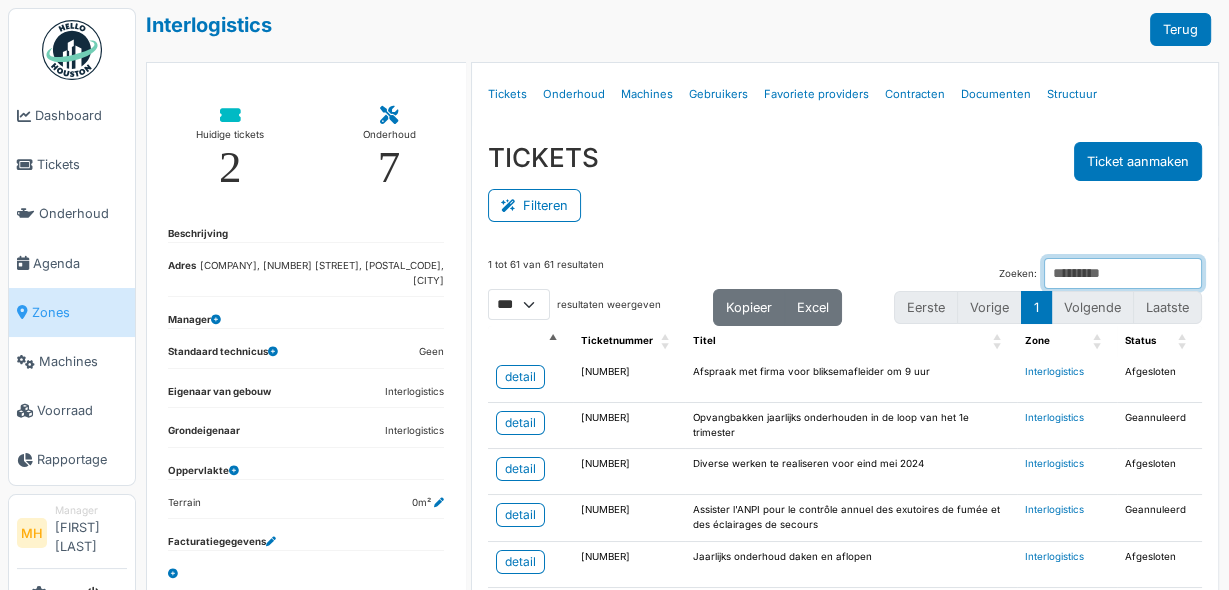 click on "Zoeken:" at bounding box center (1123, 273) 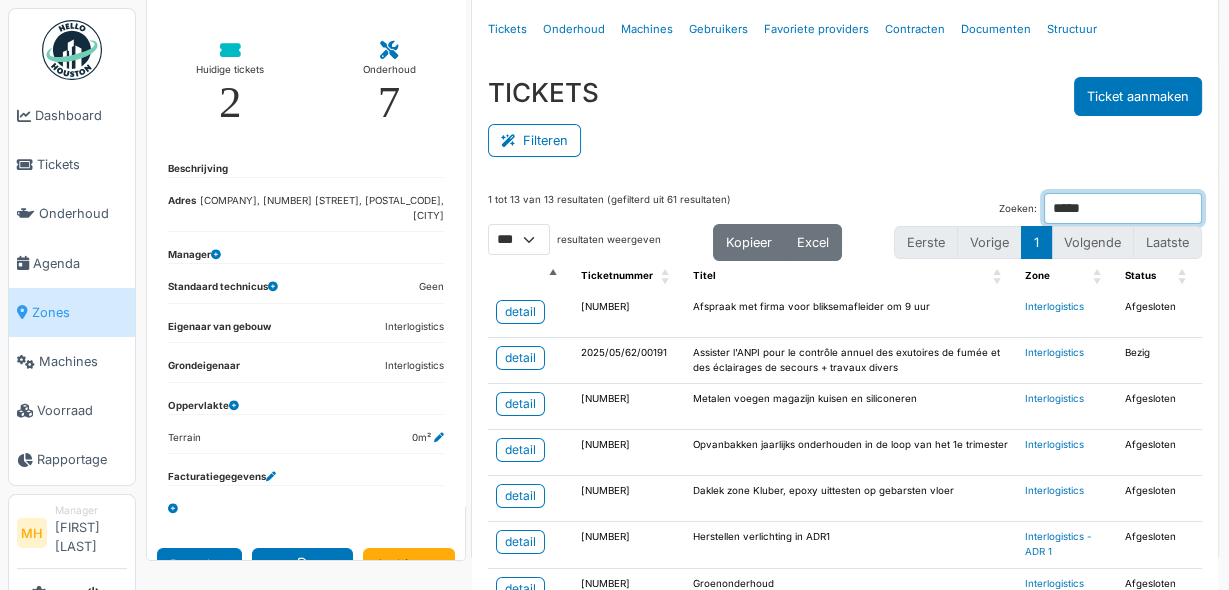 scroll, scrollTop: 213, scrollLeft: 0, axis: vertical 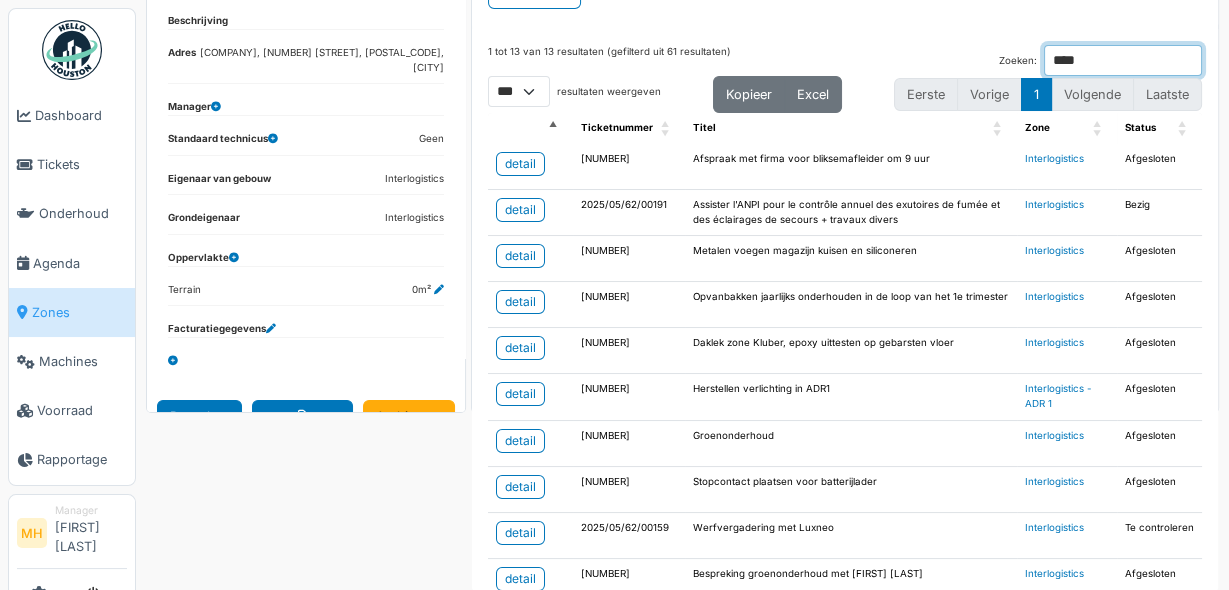 type on "*****" 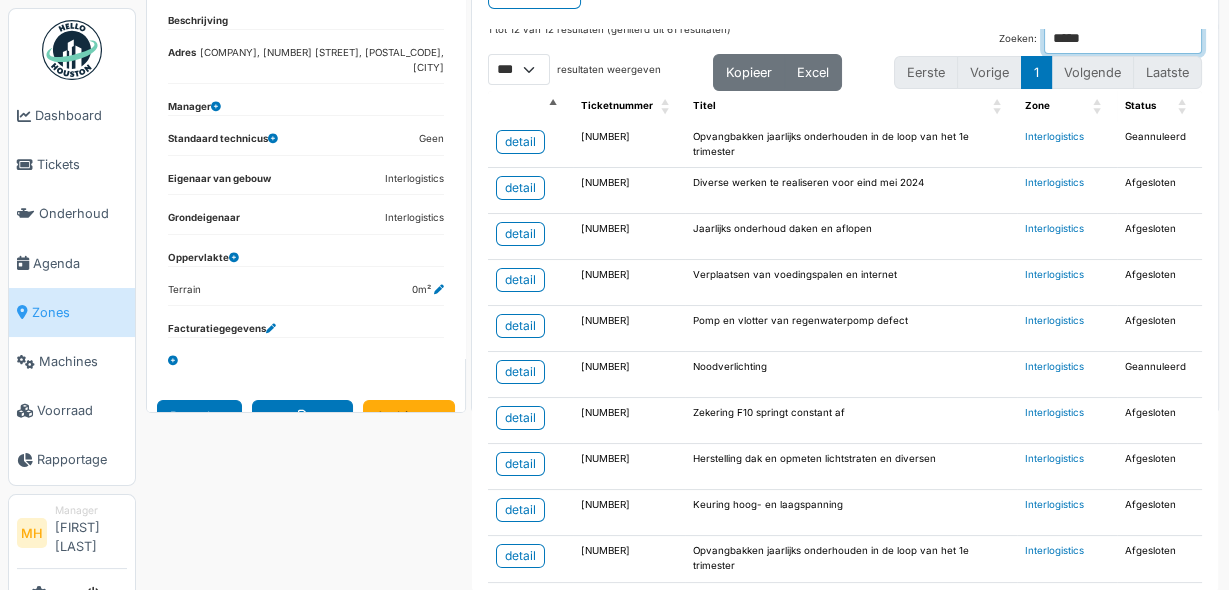 scroll, scrollTop: 0, scrollLeft: 0, axis: both 